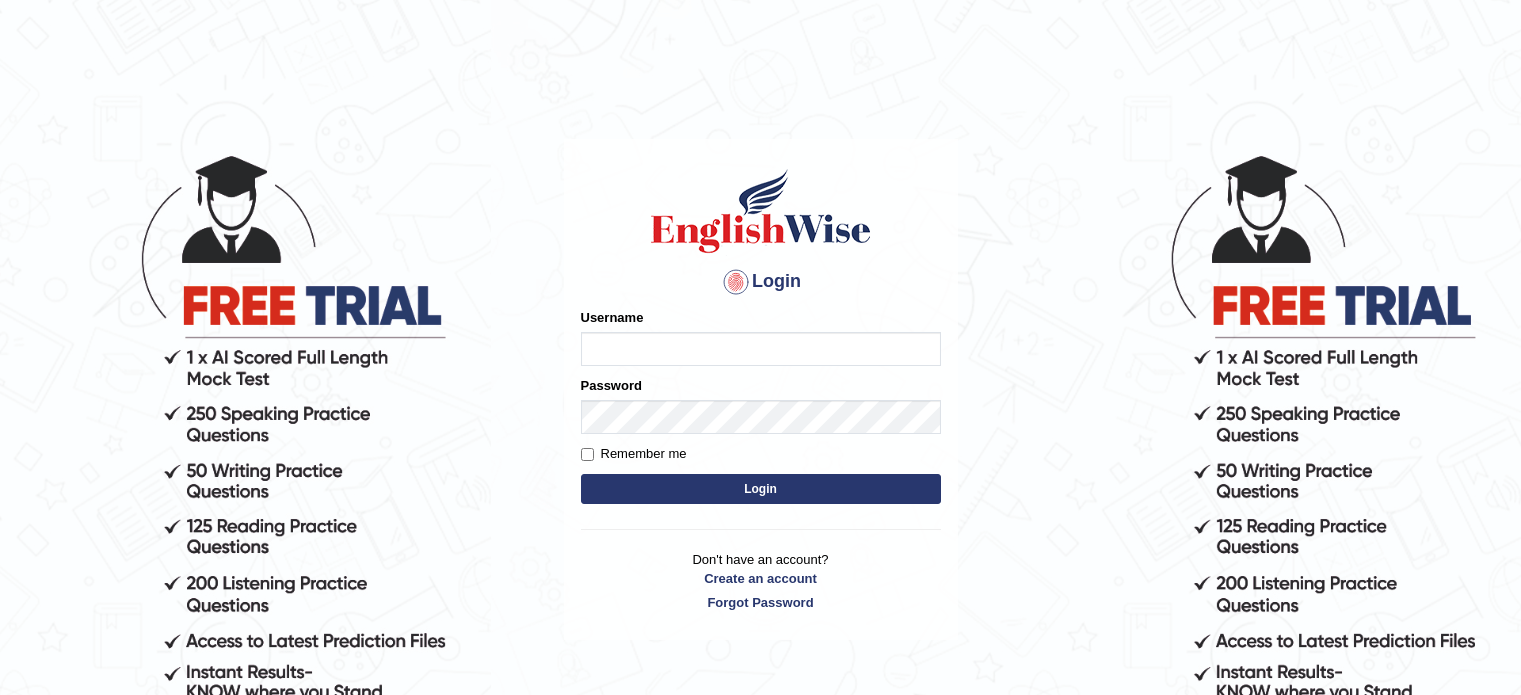 scroll, scrollTop: 0, scrollLeft: 0, axis: both 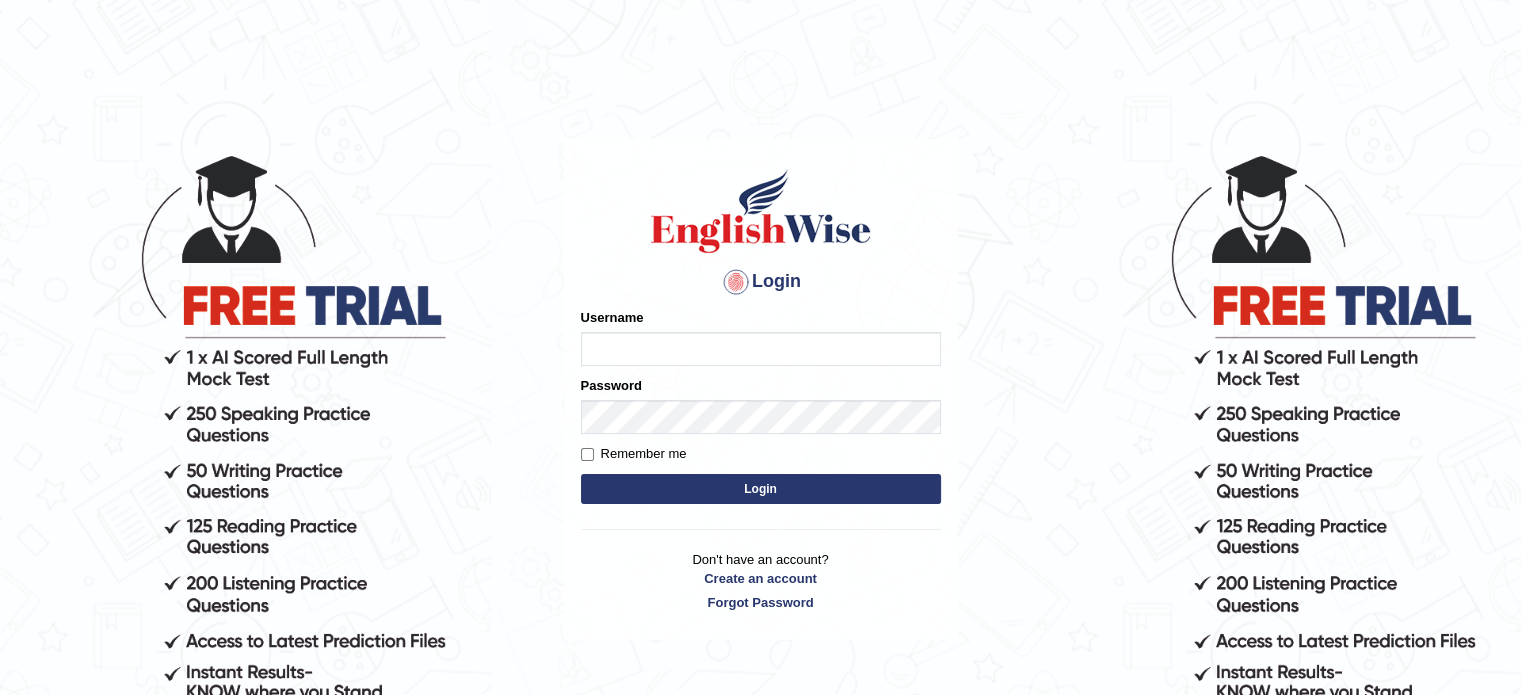 type on "[FIRST]" 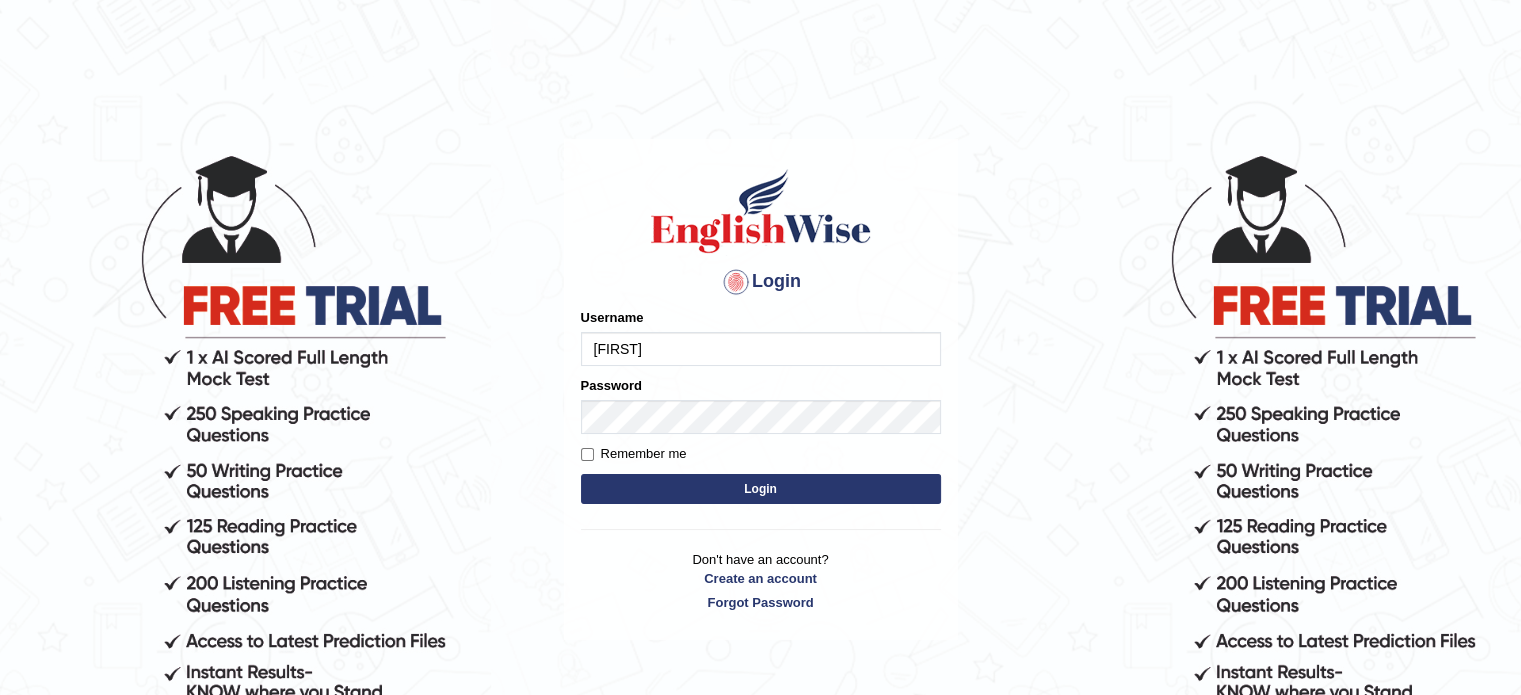 click on "Login" at bounding box center [761, 489] 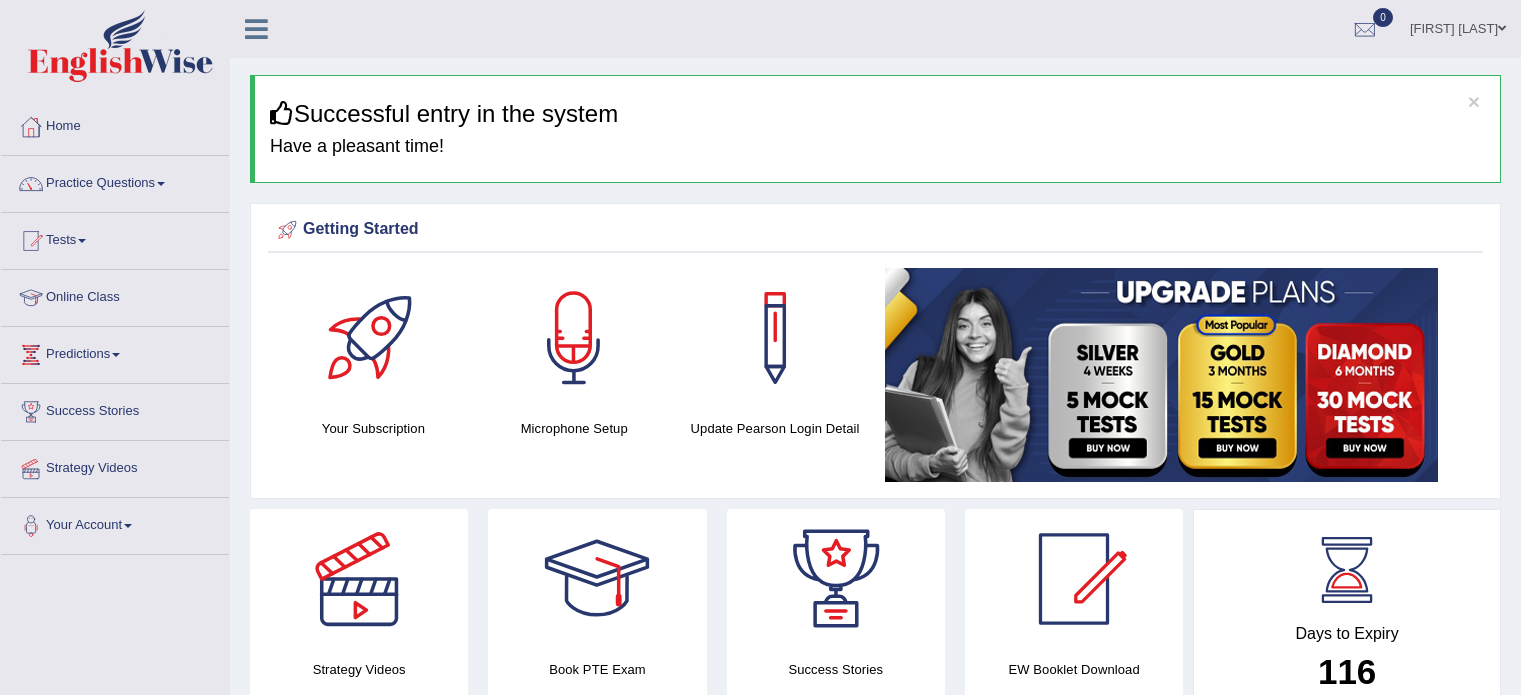 scroll, scrollTop: 0, scrollLeft: 0, axis: both 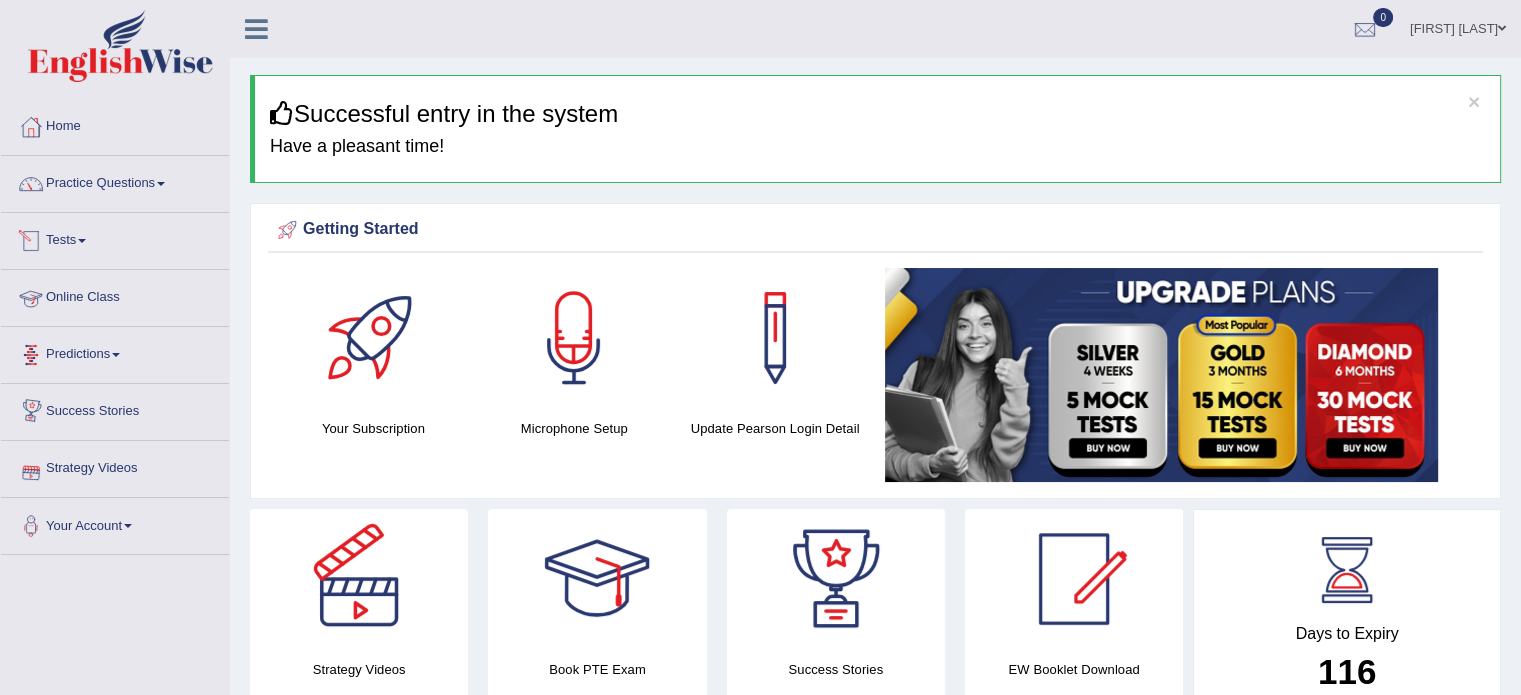 click on "Tests" at bounding box center [115, 238] 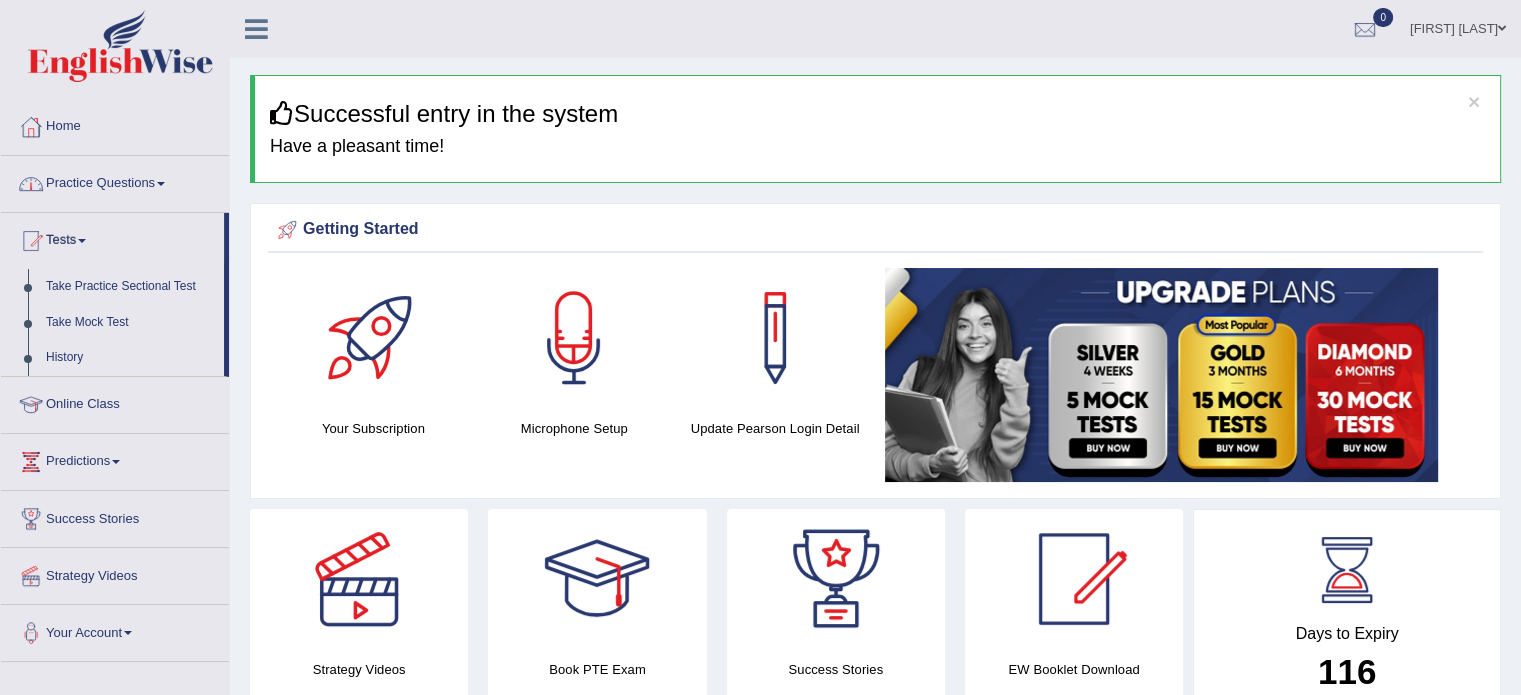 click on "Practice Questions" at bounding box center (115, 181) 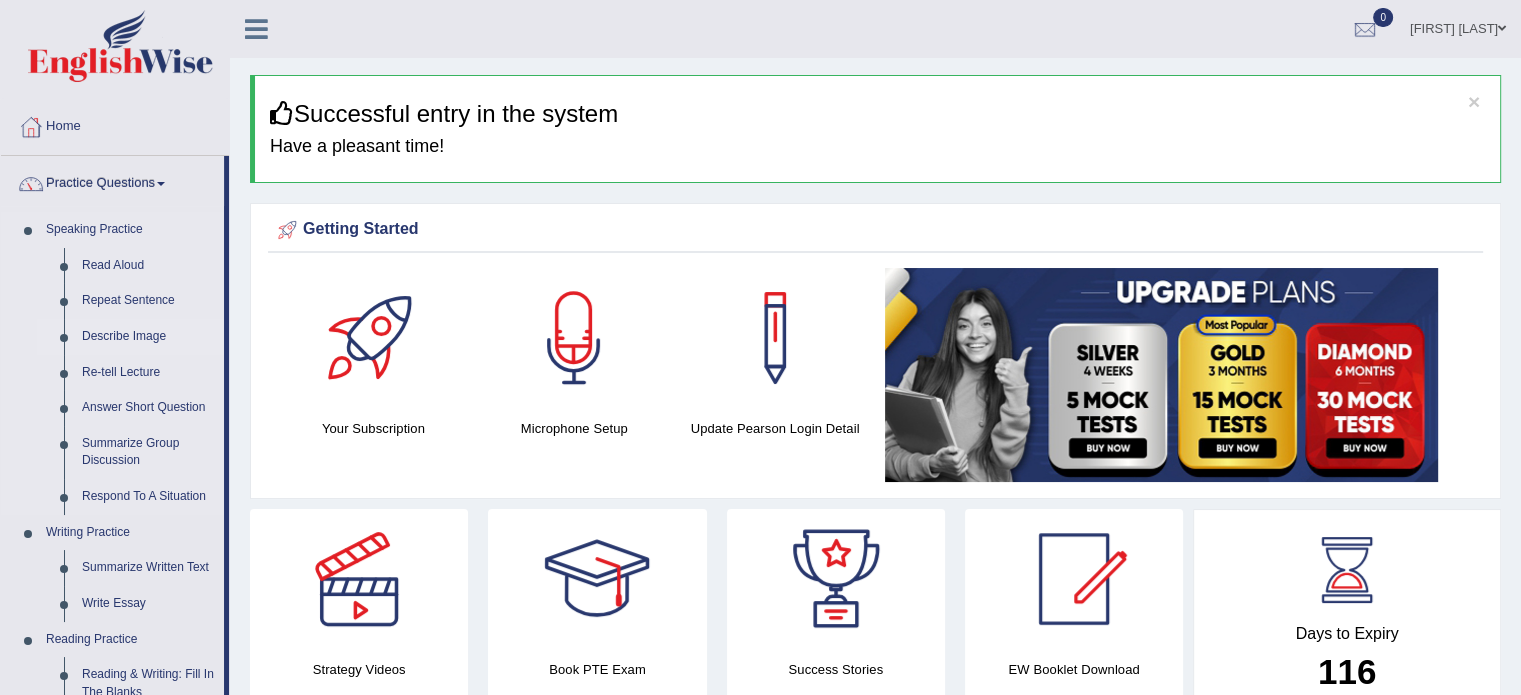 click on "Describe Image" at bounding box center [148, 337] 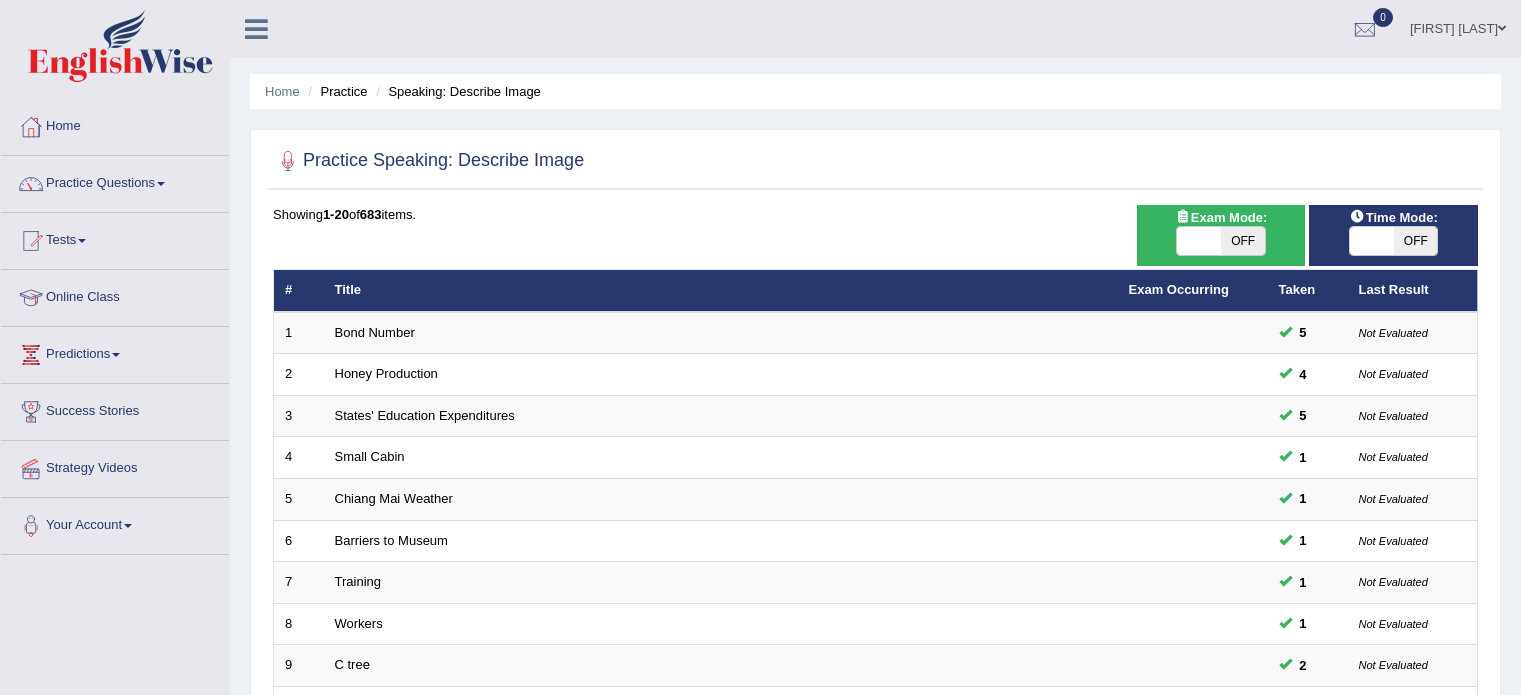 scroll, scrollTop: 0, scrollLeft: 0, axis: both 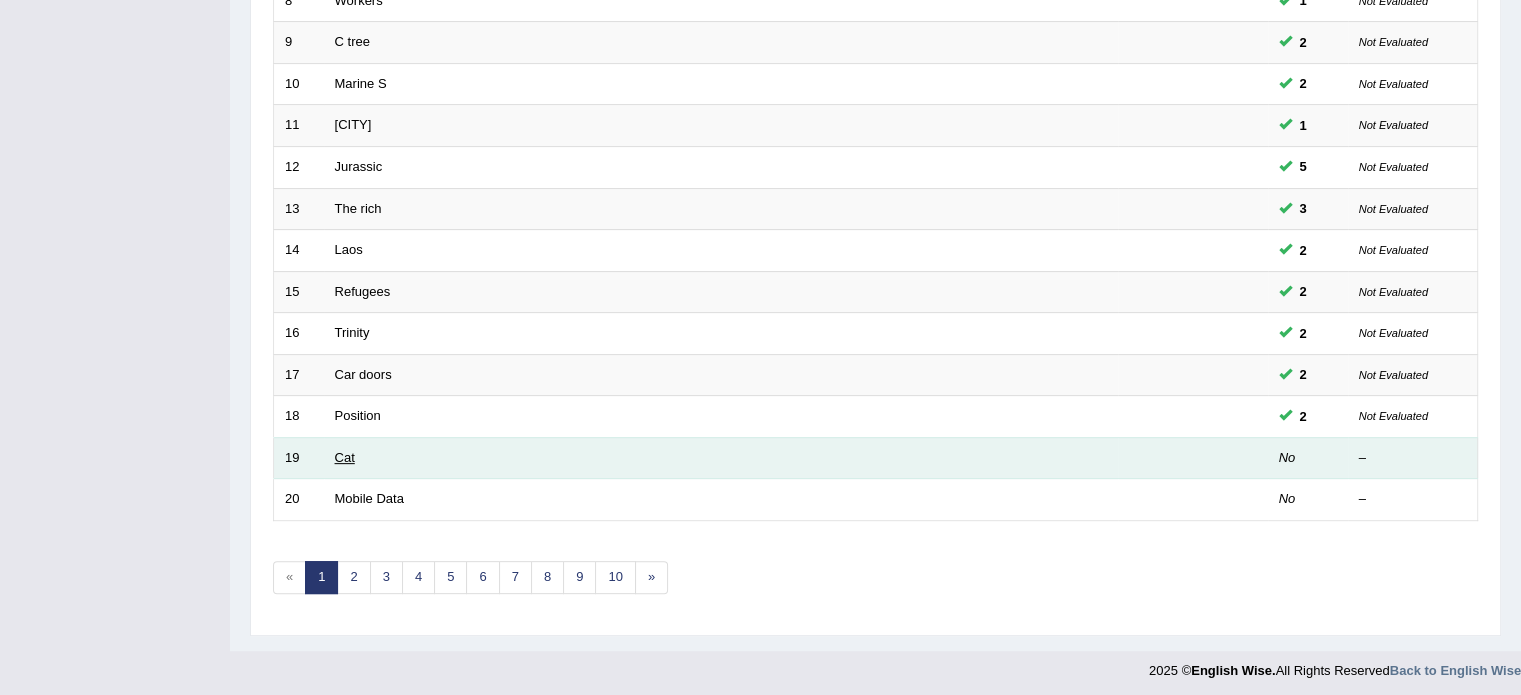 click on "Cat" at bounding box center [345, 457] 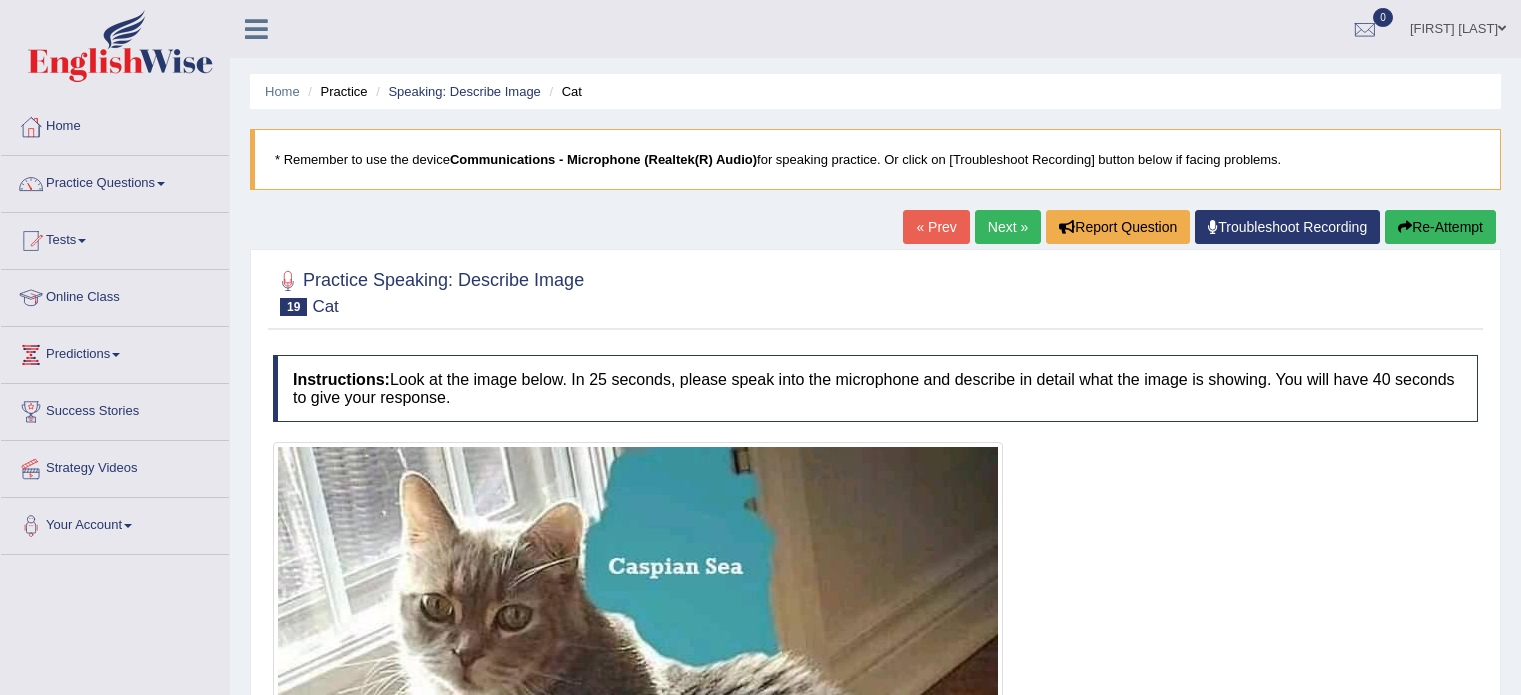 scroll, scrollTop: 0, scrollLeft: 0, axis: both 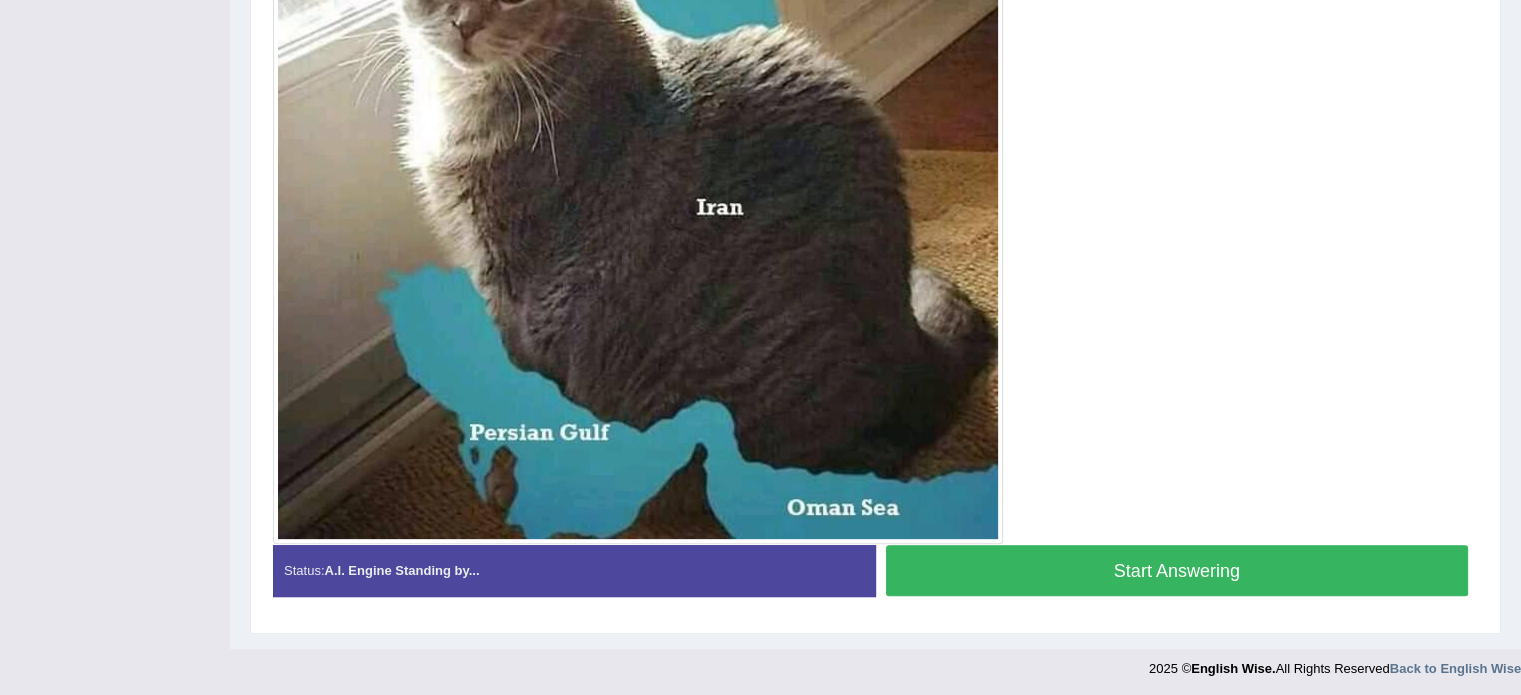 click on "Start Answering" at bounding box center (1177, 570) 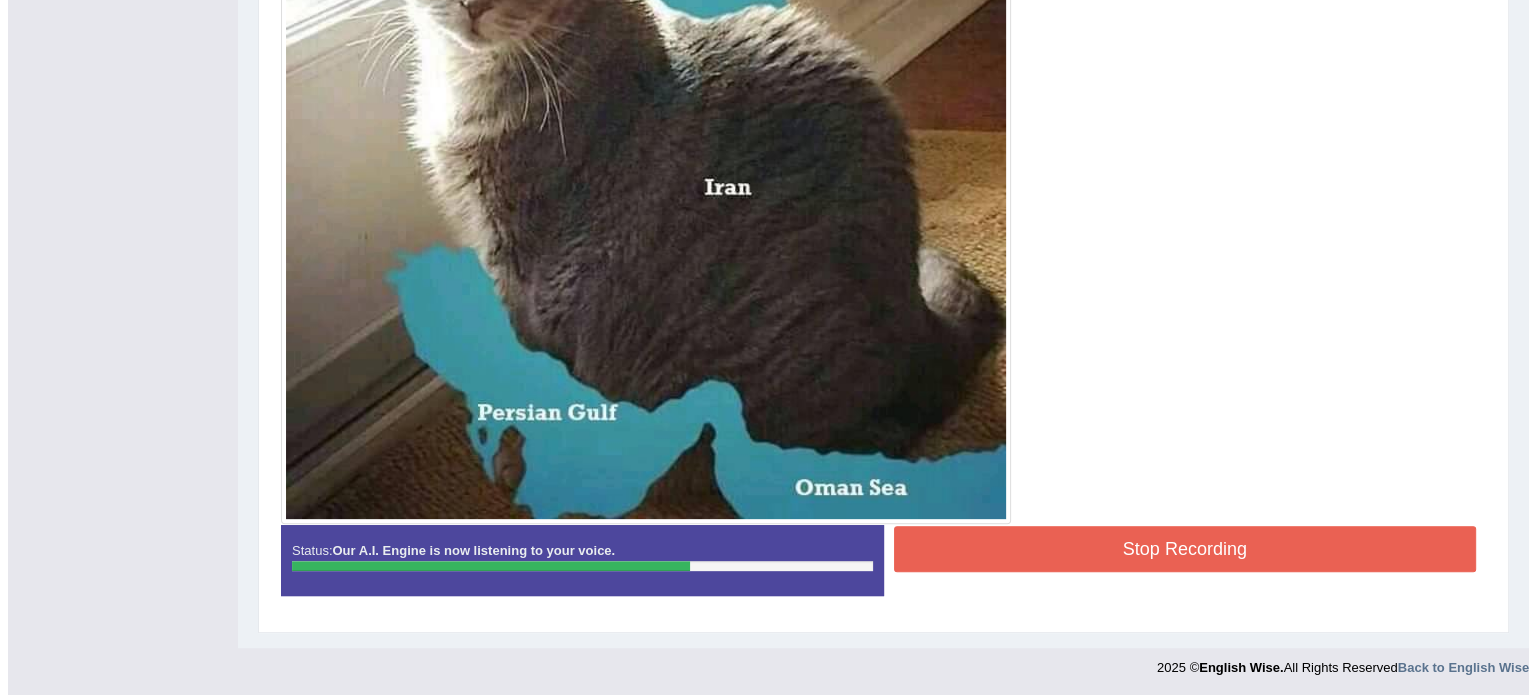 scroll, scrollTop: 647, scrollLeft: 0, axis: vertical 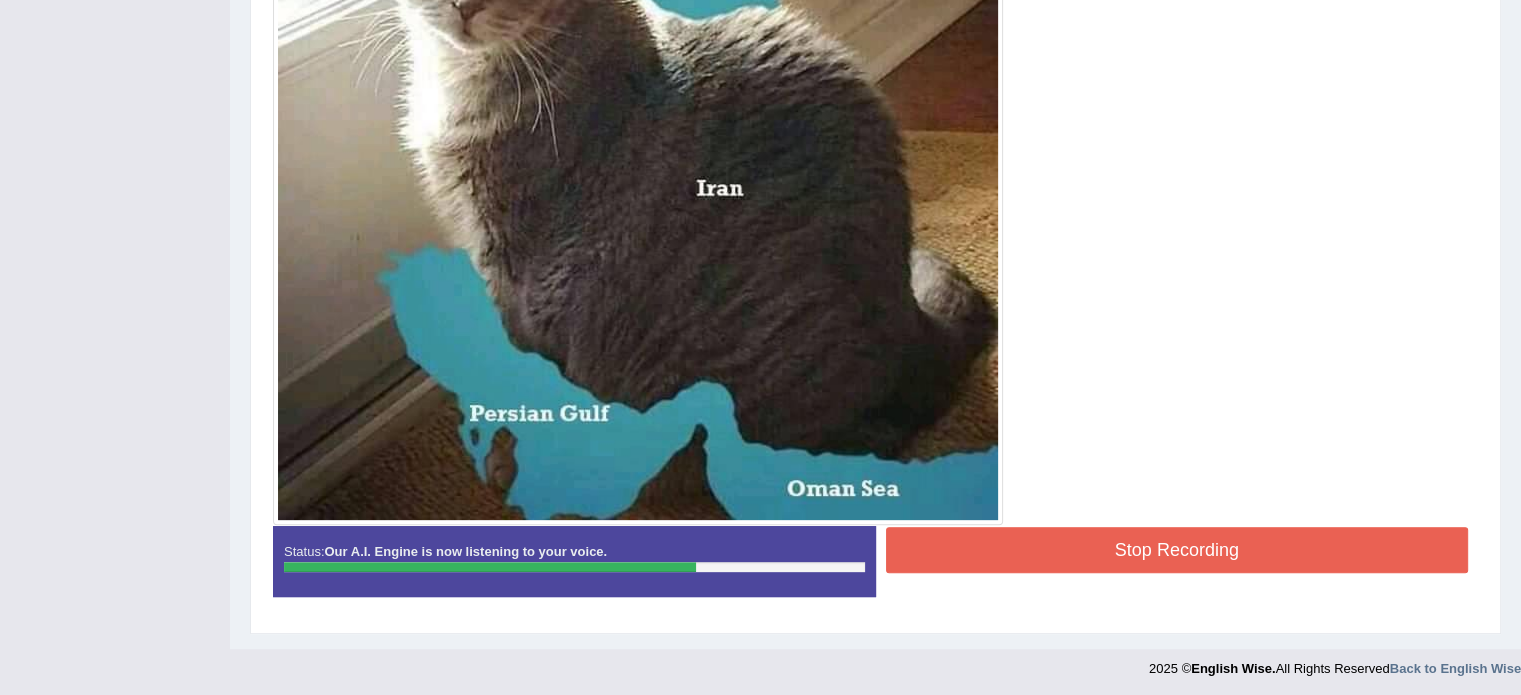 click on "Stop Recording" at bounding box center [1177, 550] 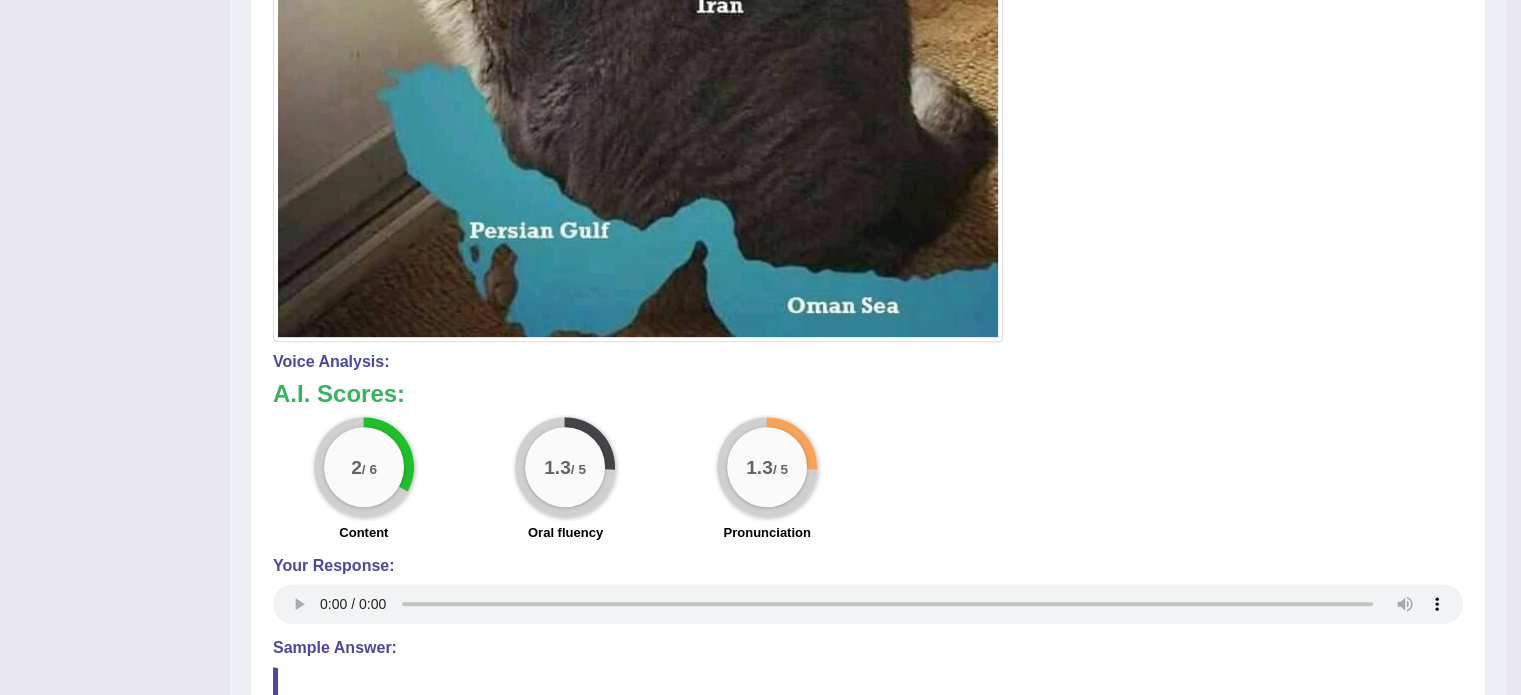 scroll, scrollTop: 831, scrollLeft: 0, axis: vertical 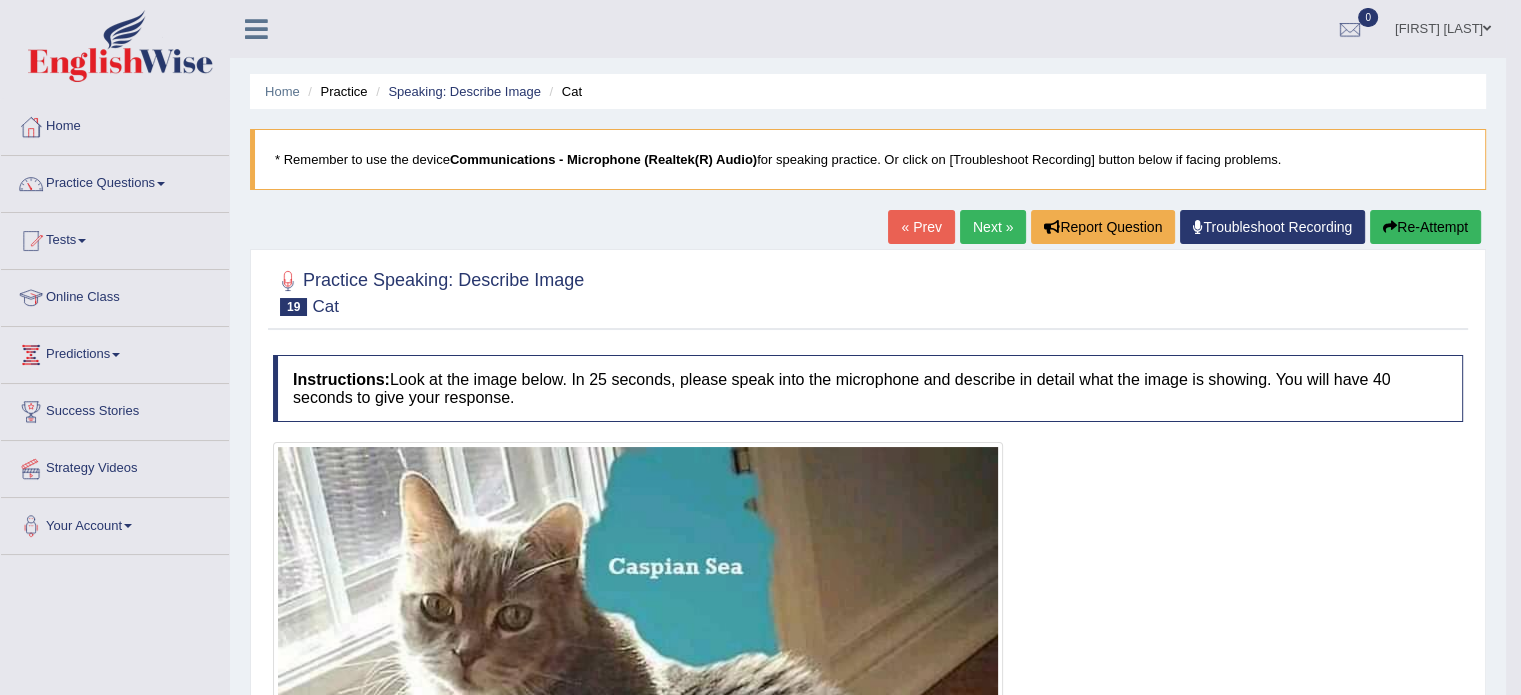 click on "Re-Attempt" at bounding box center (1425, 227) 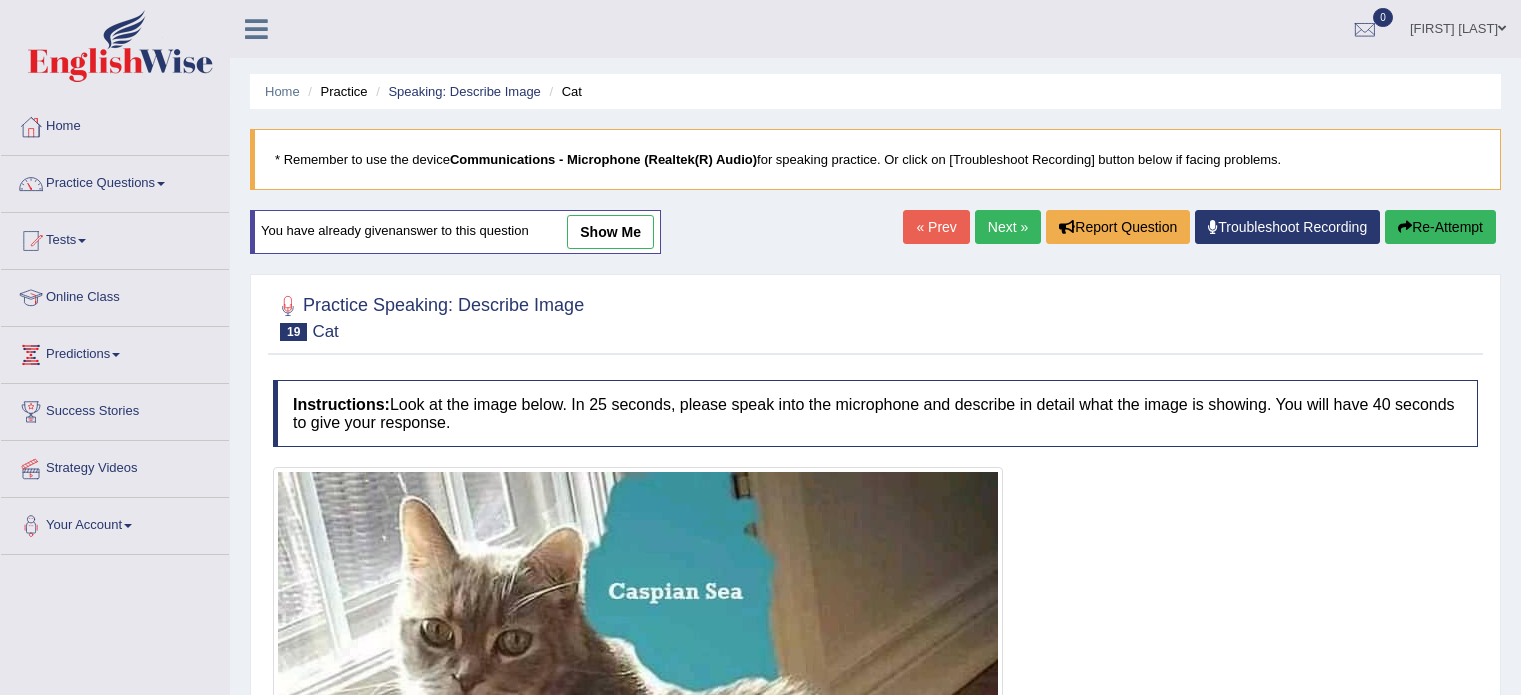 scroll, scrollTop: 0, scrollLeft: 0, axis: both 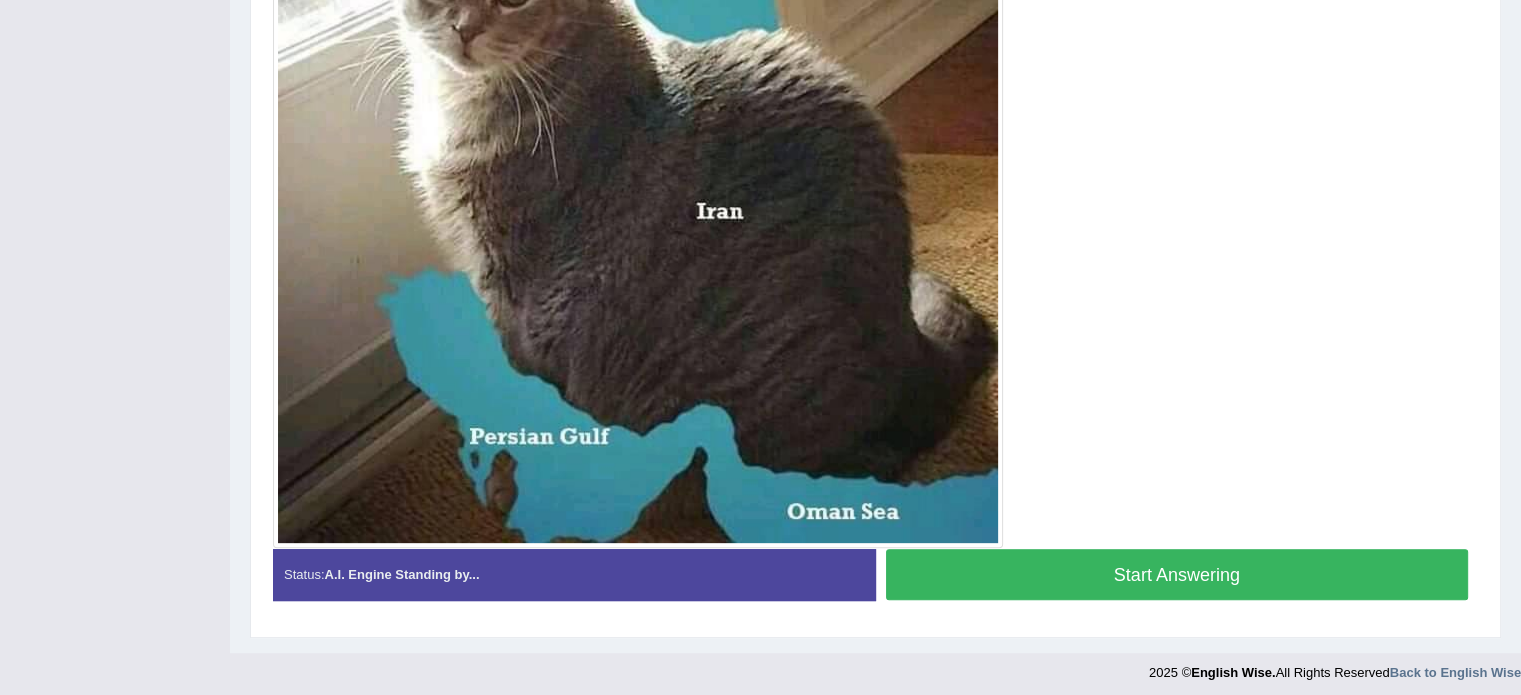 click on "Start Answering" at bounding box center [1177, 574] 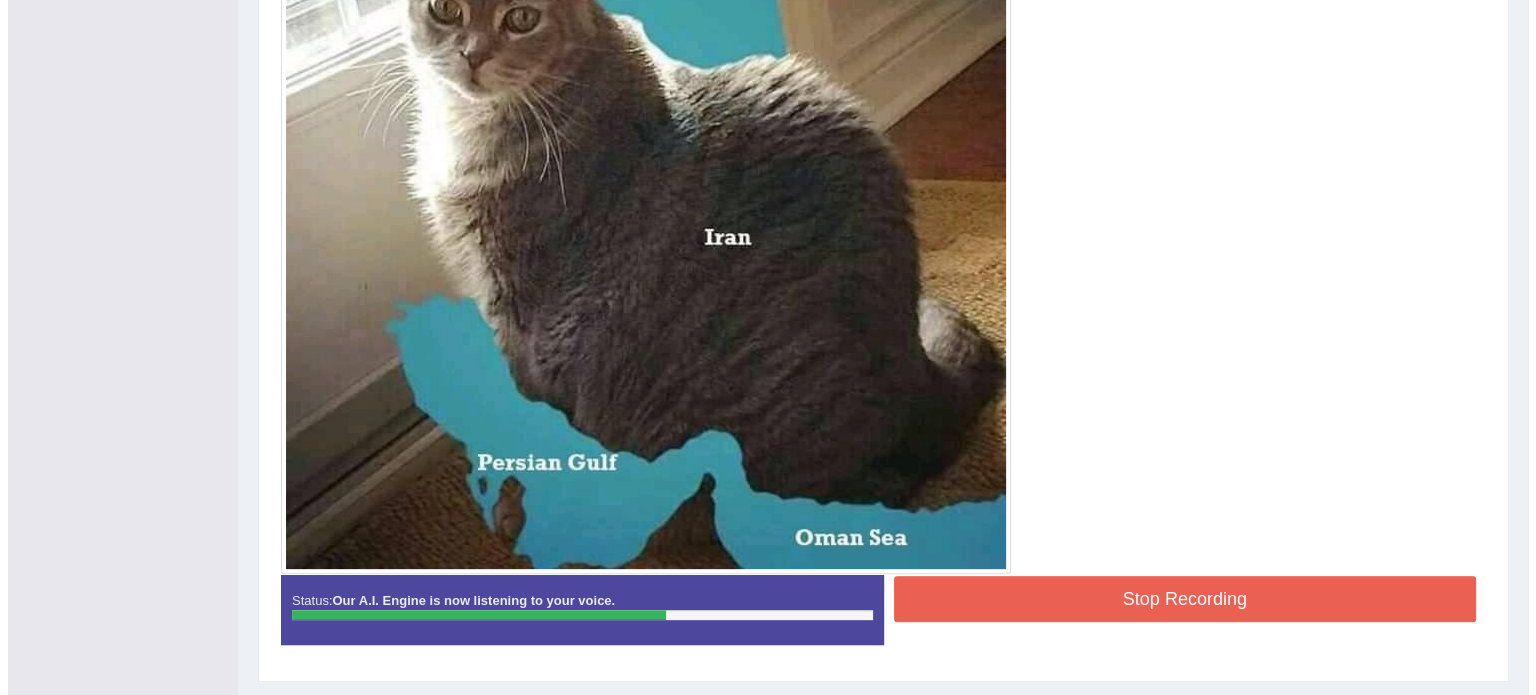 scroll, scrollTop: 657, scrollLeft: 0, axis: vertical 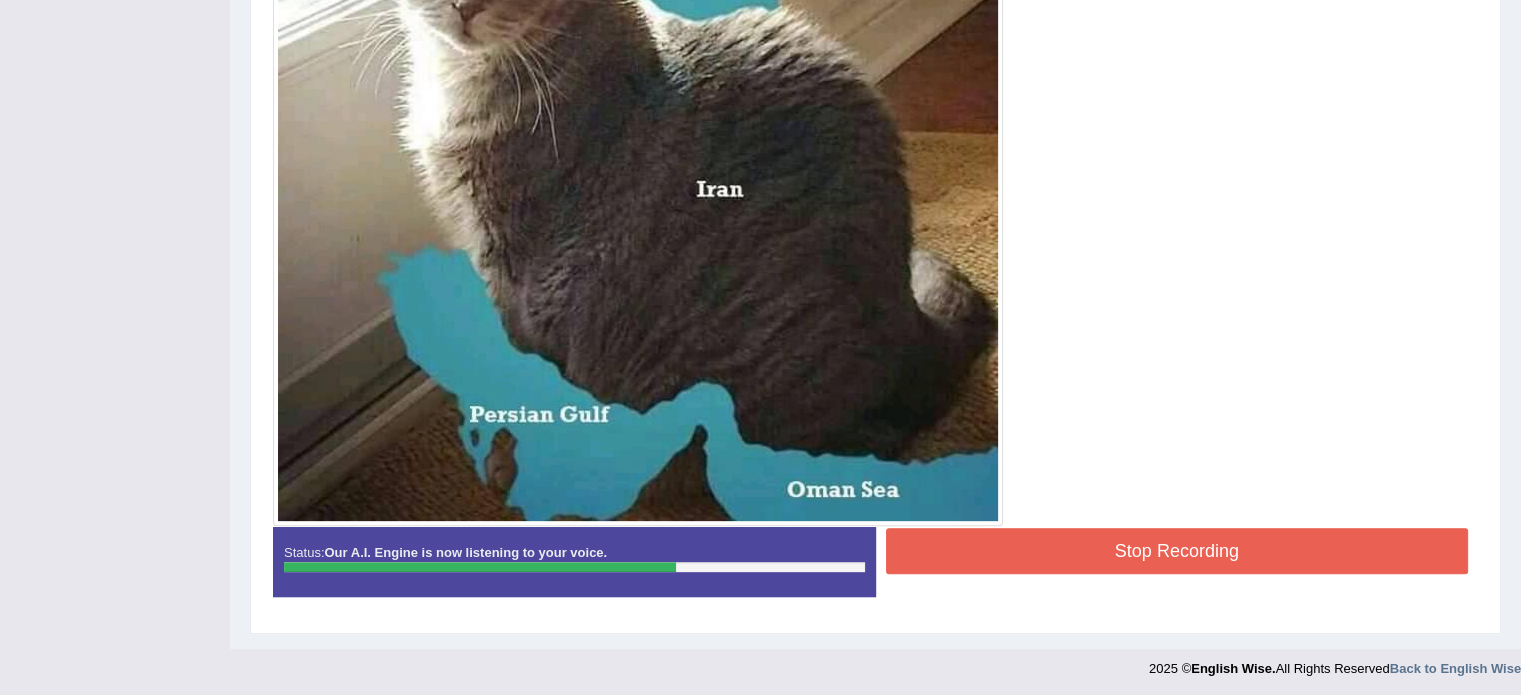 click on "Stop Recording" at bounding box center (1177, 551) 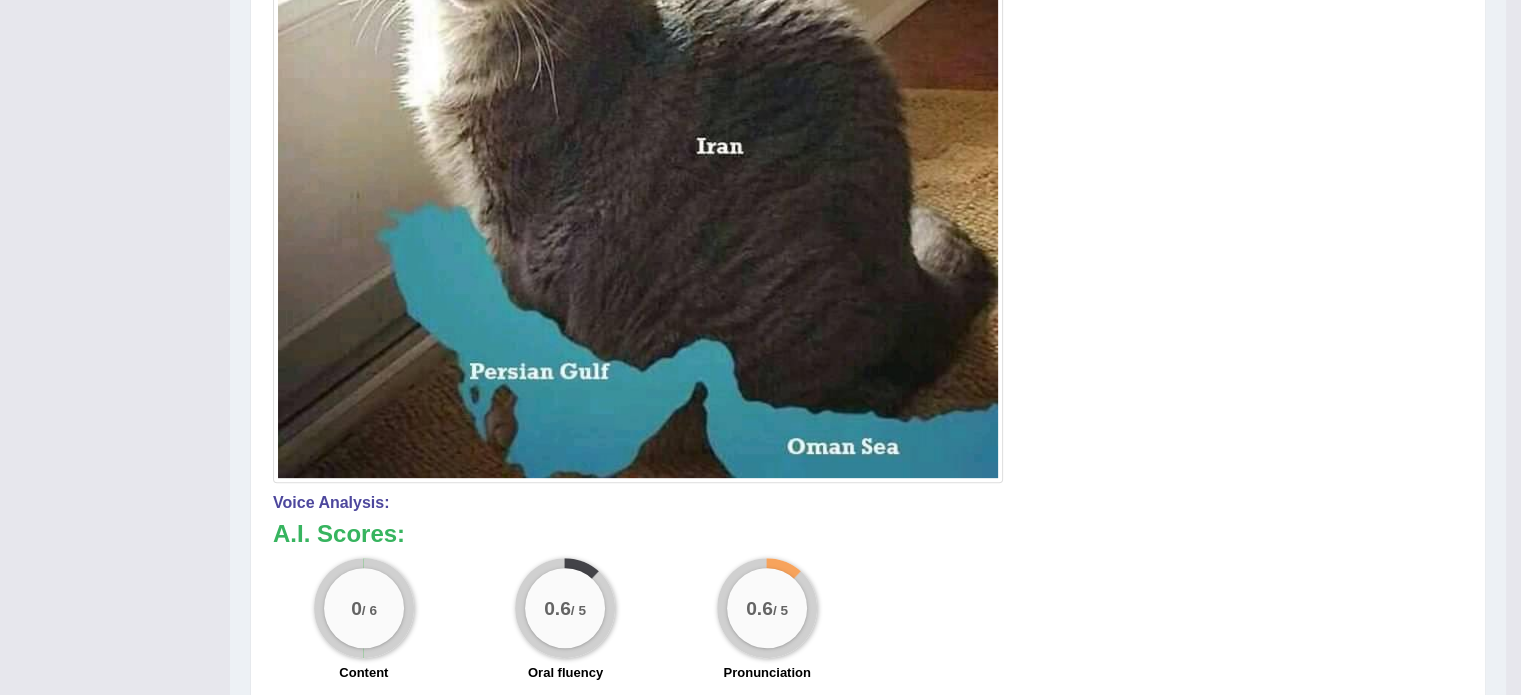 scroll, scrollTop: 1063, scrollLeft: 0, axis: vertical 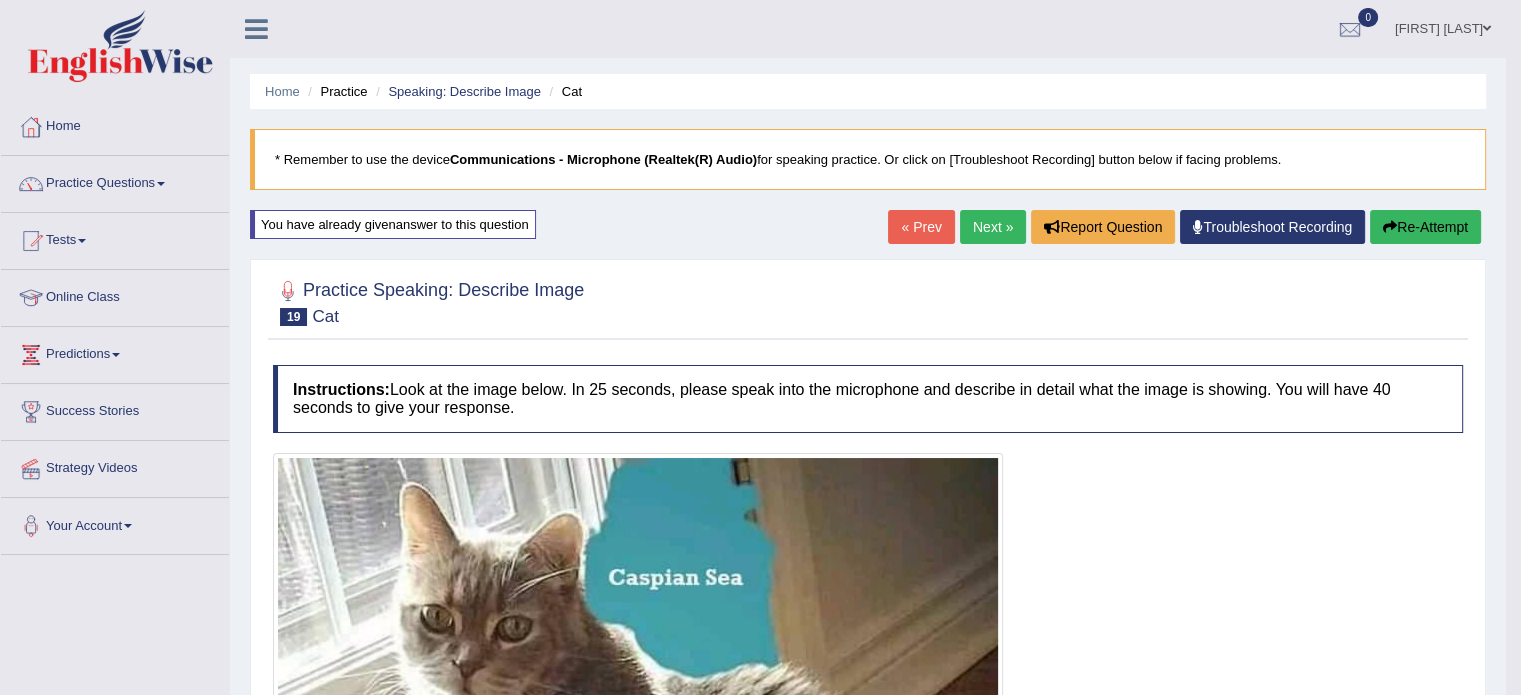 click on "Re-Attempt" at bounding box center (1425, 227) 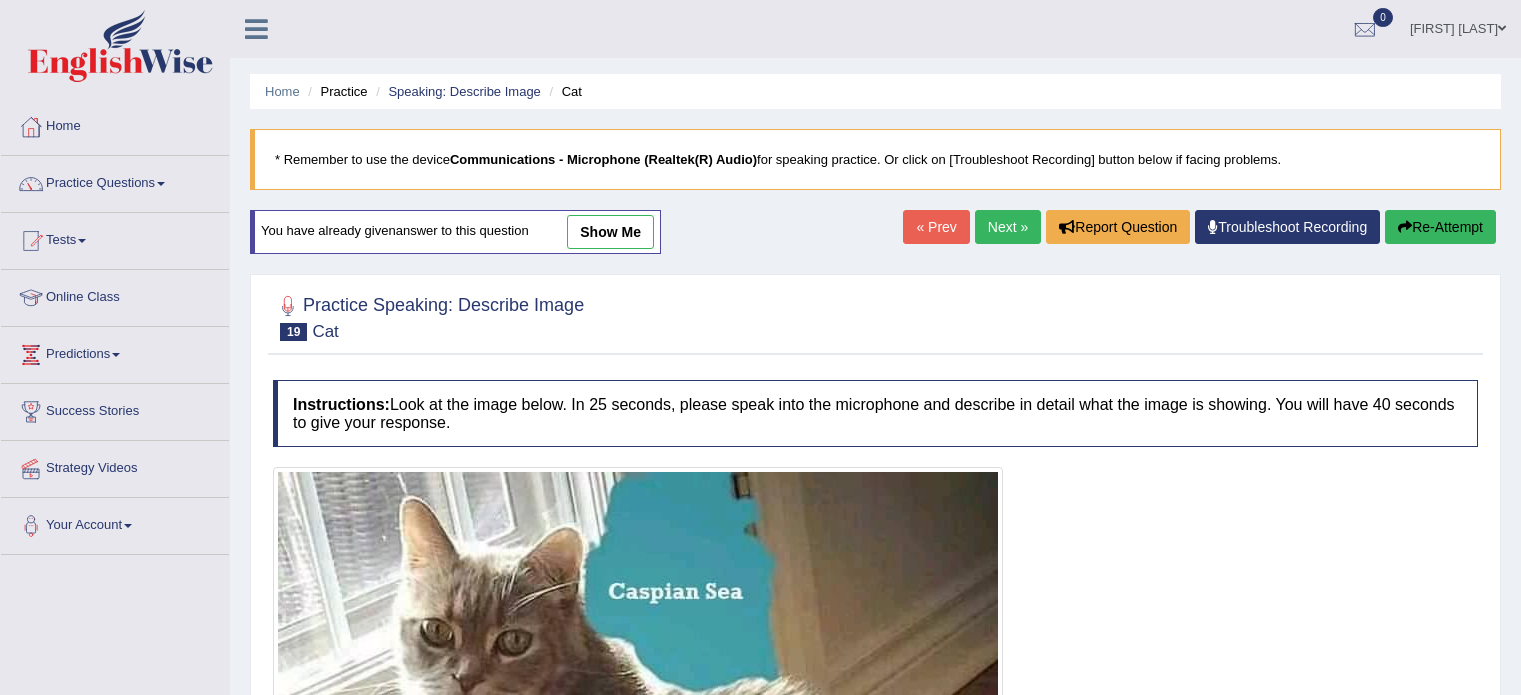 scroll, scrollTop: 0, scrollLeft: 0, axis: both 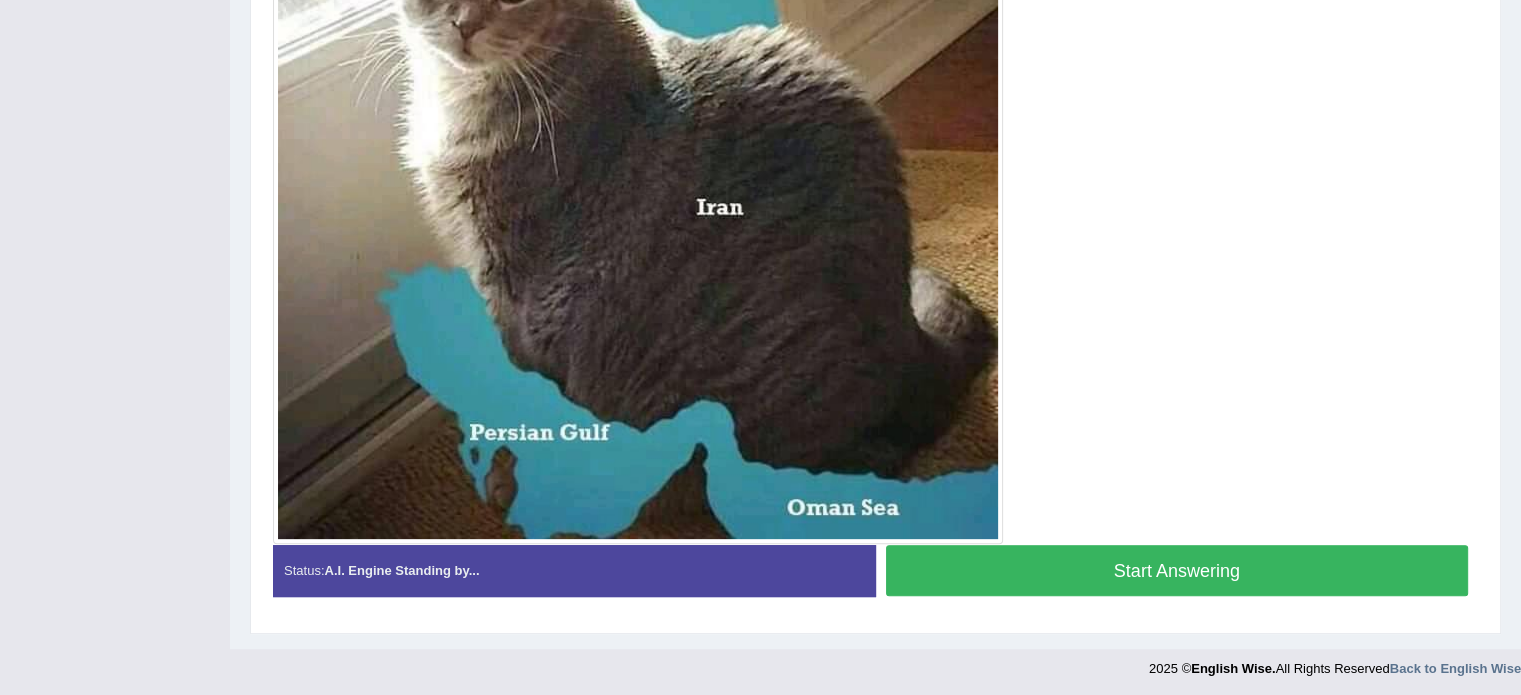 click on "Start Answering" at bounding box center (1177, 570) 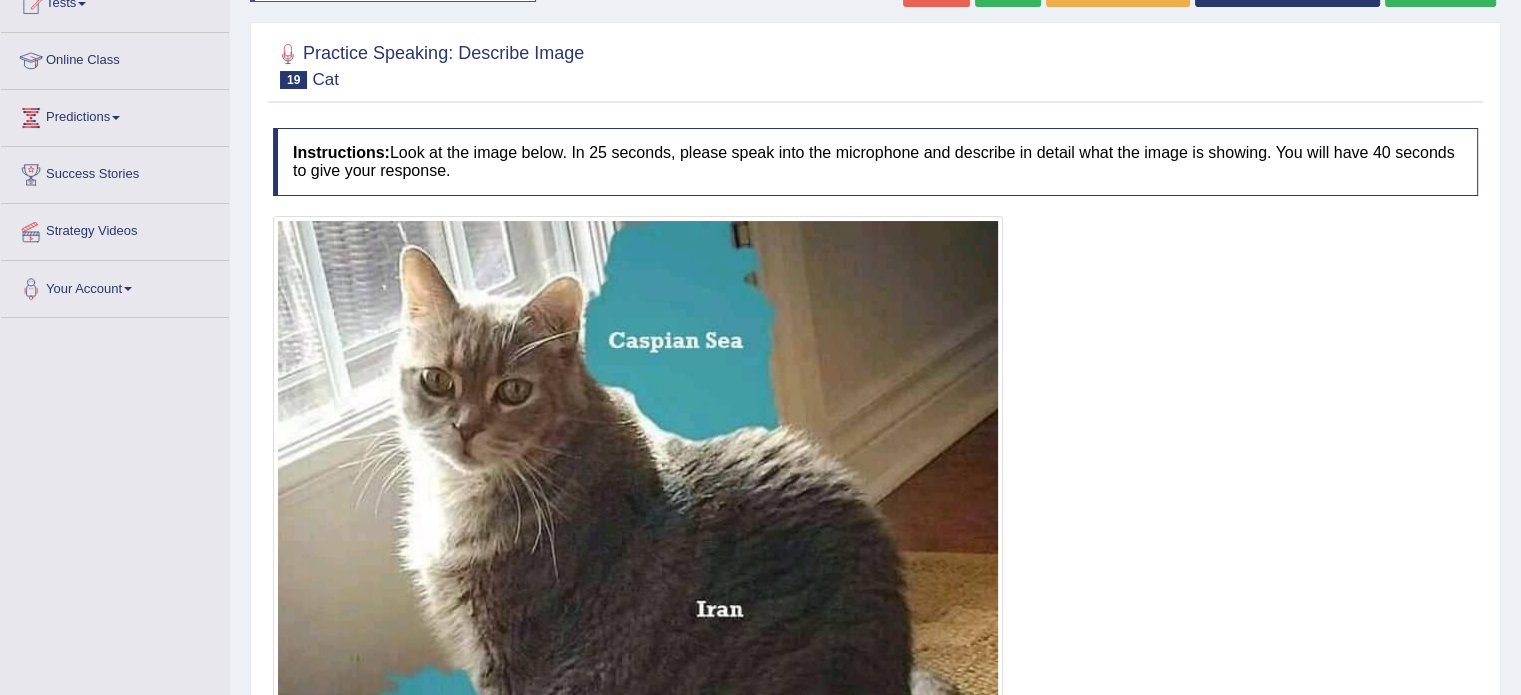 scroll, scrollTop: 0, scrollLeft: 0, axis: both 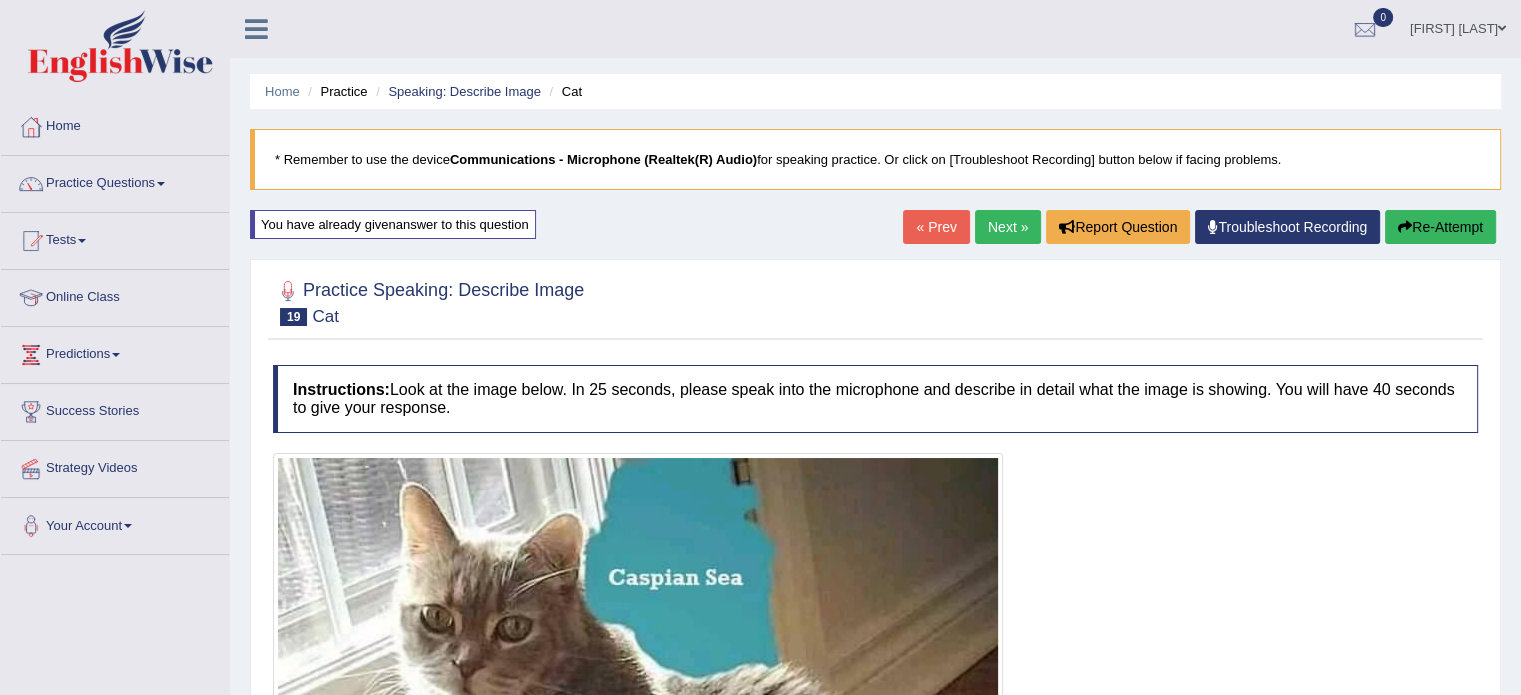 click on "Re-Attempt" at bounding box center (1440, 227) 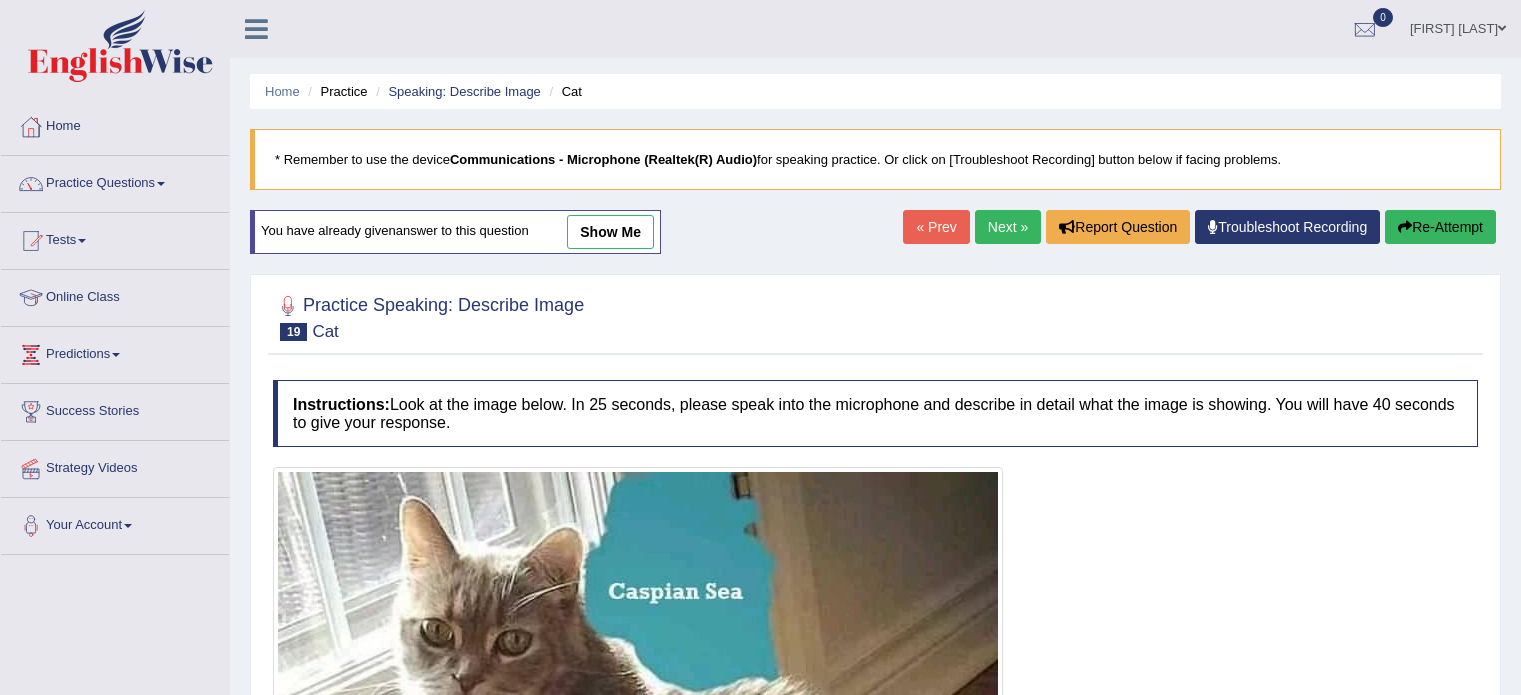 scroll, scrollTop: 0, scrollLeft: 0, axis: both 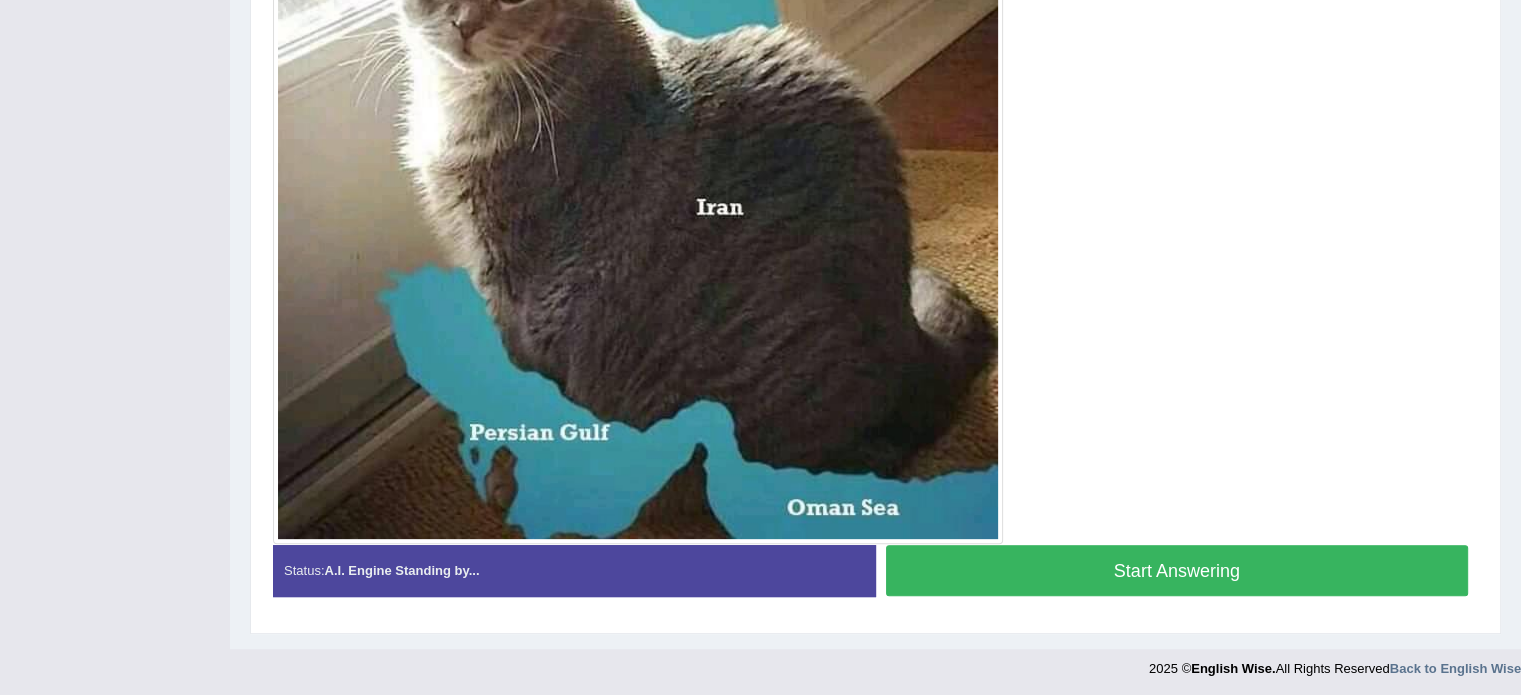 click on "Start Answering" at bounding box center [1177, 570] 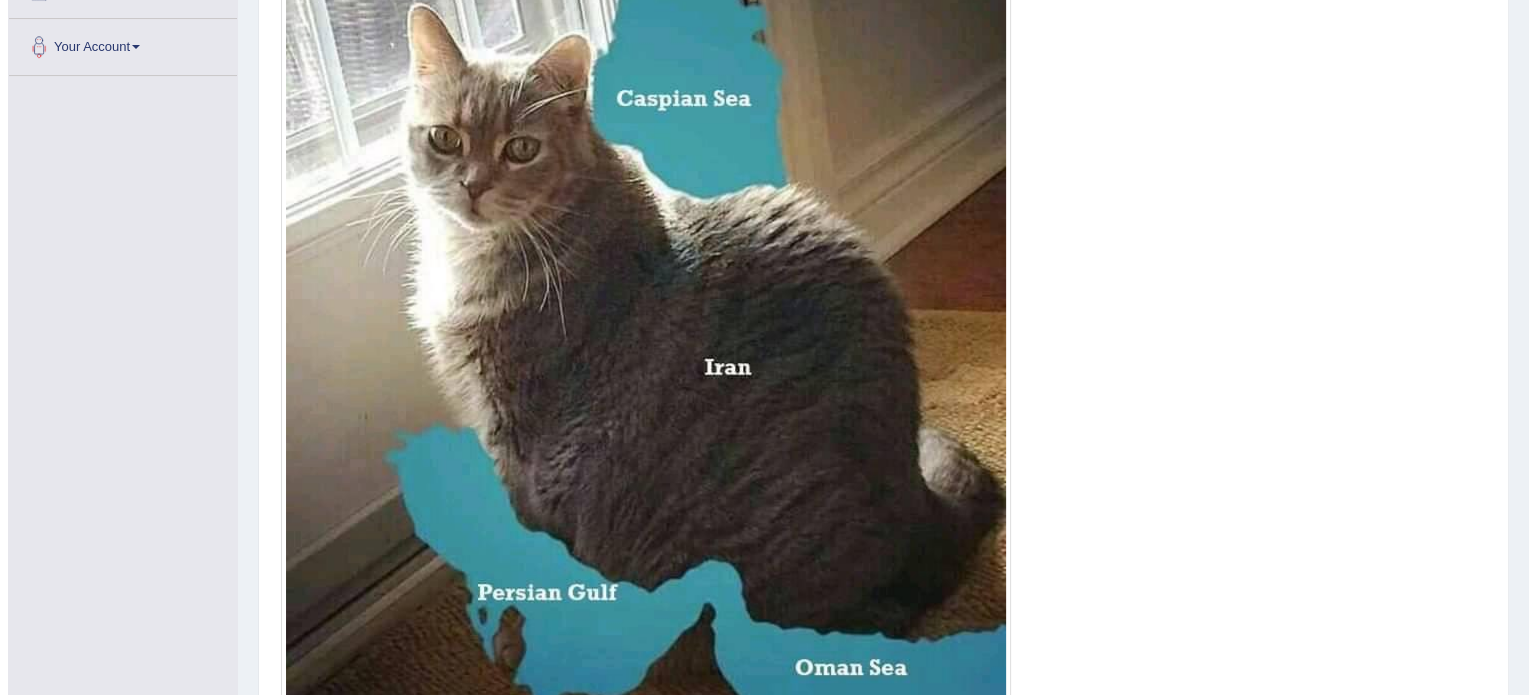 scroll, scrollTop: 657, scrollLeft: 0, axis: vertical 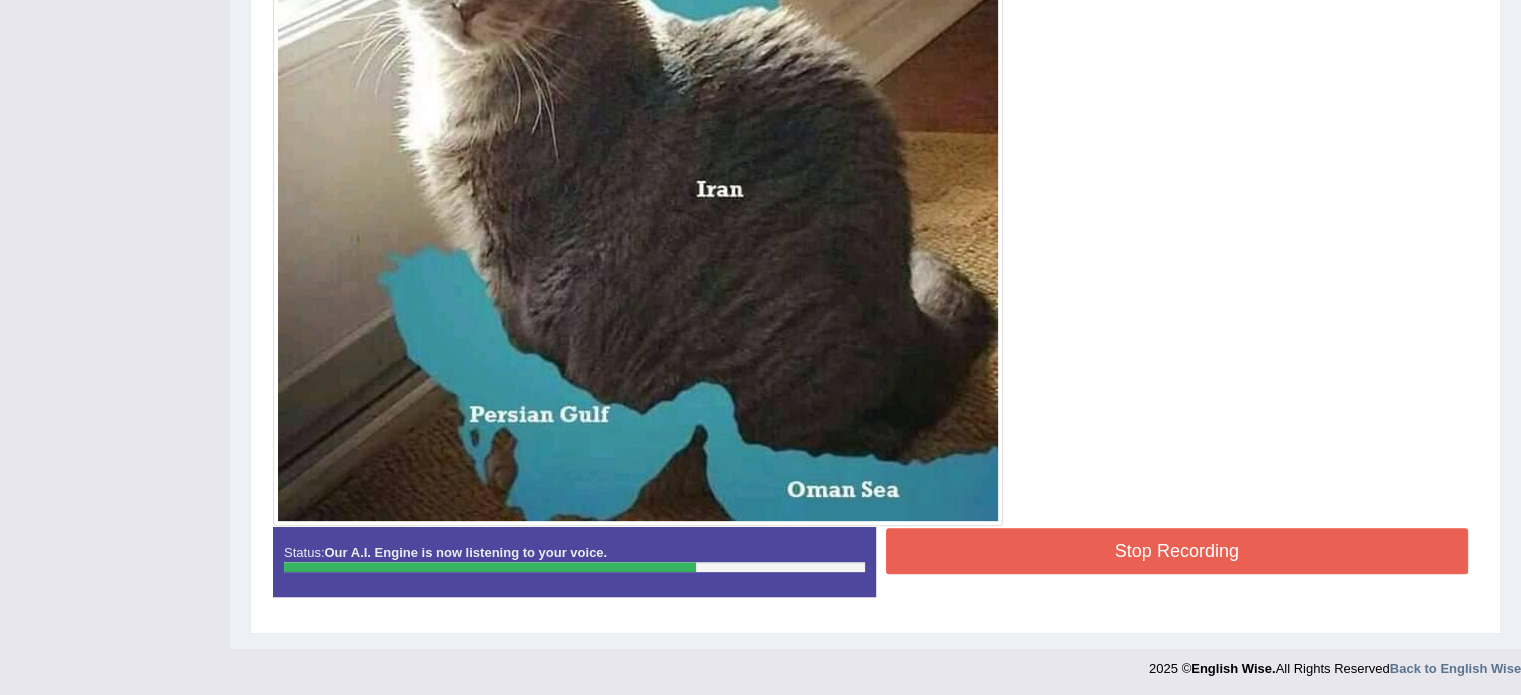 click on "Stop Recording" at bounding box center (1177, 551) 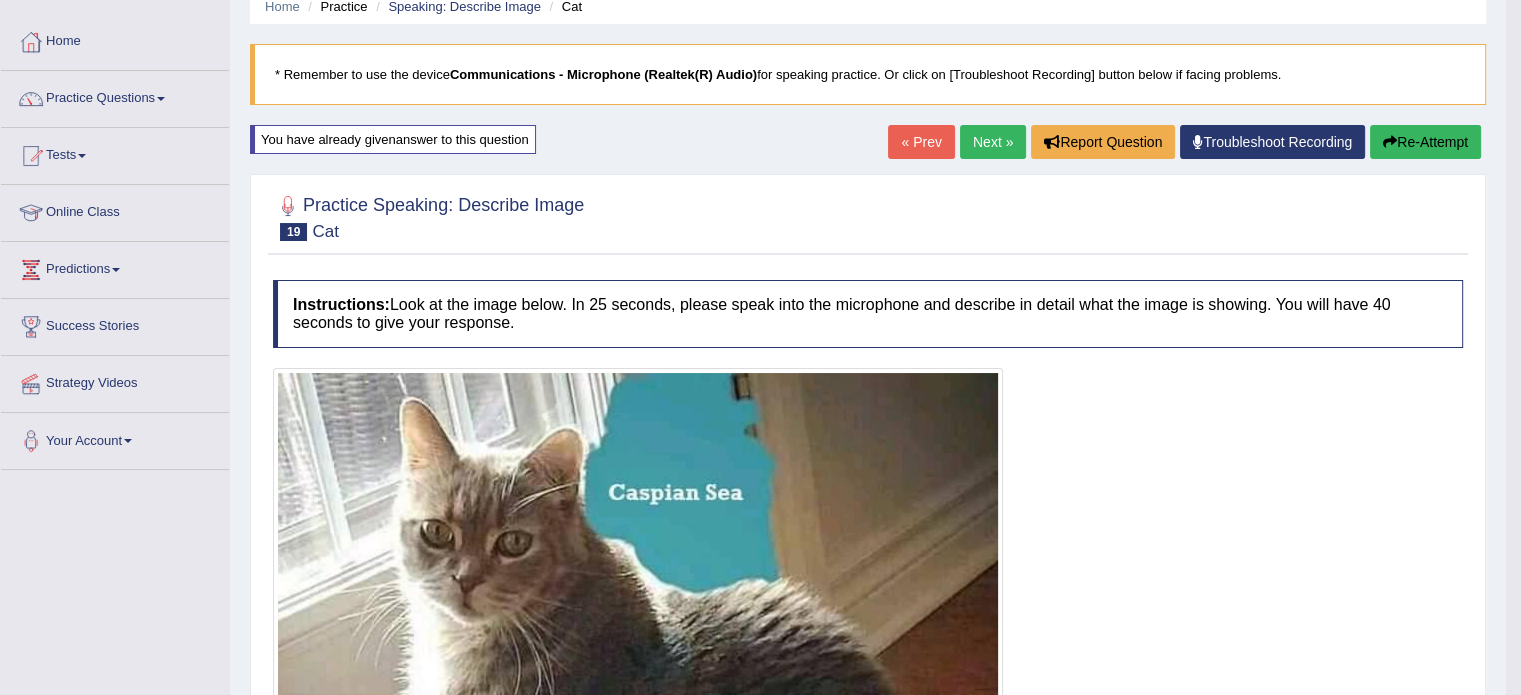scroll, scrollTop: 0, scrollLeft: 0, axis: both 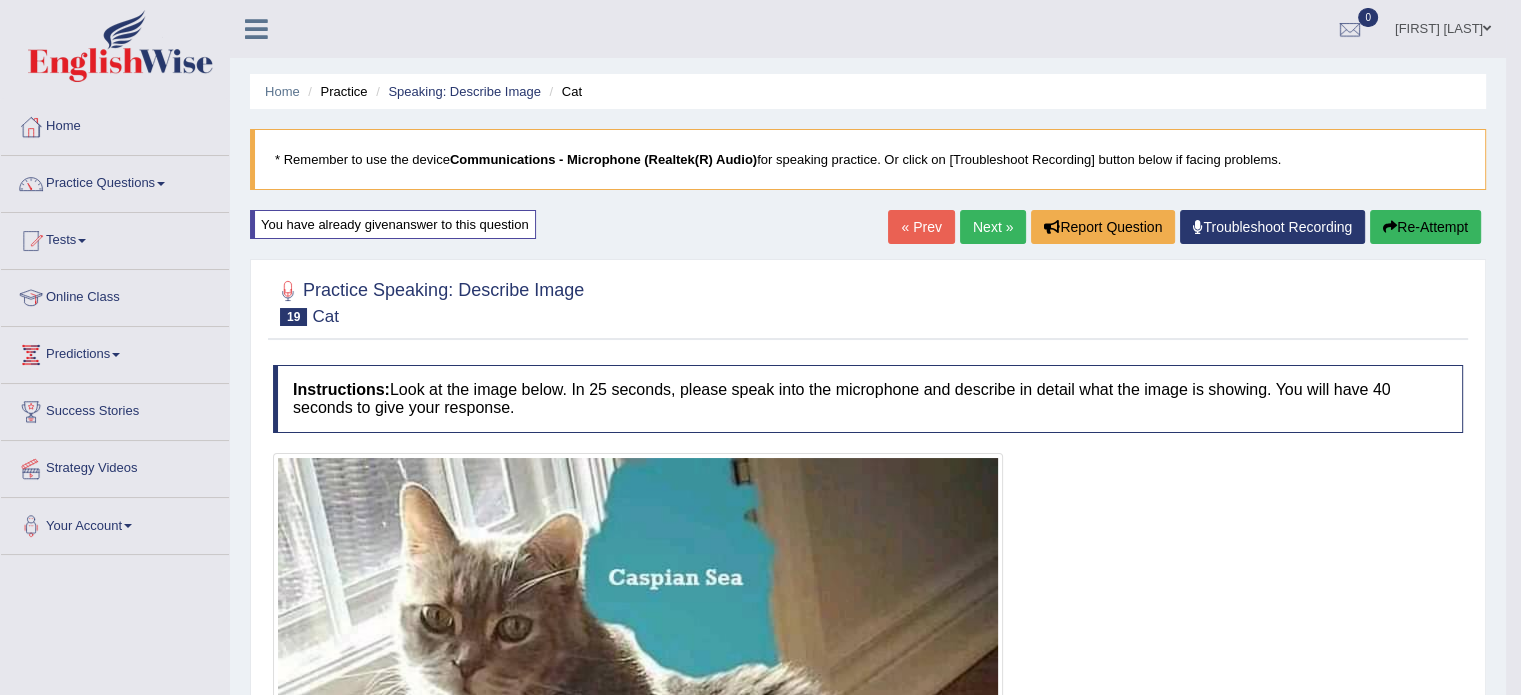click on "Re-Attempt" at bounding box center (1425, 227) 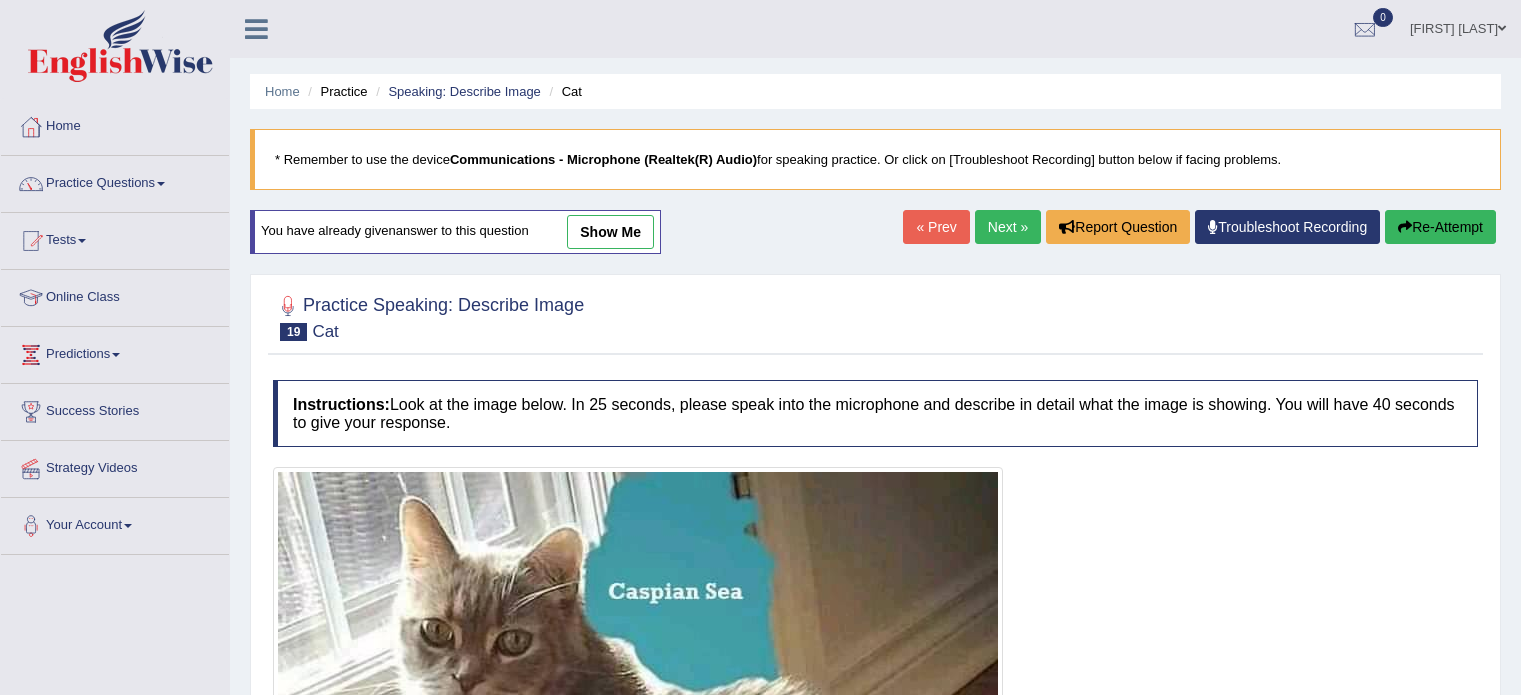 scroll, scrollTop: 0, scrollLeft: 0, axis: both 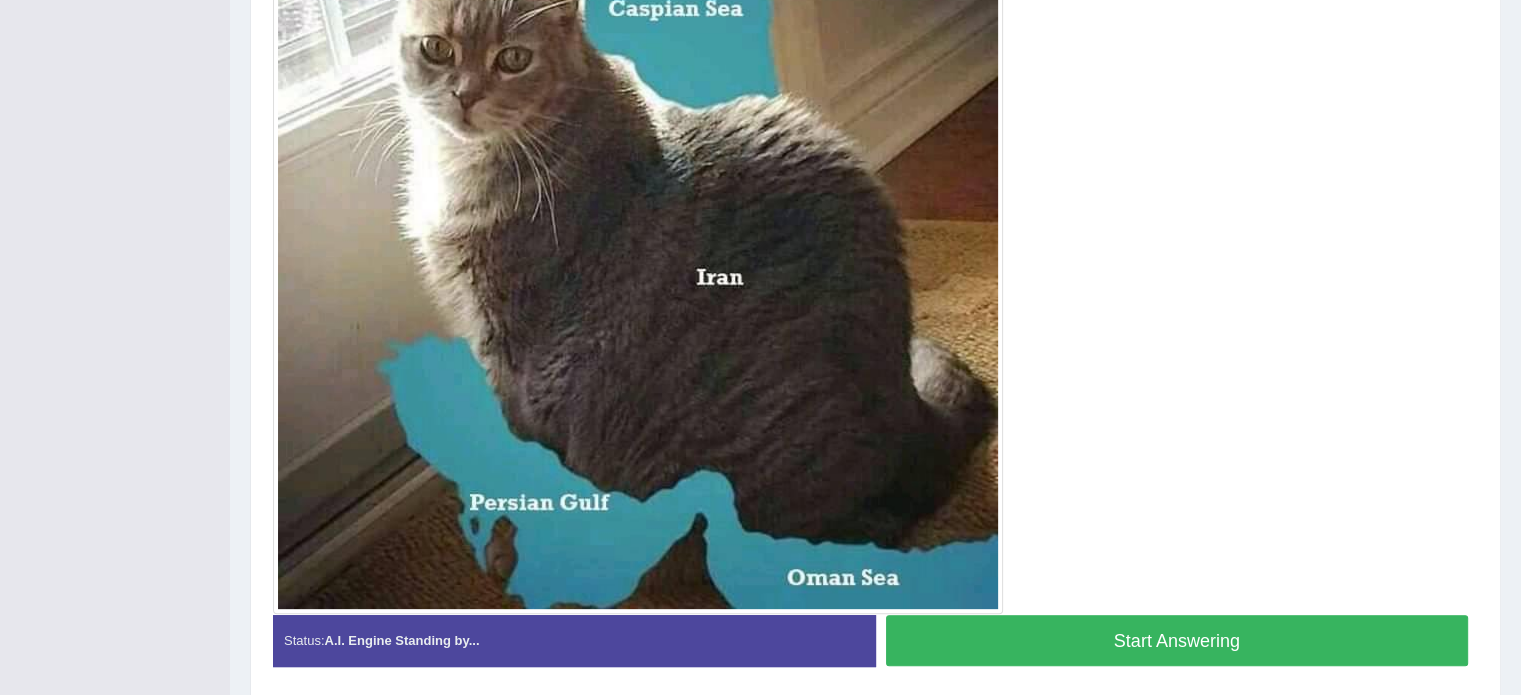 click on "Start Answering" at bounding box center [1177, 640] 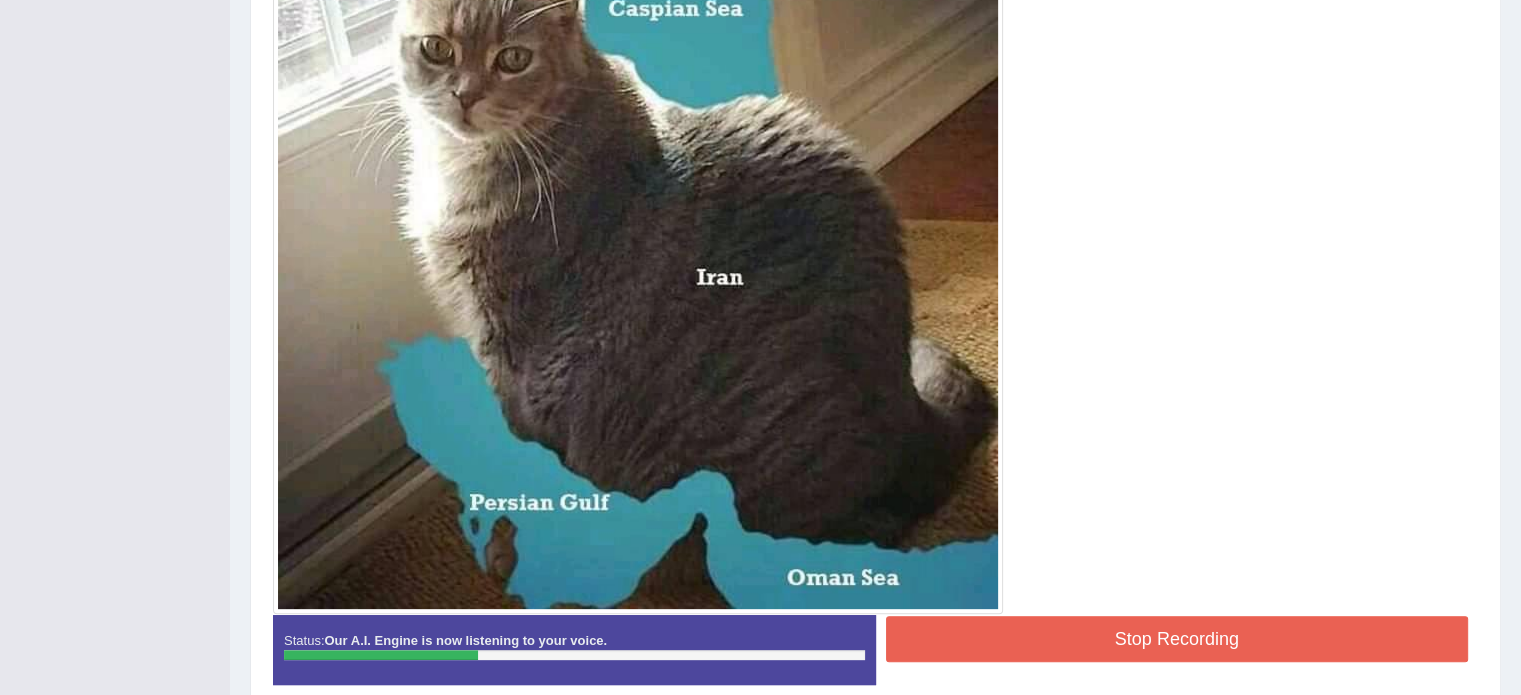 scroll, scrollTop: 657, scrollLeft: 0, axis: vertical 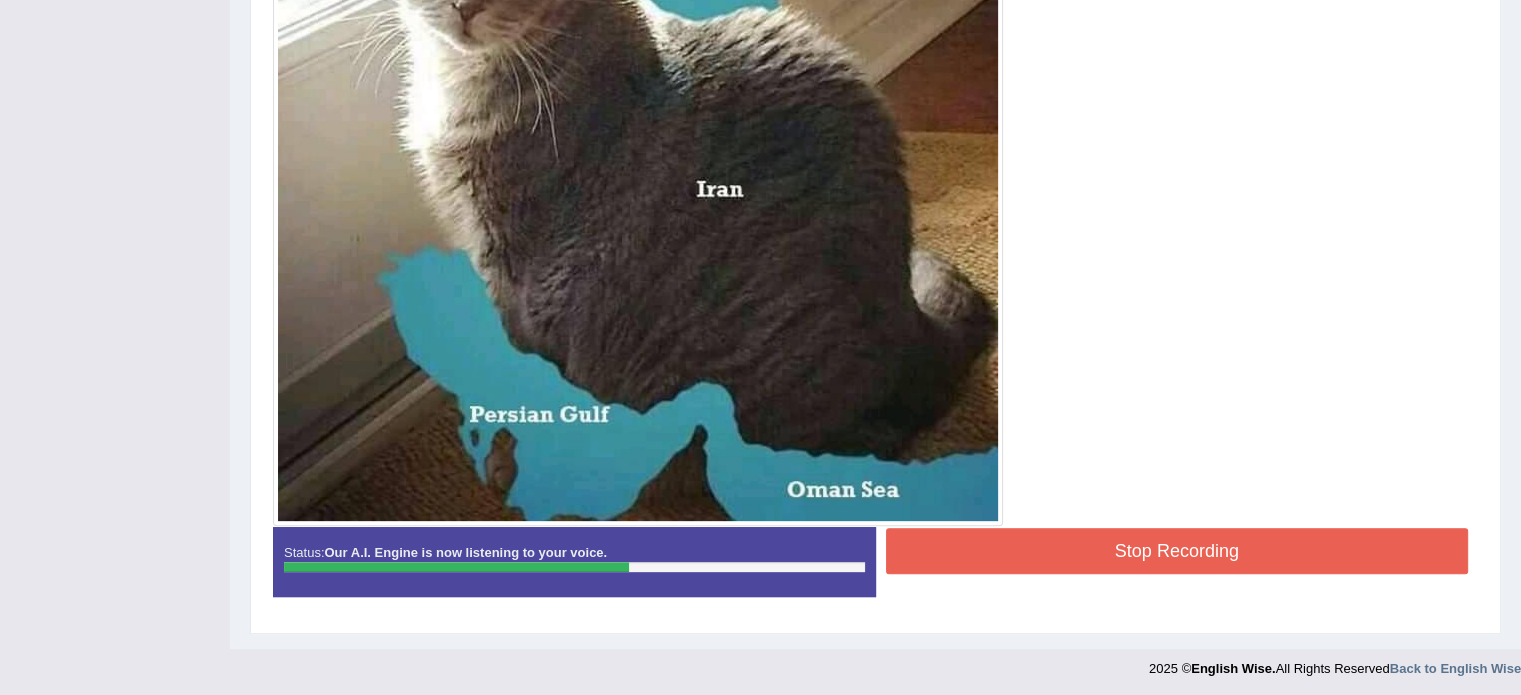 click on "Stop Recording" at bounding box center (1177, 551) 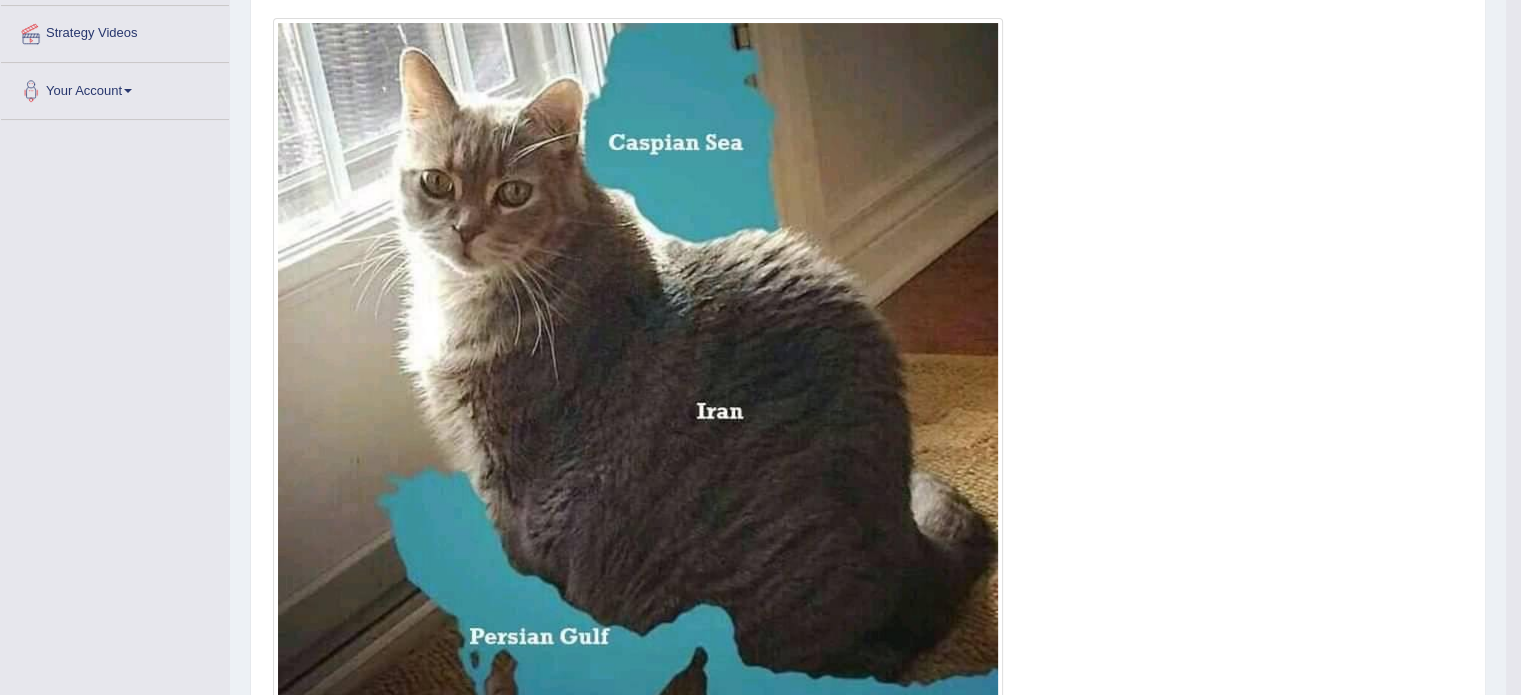 scroll, scrollTop: 0, scrollLeft: 0, axis: both 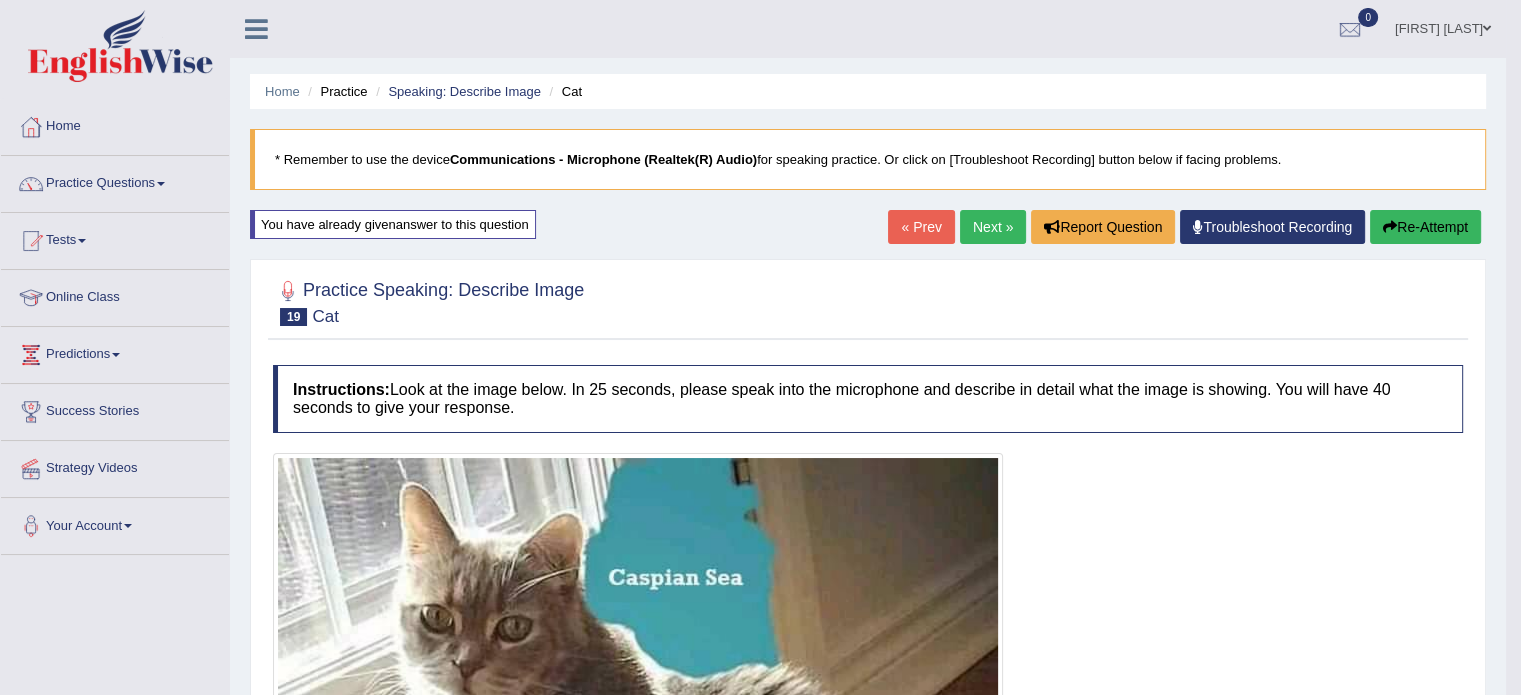click on "Next »" at bounding box center (993, 227) 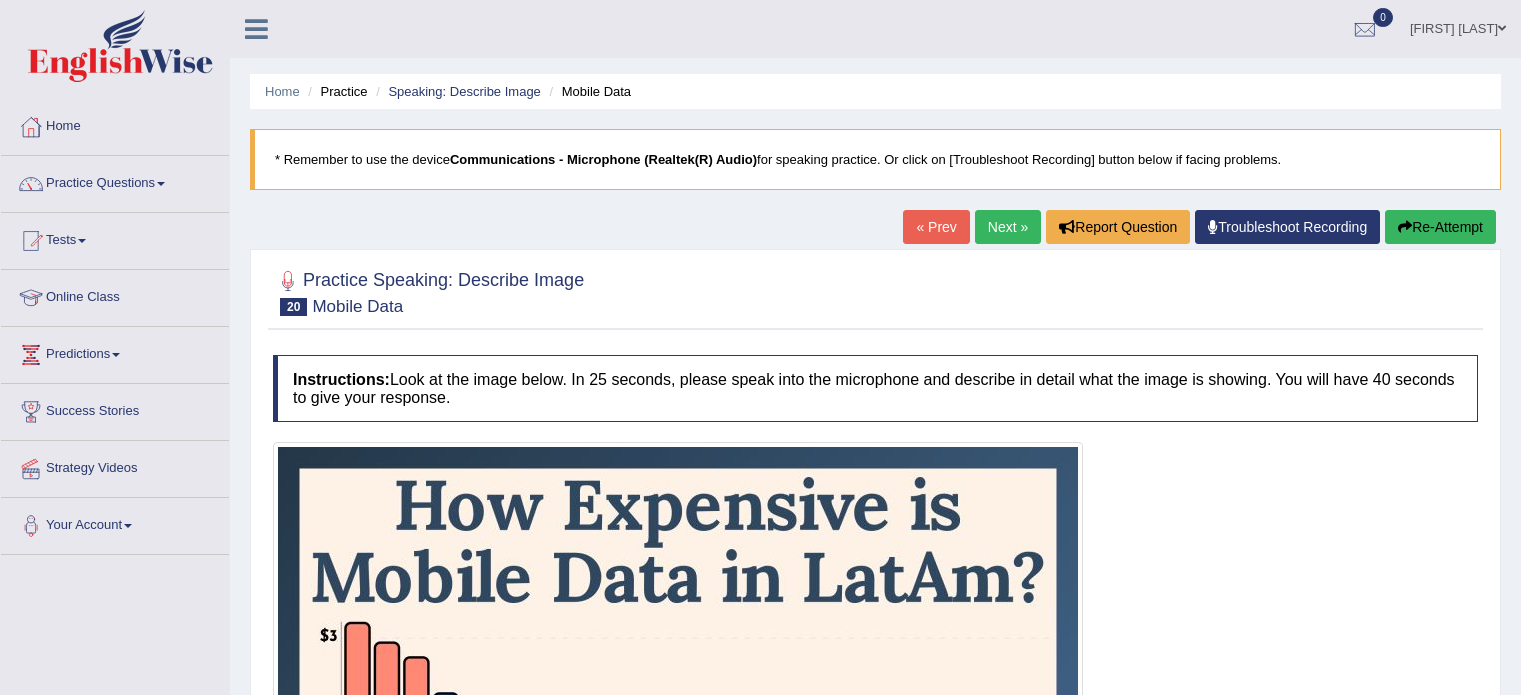 scroll, scrollTop: 0, scrollLeft: 0, axis: both 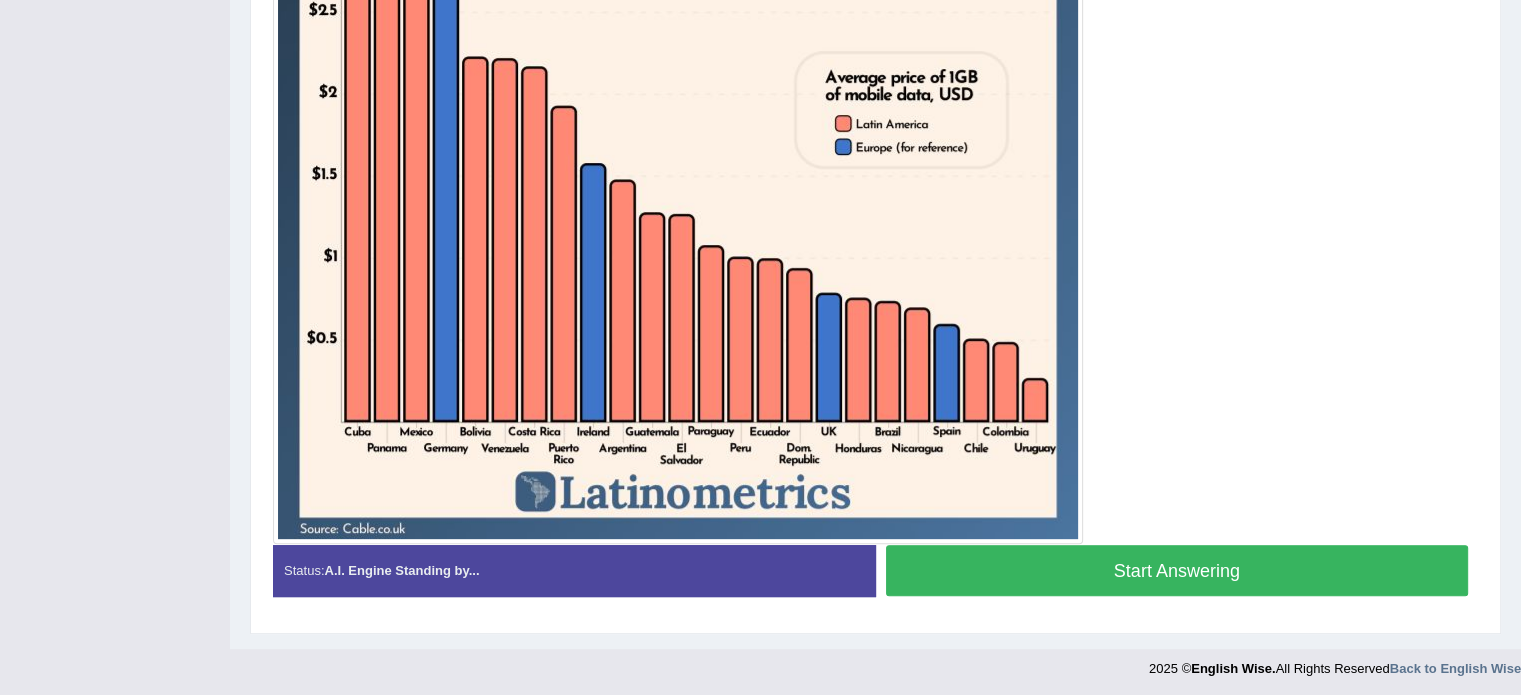 click on "Start Answering" at bounding box center [1177, 570] 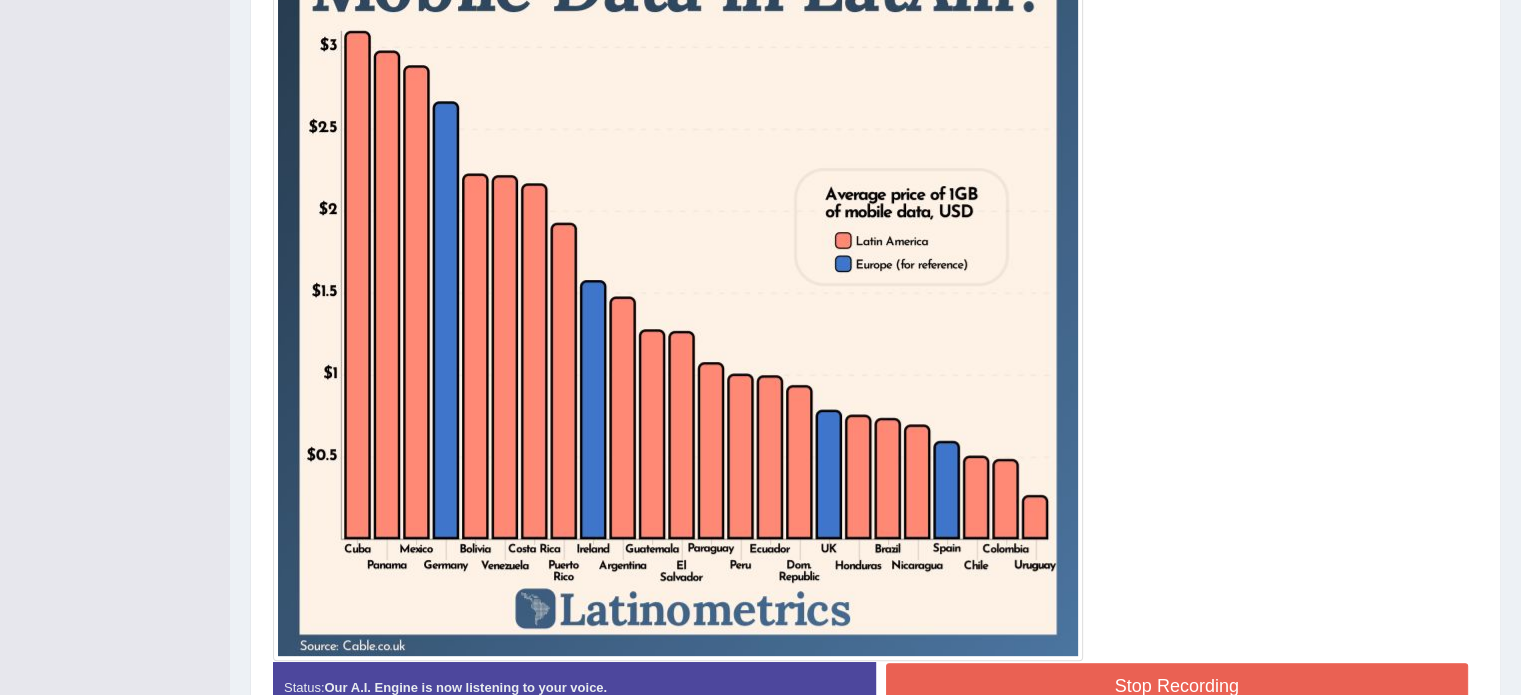 scroll, scrollTop: 728, scrollLeft: 0, axis: vertical 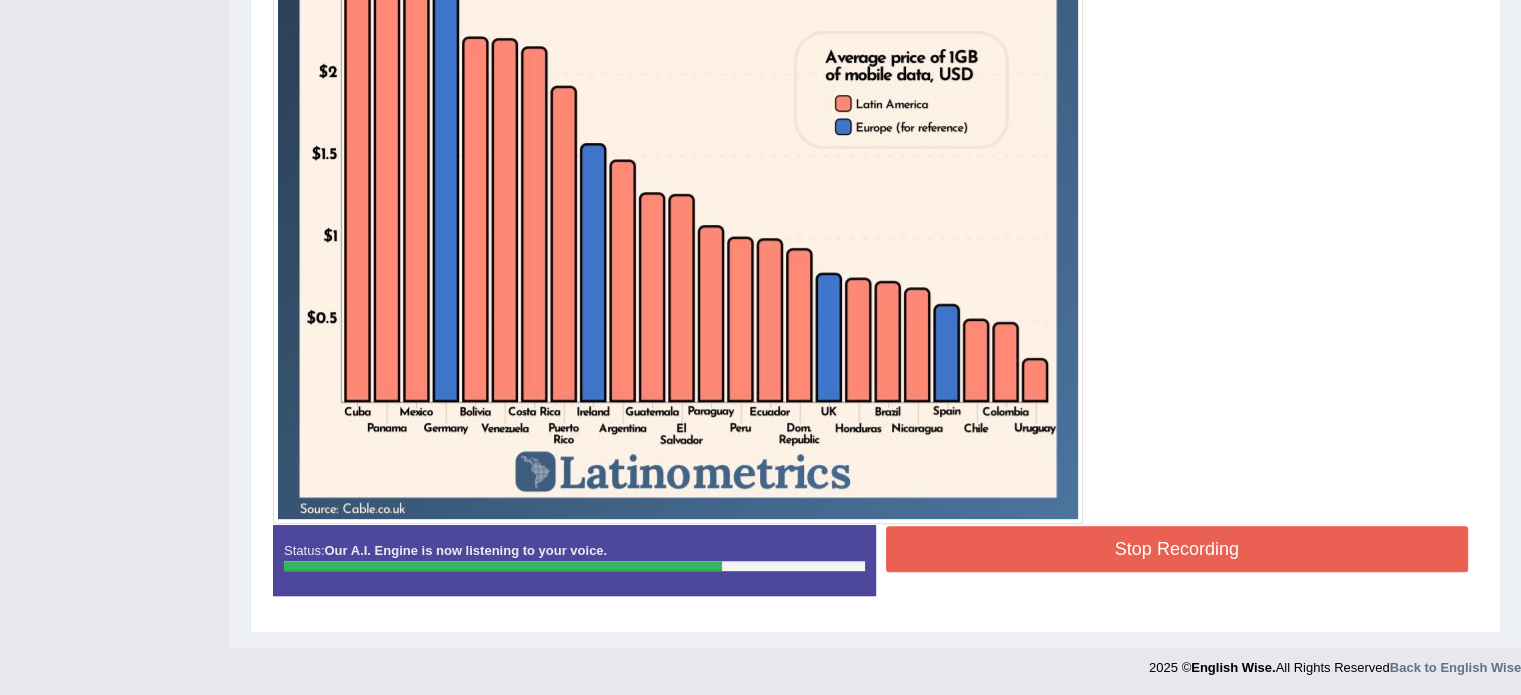 click on "Stop Recording" at bounding box center (1177, 549) 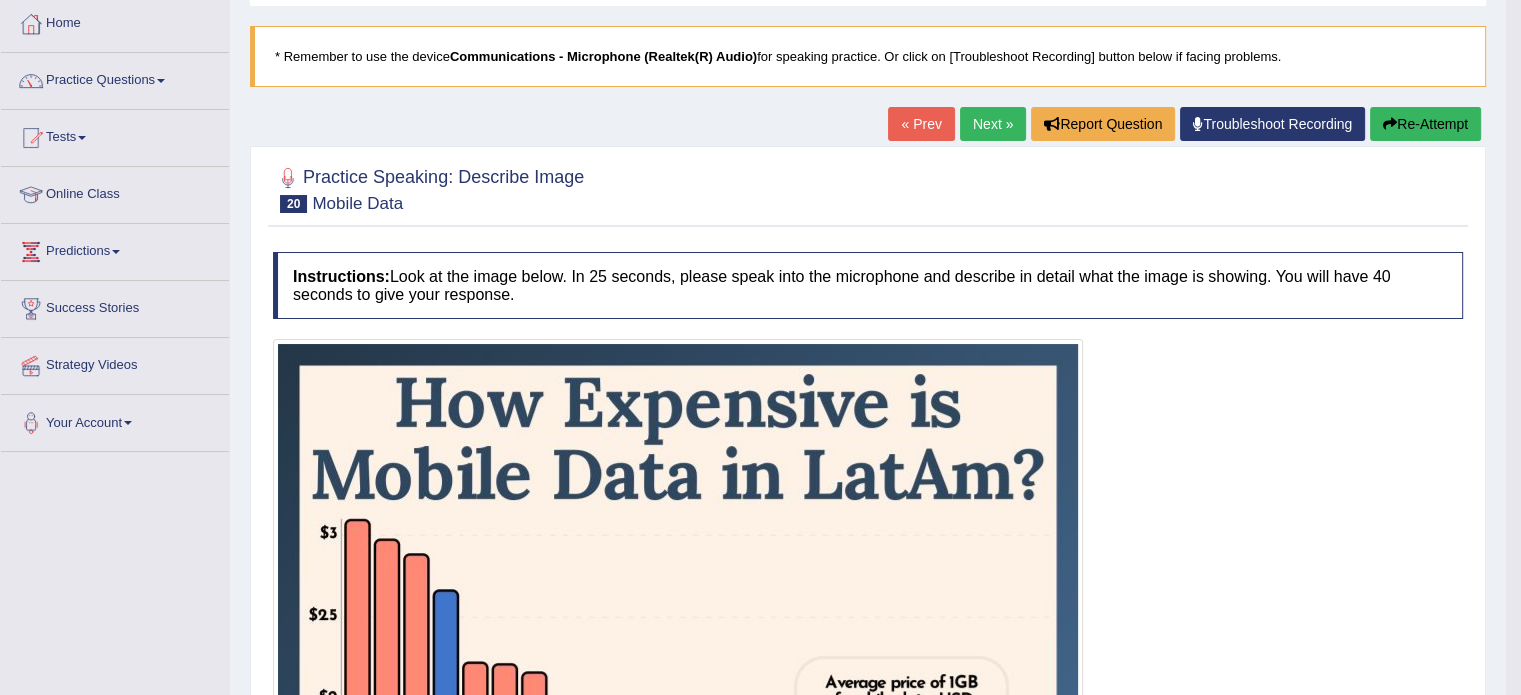 scroll, scrollTop: 63, scrollLeft: 0, axis: vertical 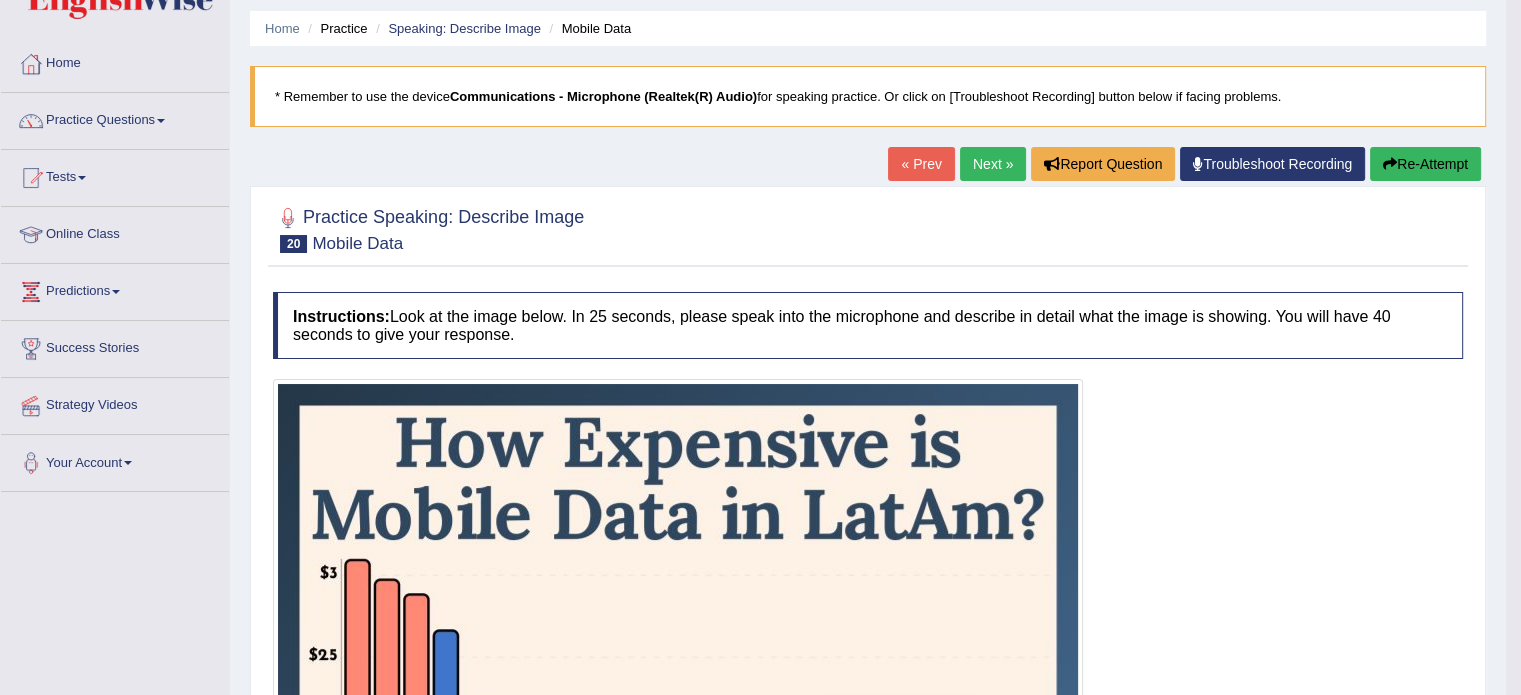 click on "Next »" at bounding box center (993, 164) 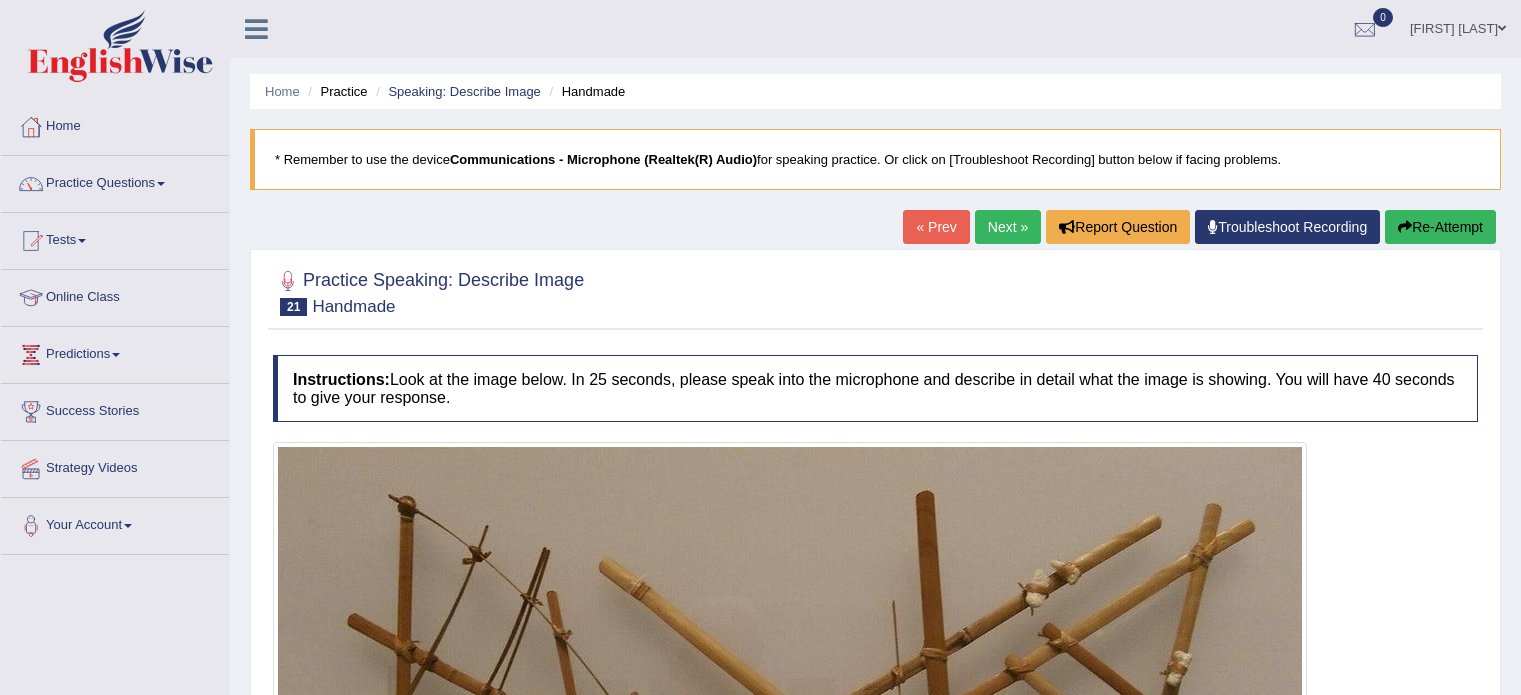 scroll, scrollTop: 0, scrollLeft: 0, axis: both 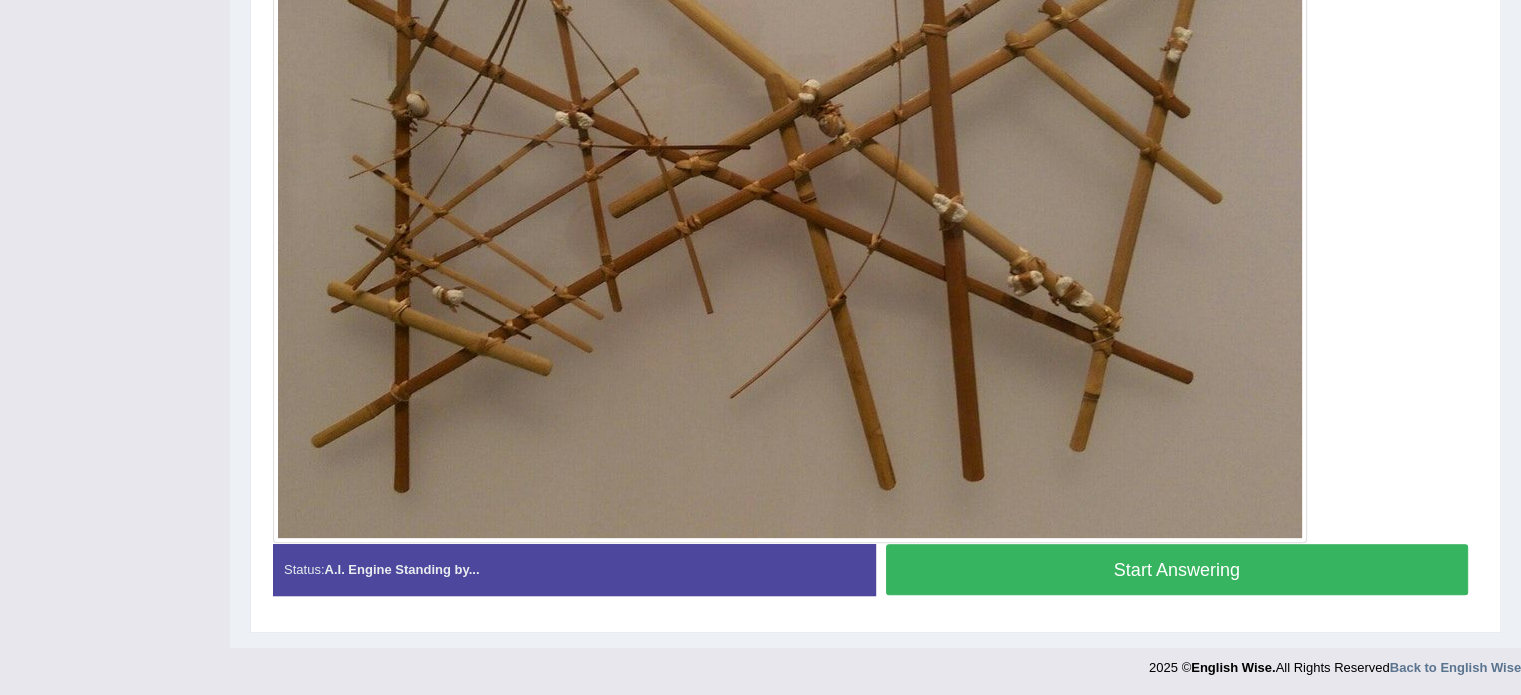 click on "Start Answering" at bounding box center [1177, 569] 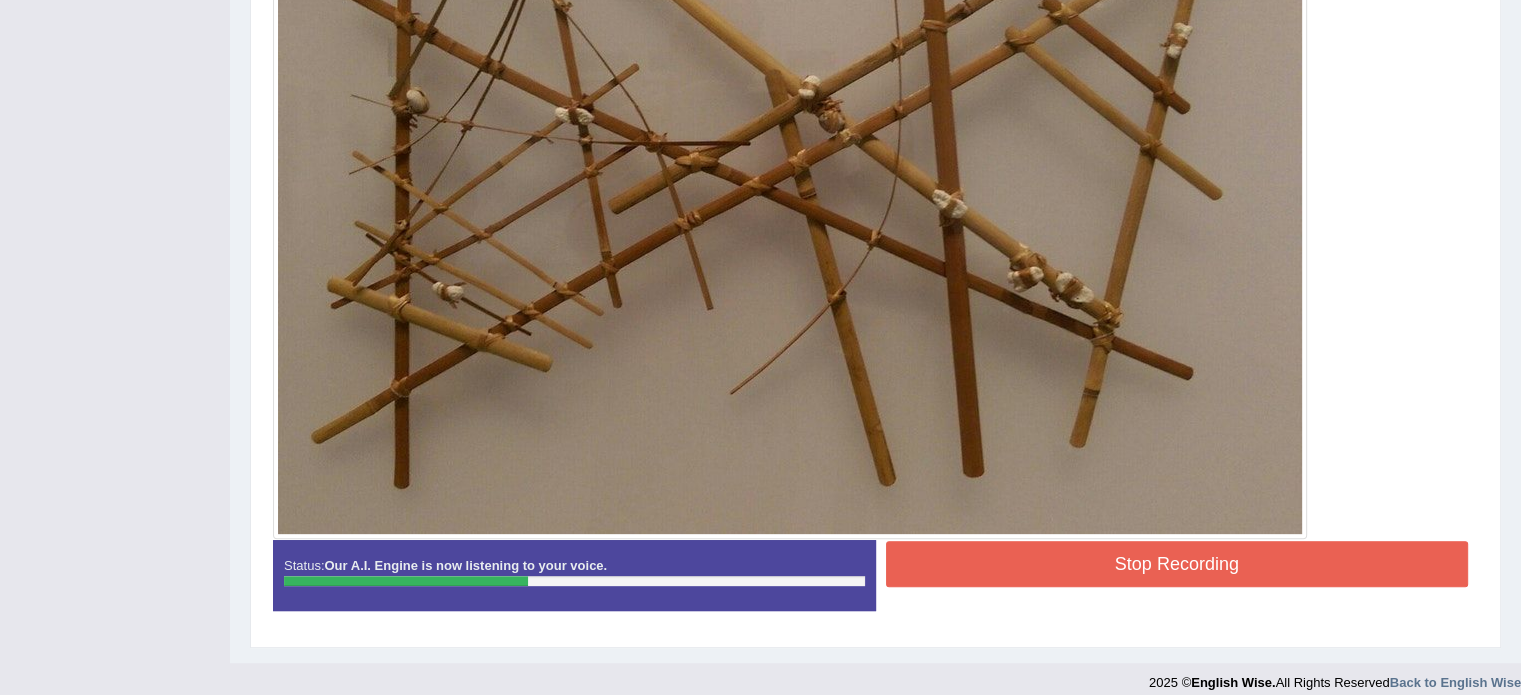scroll, scrollTop: 643, scrollLeft: 0, axis: vertical 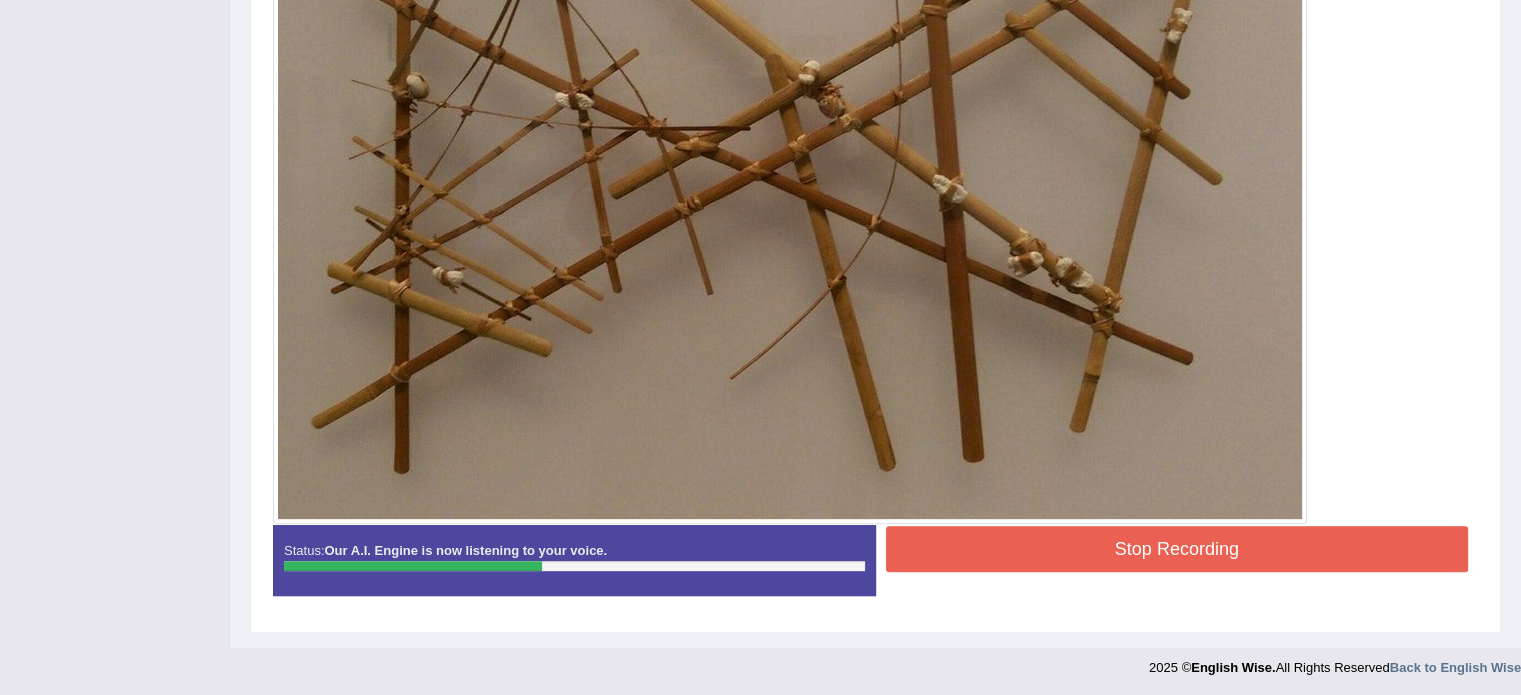 click on "Stop Recording" at bounding box center [1177, 549] 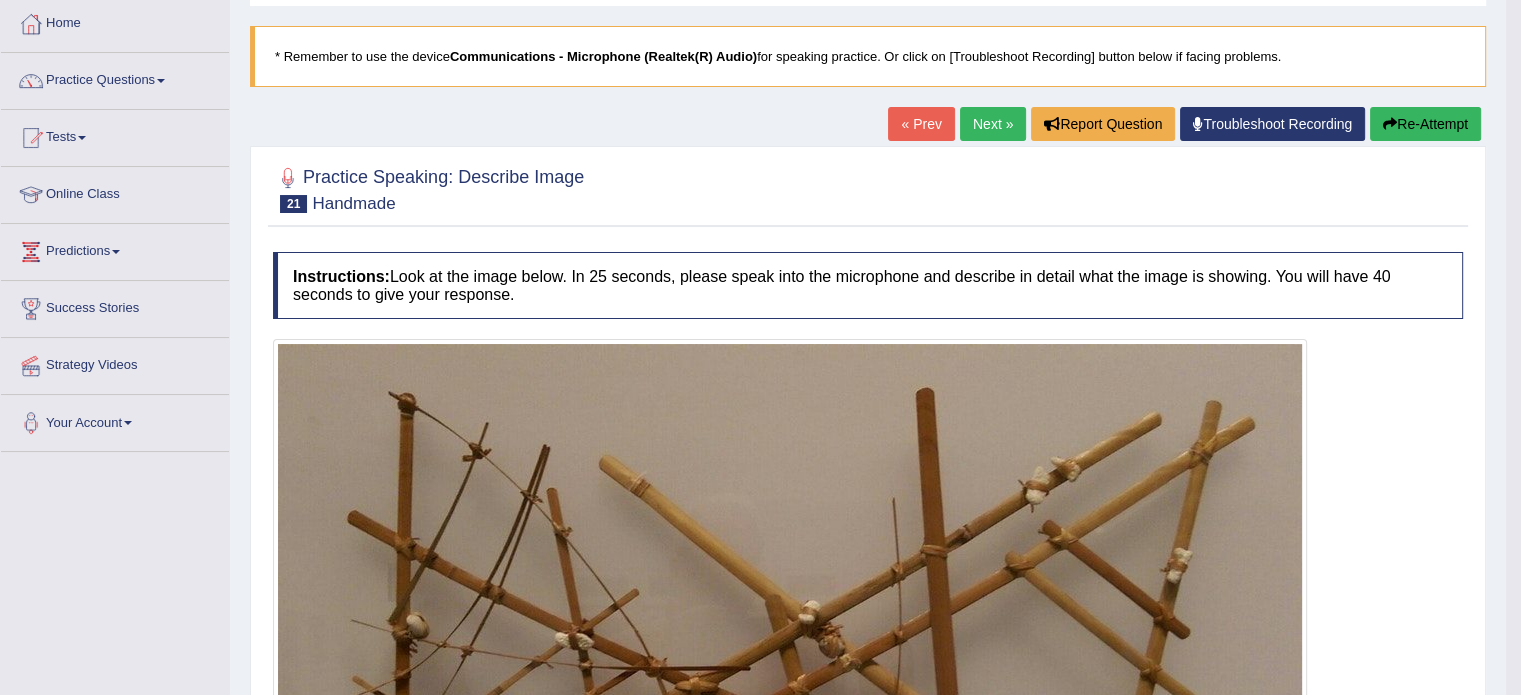 scroll, scrollTop: 0, scrollLeft: 0, axis: both 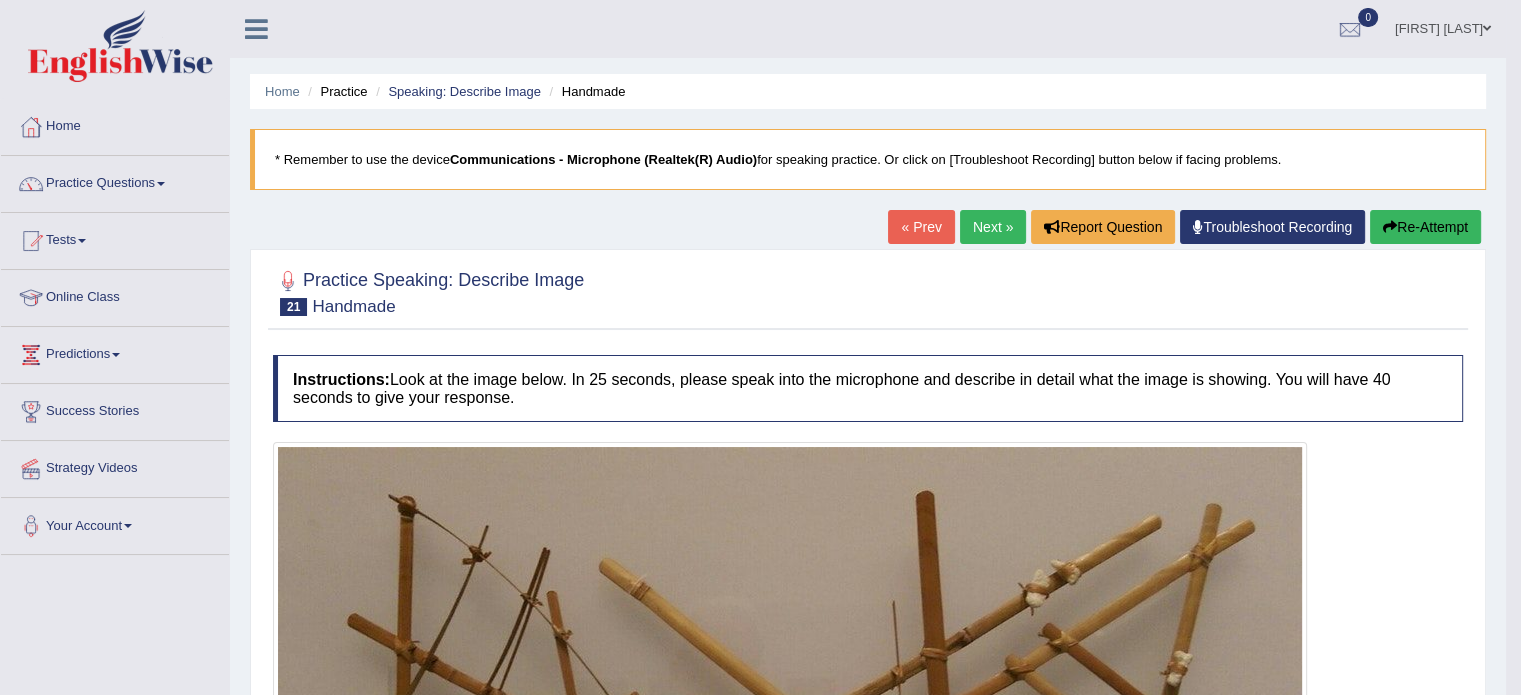 click on "Next »" at bounding box center (993, 227) 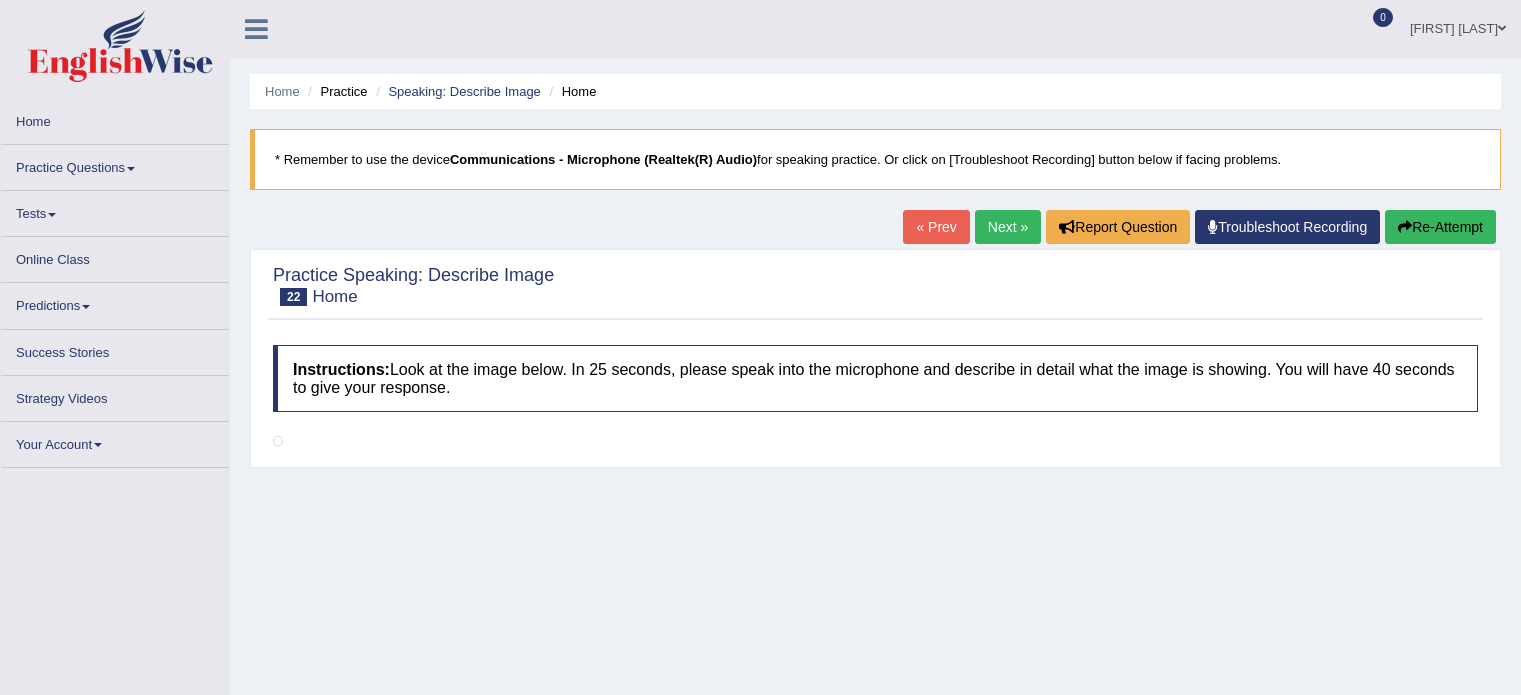 scroll, scrollTop: 0, scrollLeft: 0, axis: both 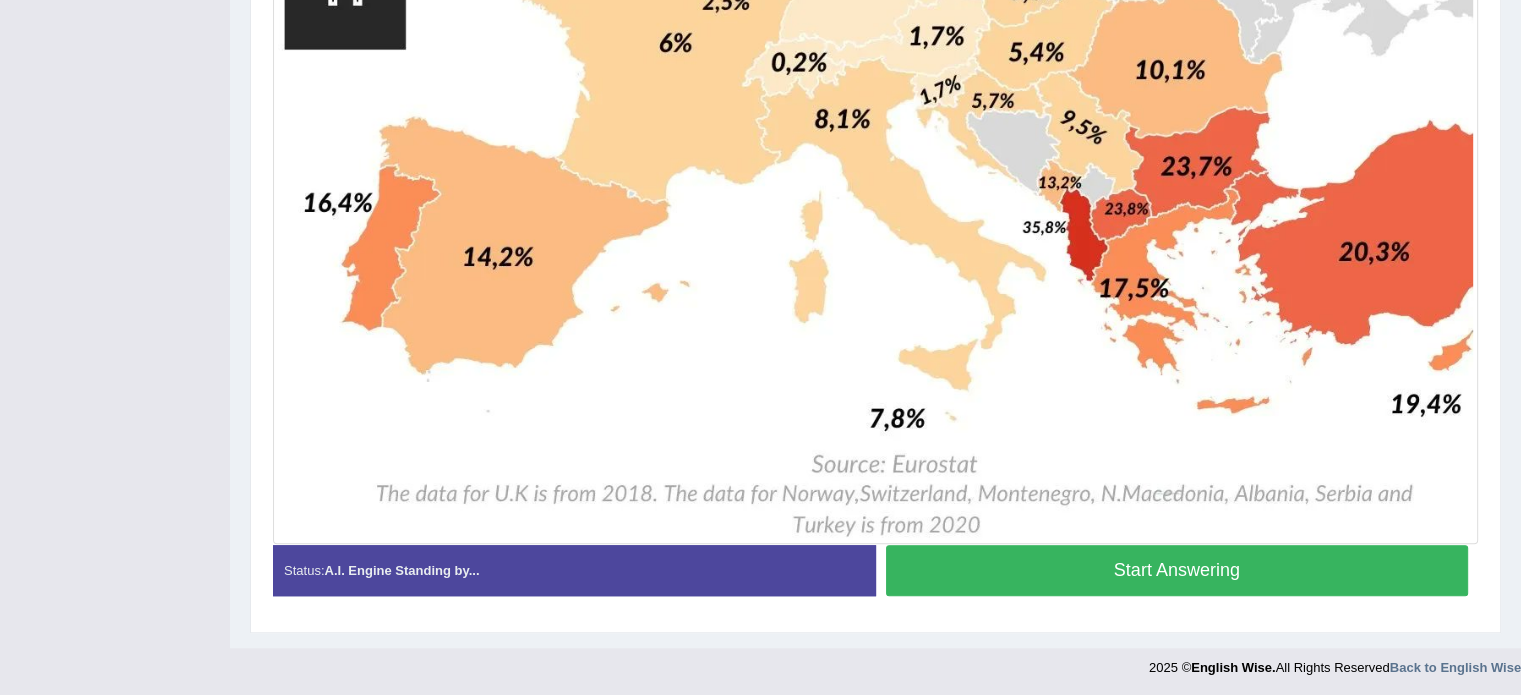 click on "Start Answering" at bounding box center (1177, 570) 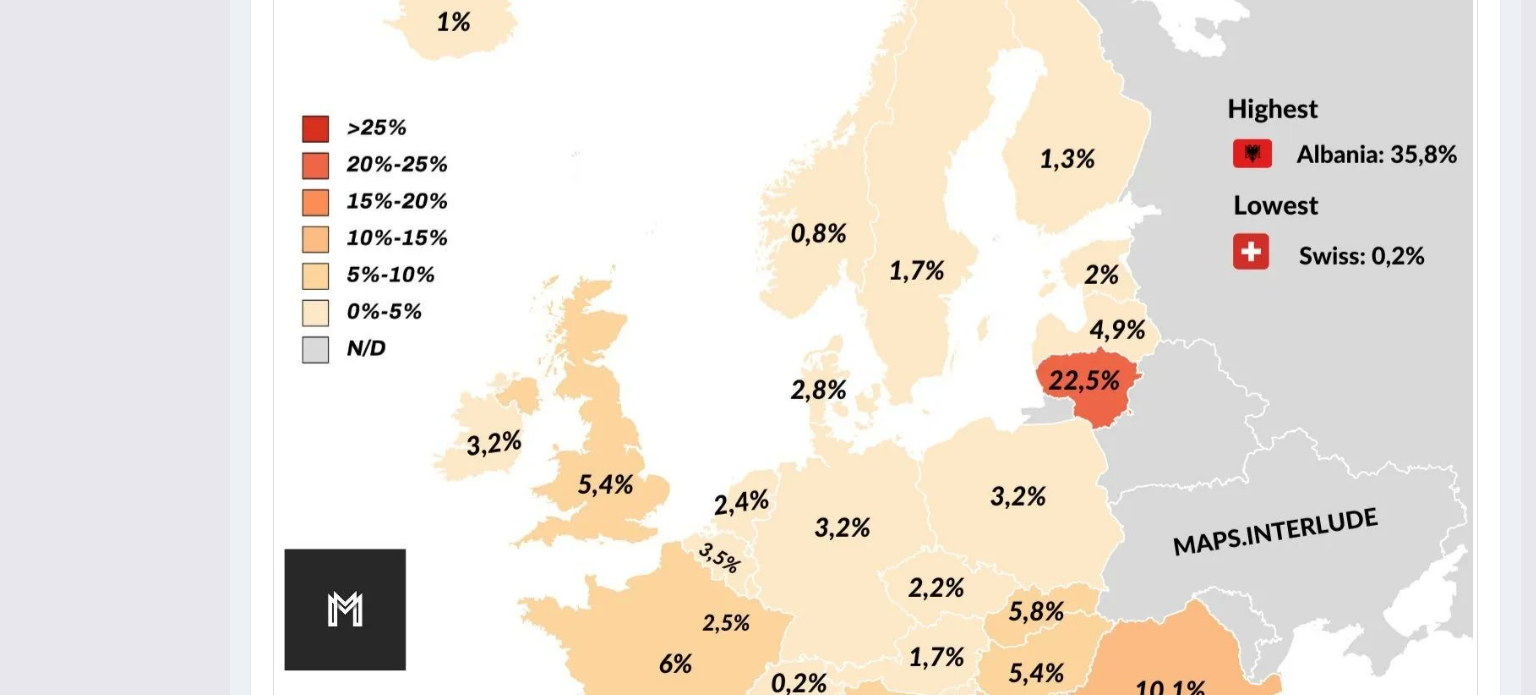 scroll, scrollTop: 809, scrollLeft: 0, axis: vertical 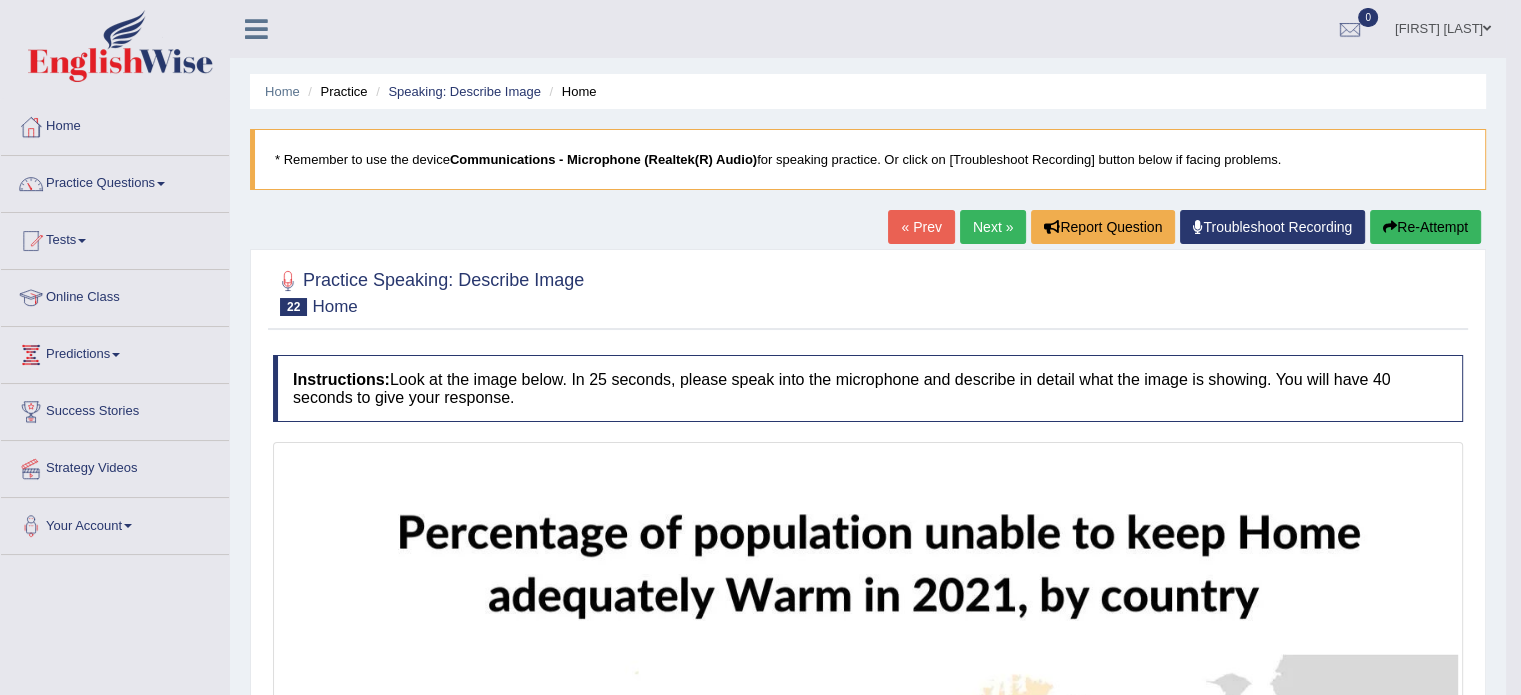 click on "Re-Attempt" at bounding box center [1425, 227] 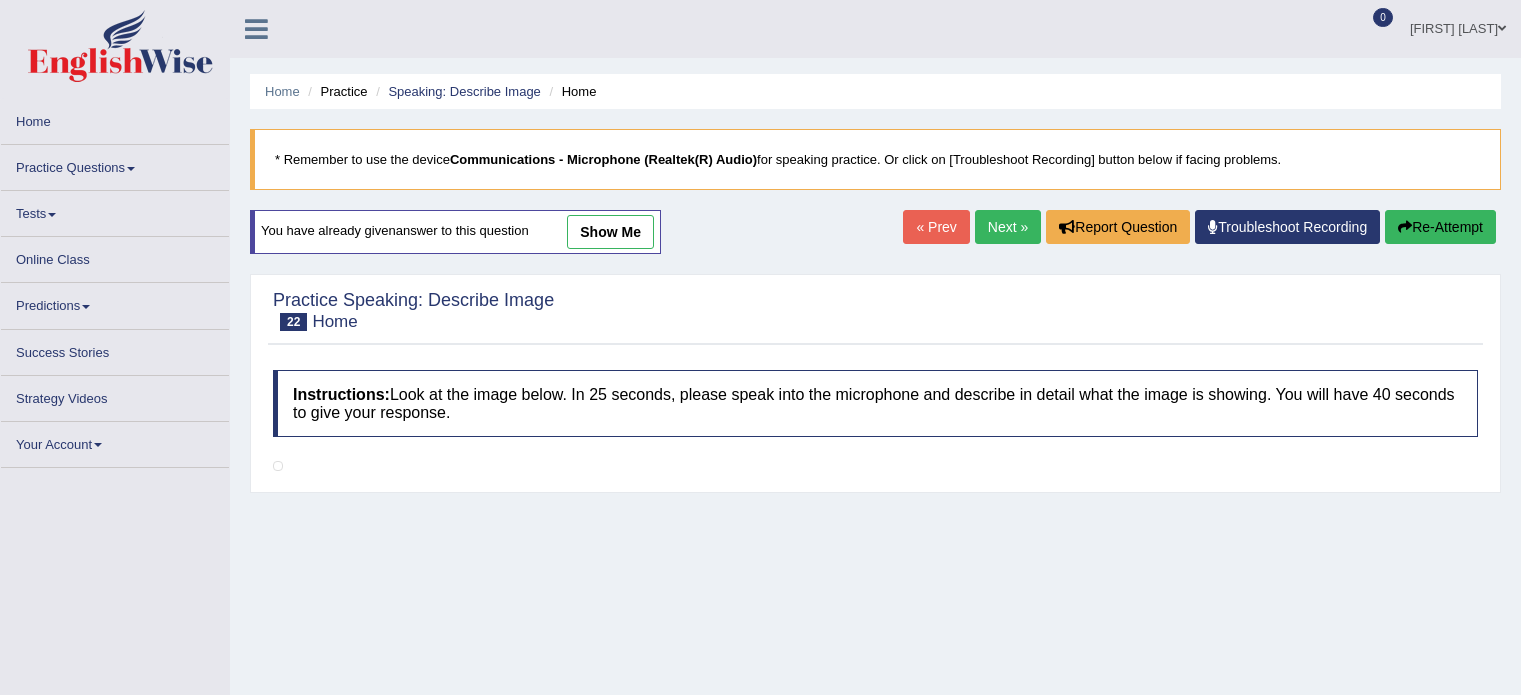 scroll, scrollTop: 0, scrollLeft: 0, axis: both 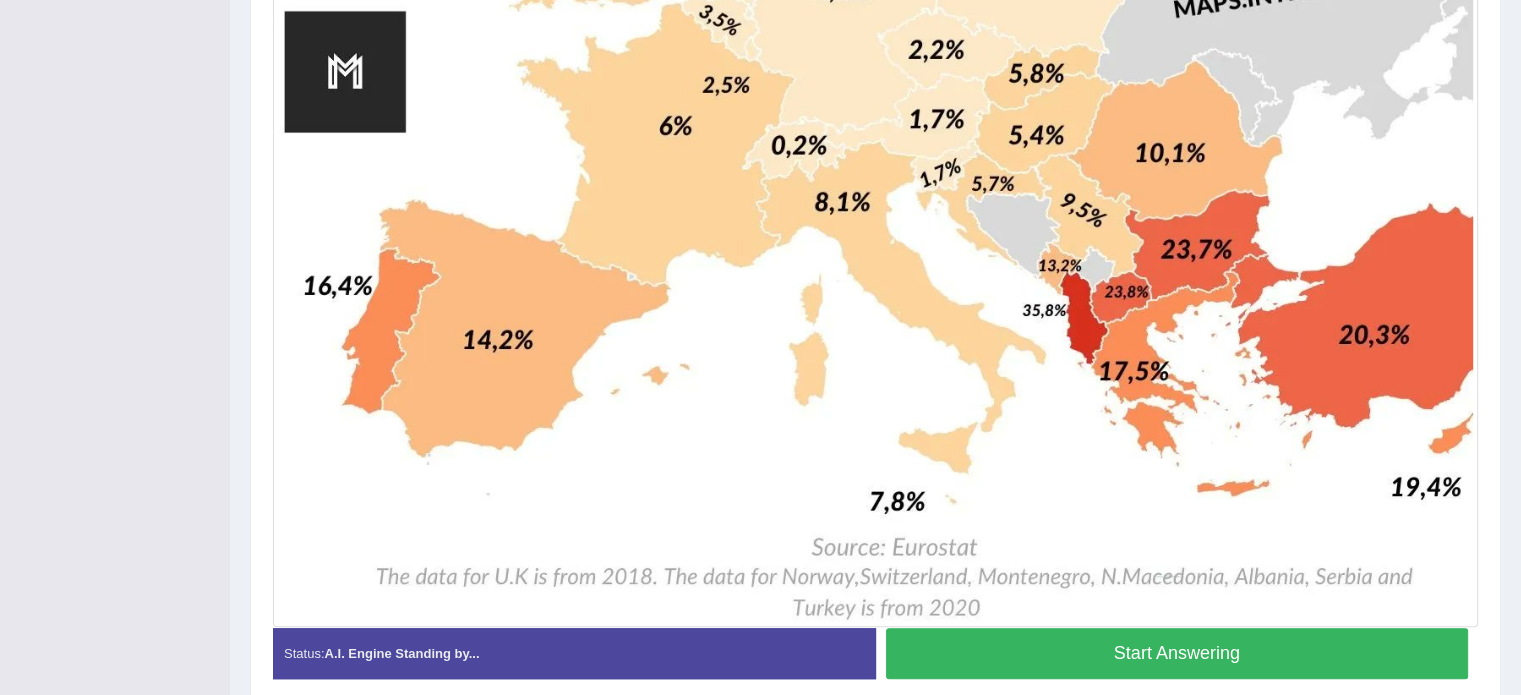 click on "Start Answering" at bounding box center (1177, 653) 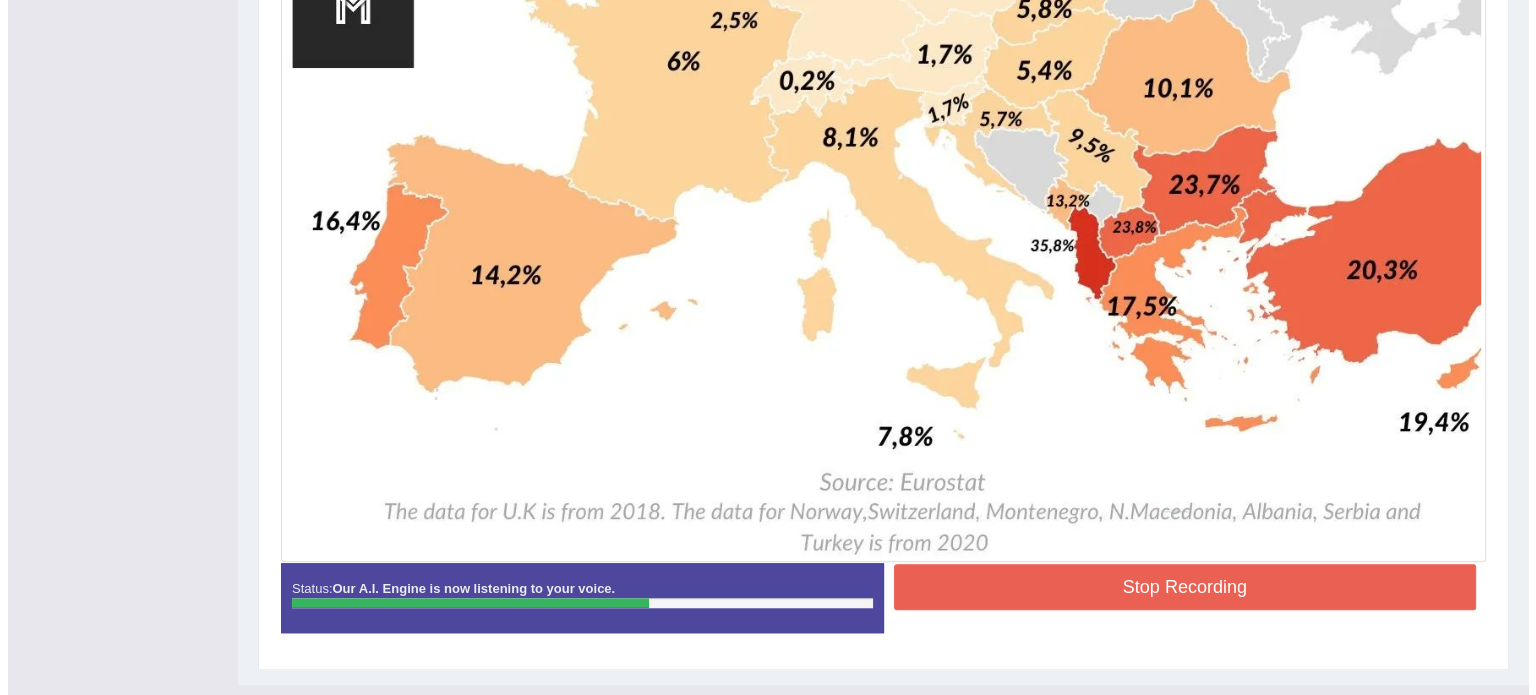 scroll, scrollTop: 1418, scrollLeft: 0, axis: vertical 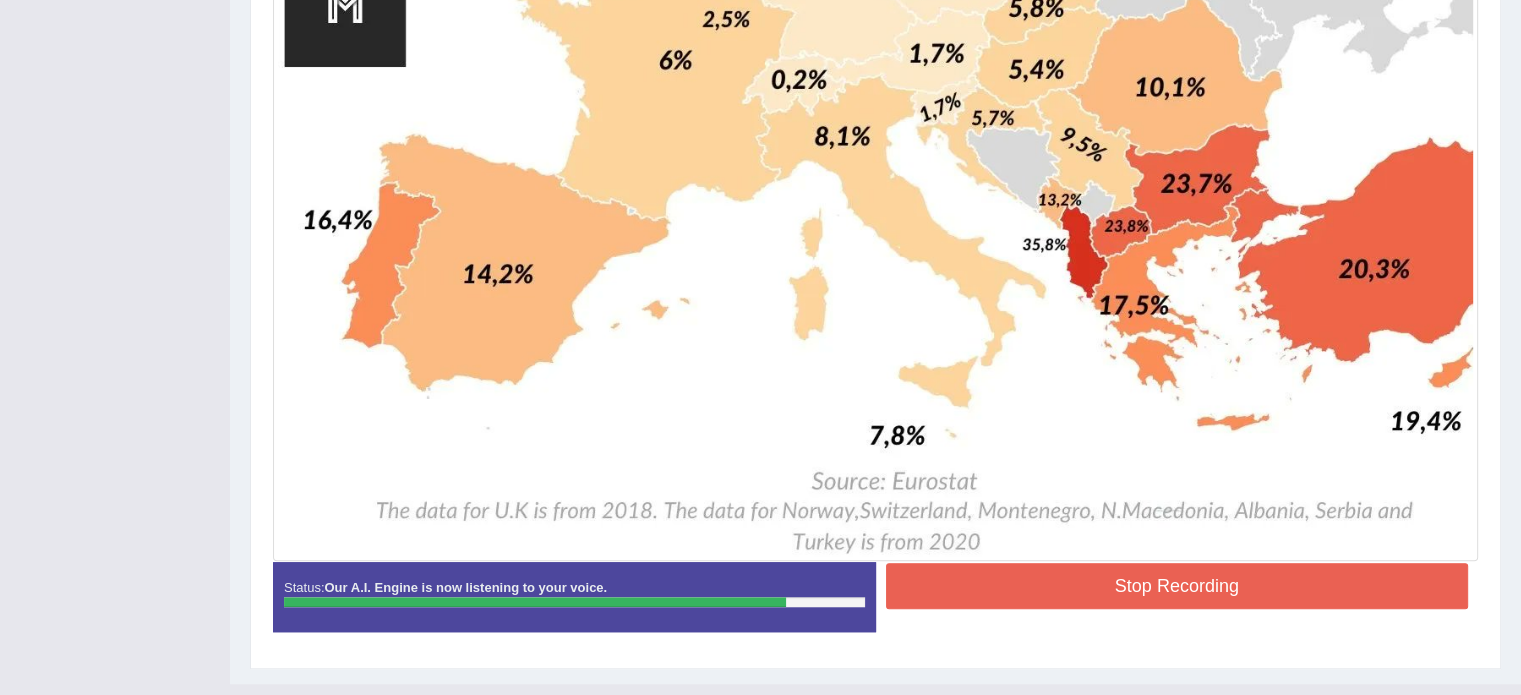 click on "Stop Recording" at bounding box center (1177, 586) 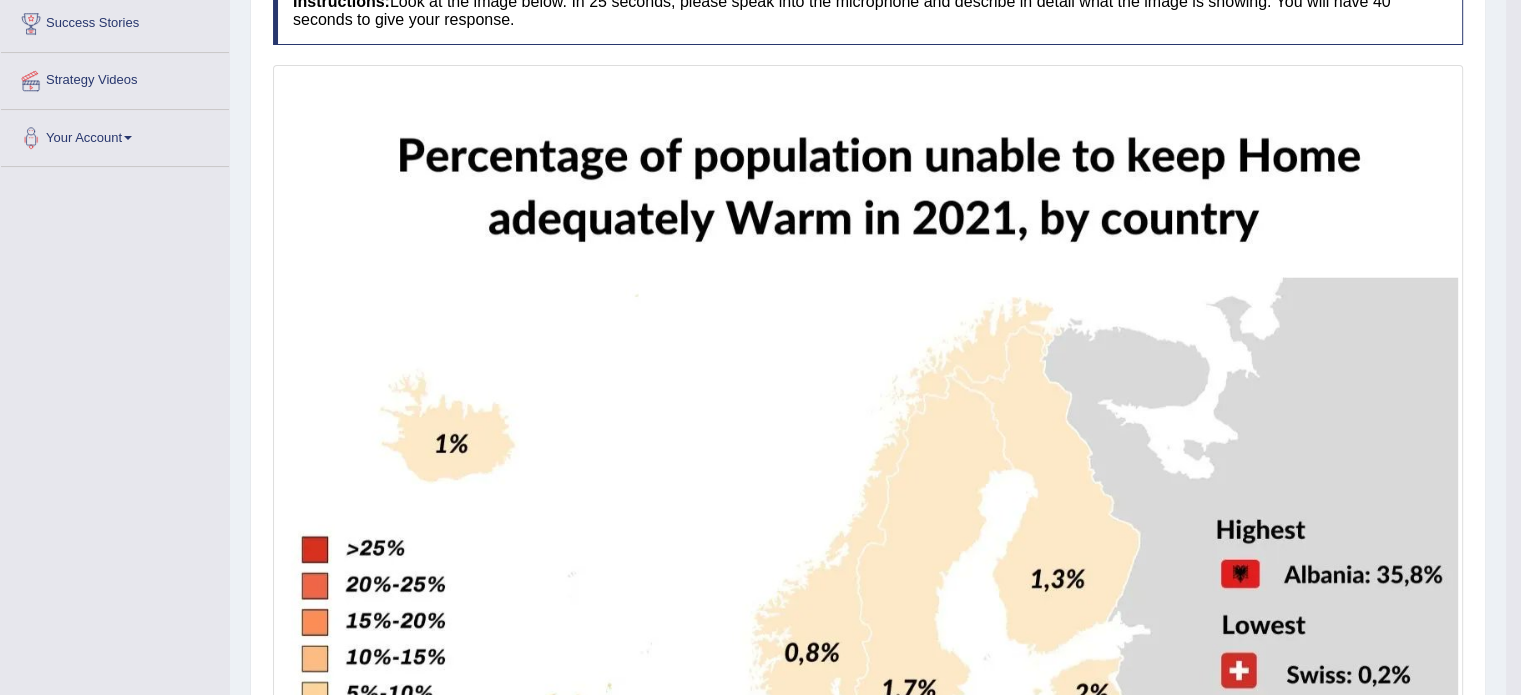scroll, scrollTop: 0, scrollLeft: 0, axis: both 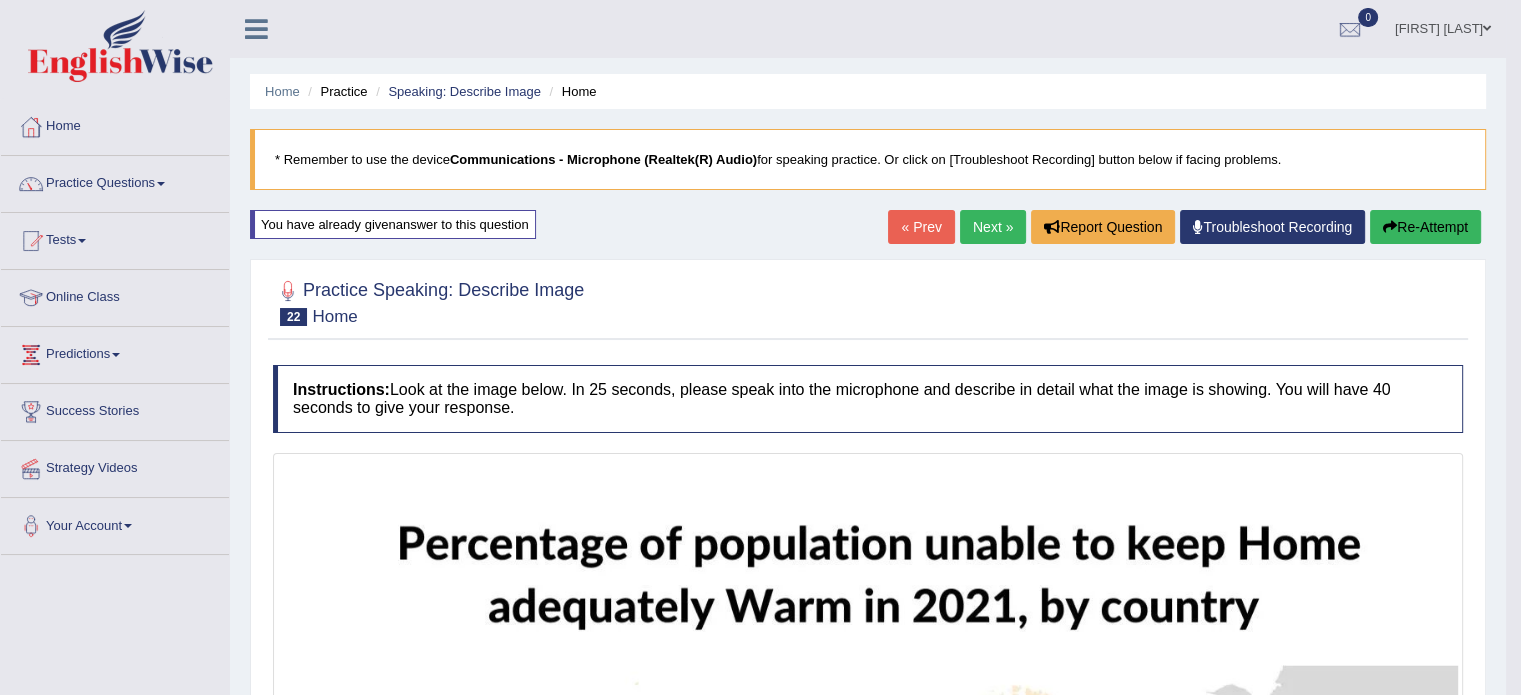 click on "Next »" at bounding box center (993, 227) 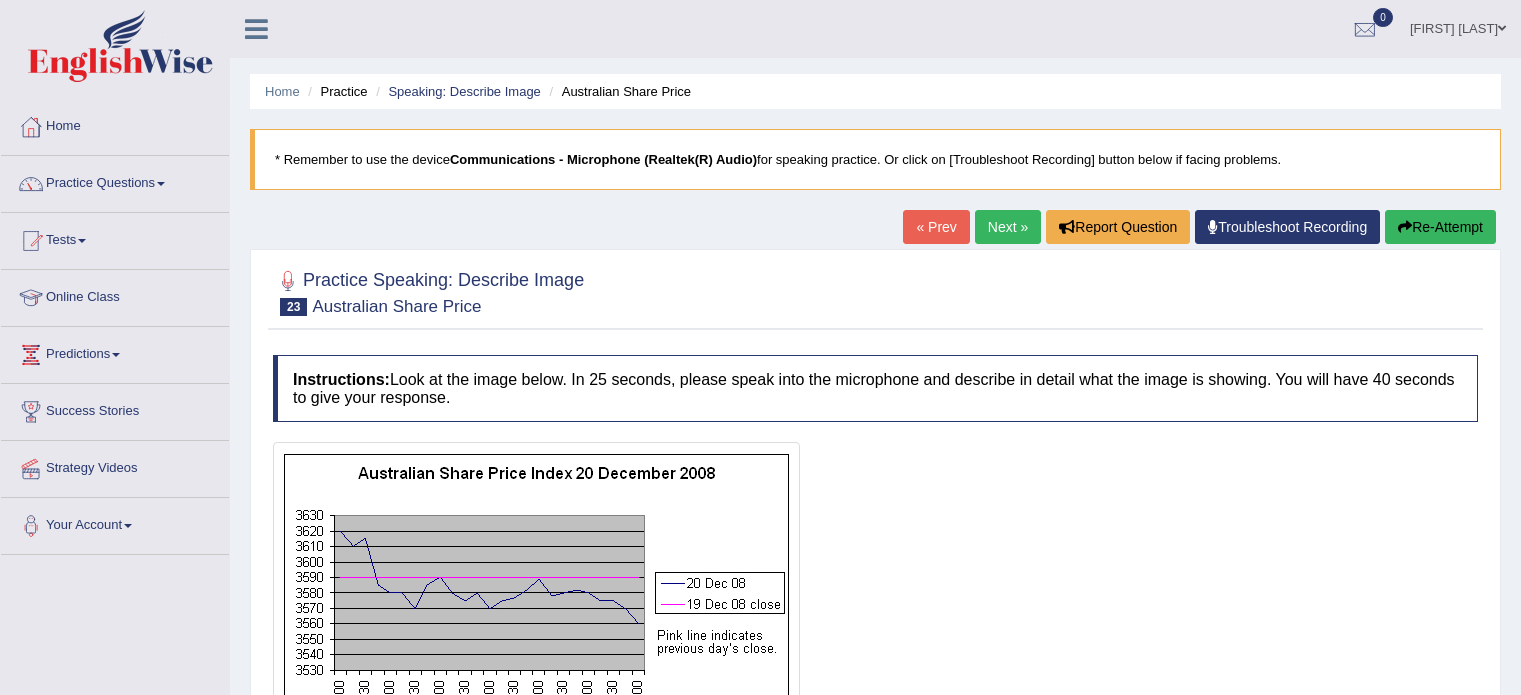 scroll, scrollTop: 0, scrollLeft: 0, axis: both 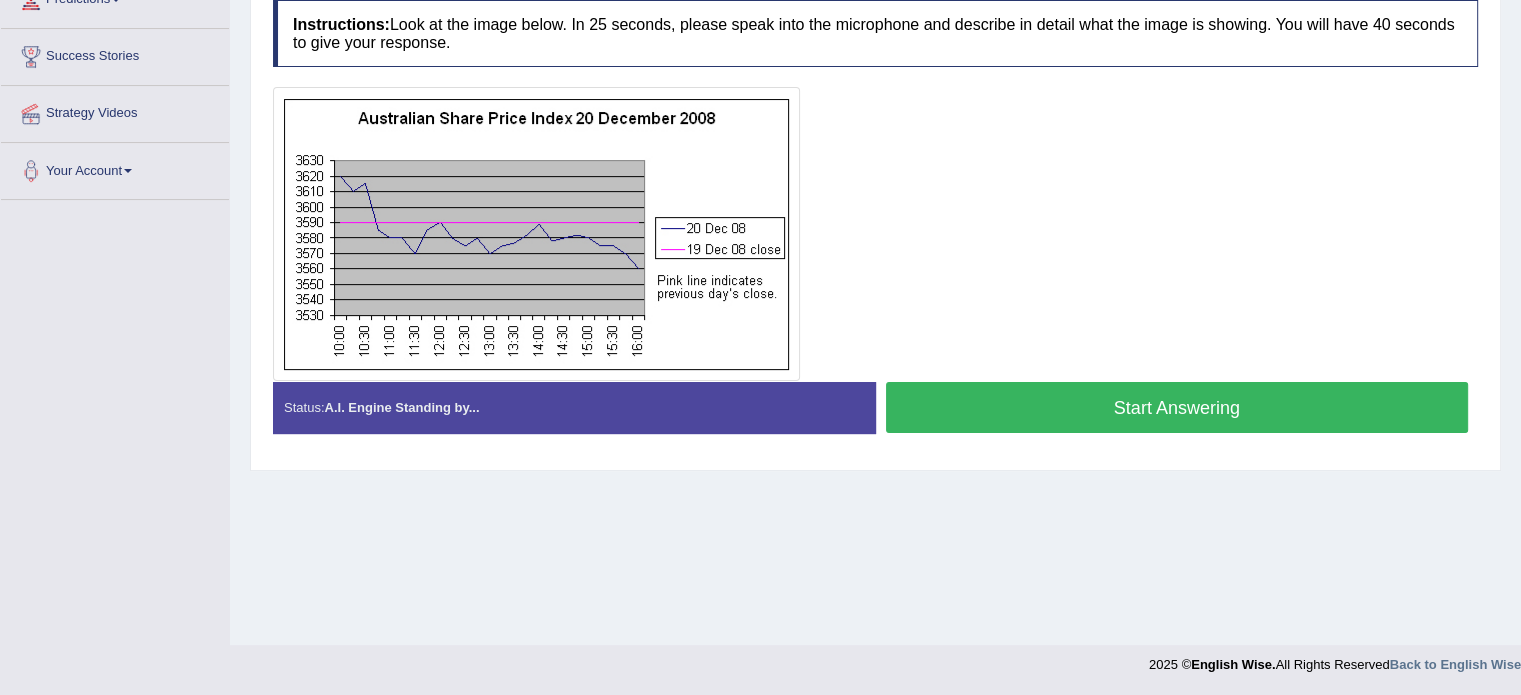 click on "Start Answering" at bounding box center [1177, 407] 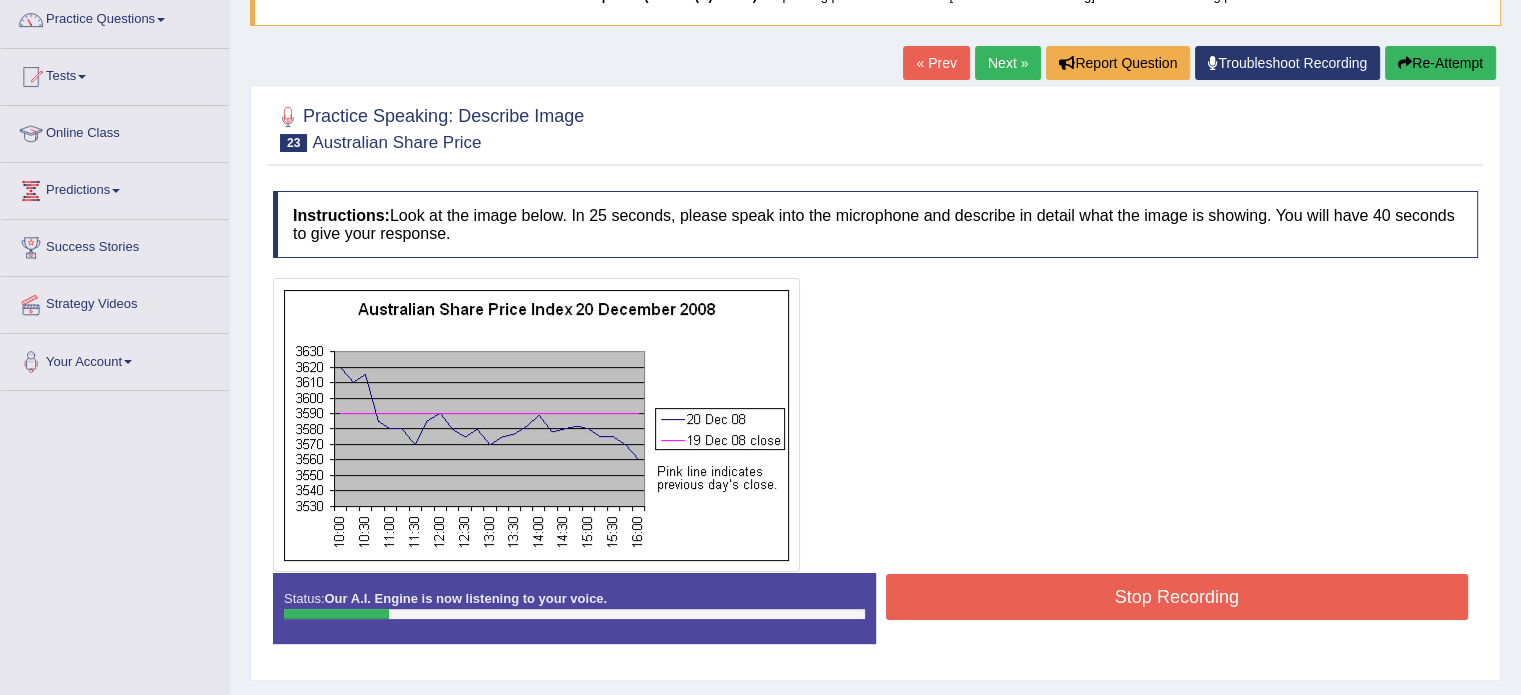 scroll, scrollTop: 163, scrollLeft: 0, axis: vertical 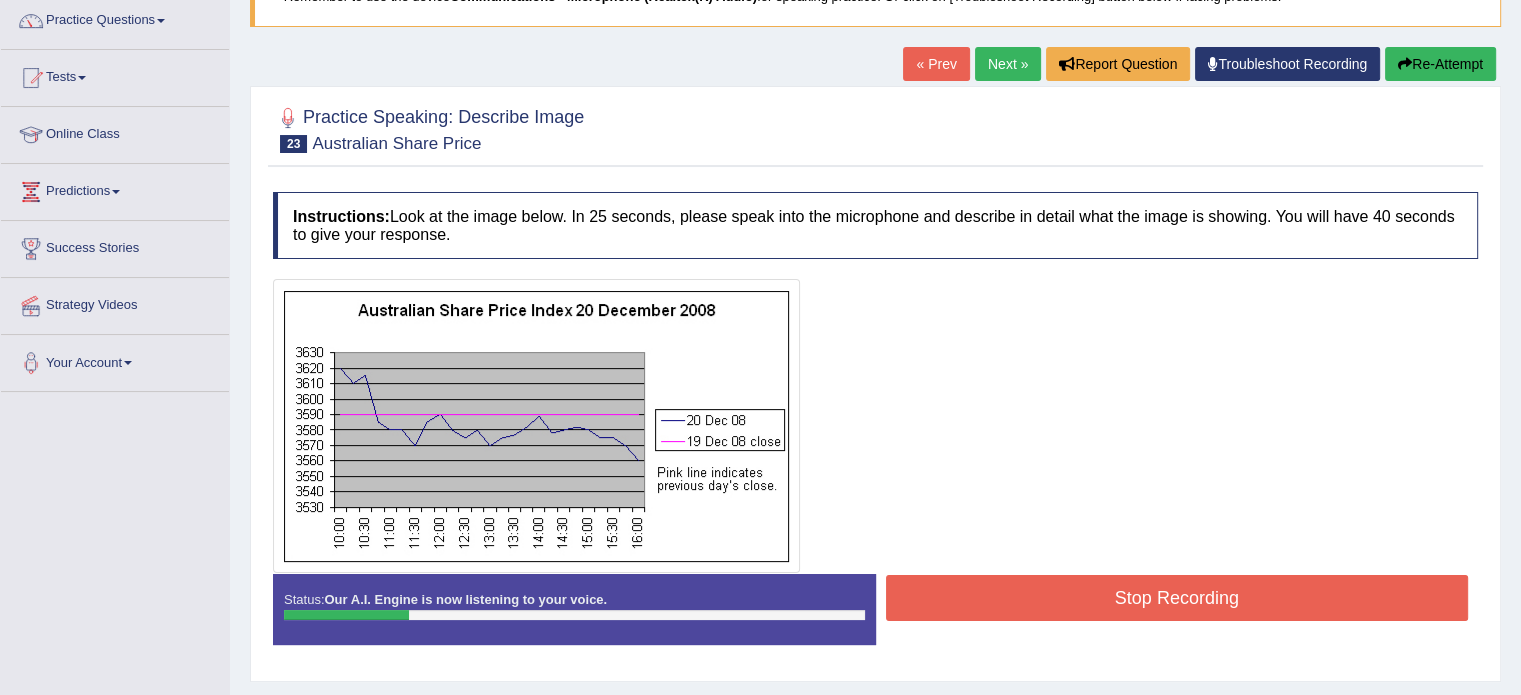 drag, startPoint x: 1433, startPoint y: 44, endPoint x: 1423, endPoint y: 87, distance: 44.14748 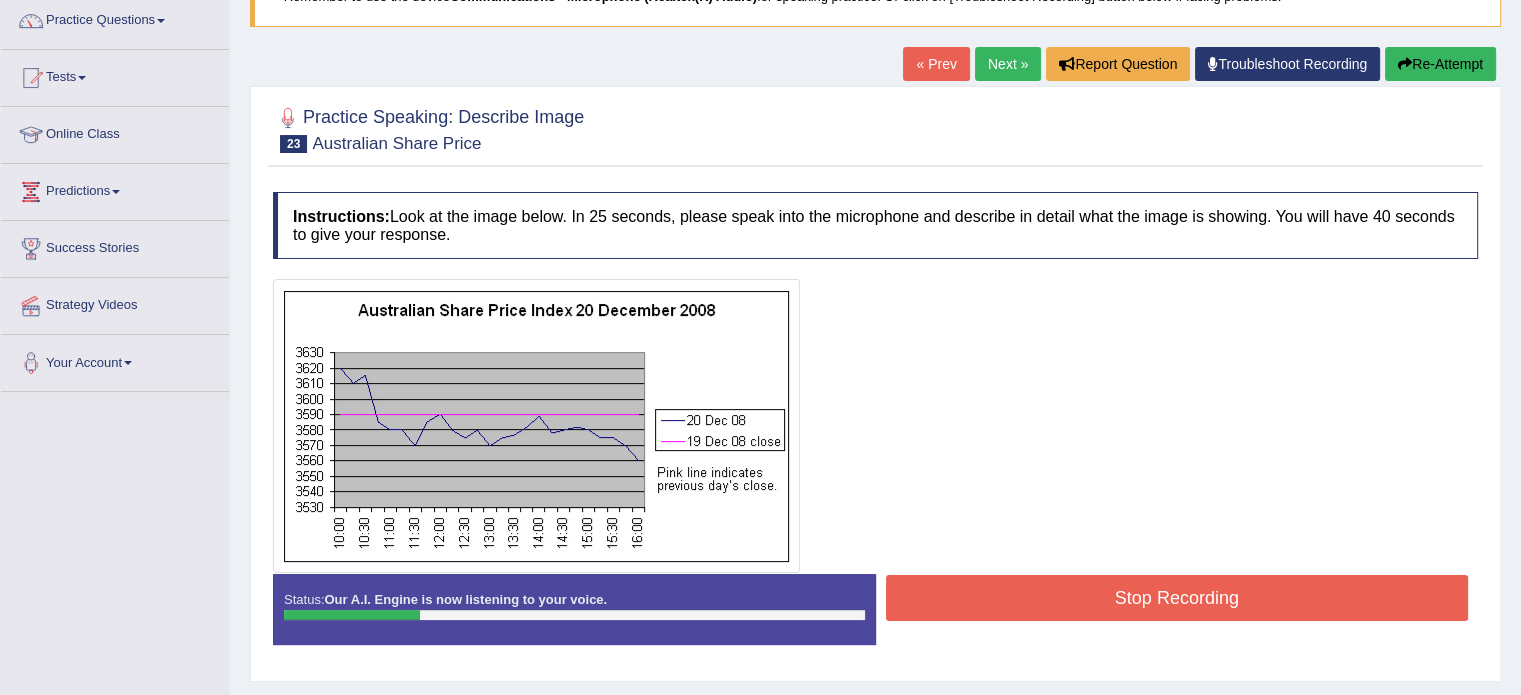 click on "Re-Attempt" at bounding box center [1440, 64] 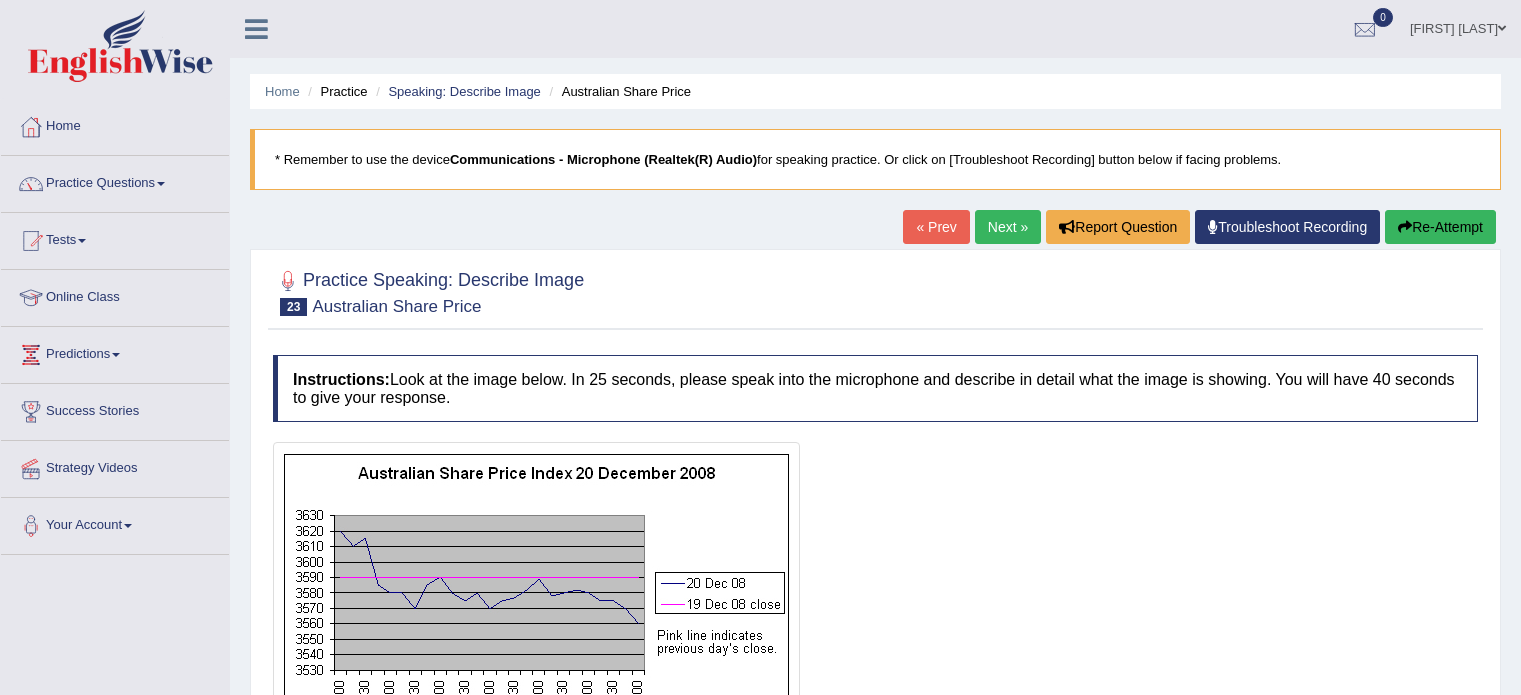 scroll, scrollTop: 169, scrollLeft: 0, axis: vertical 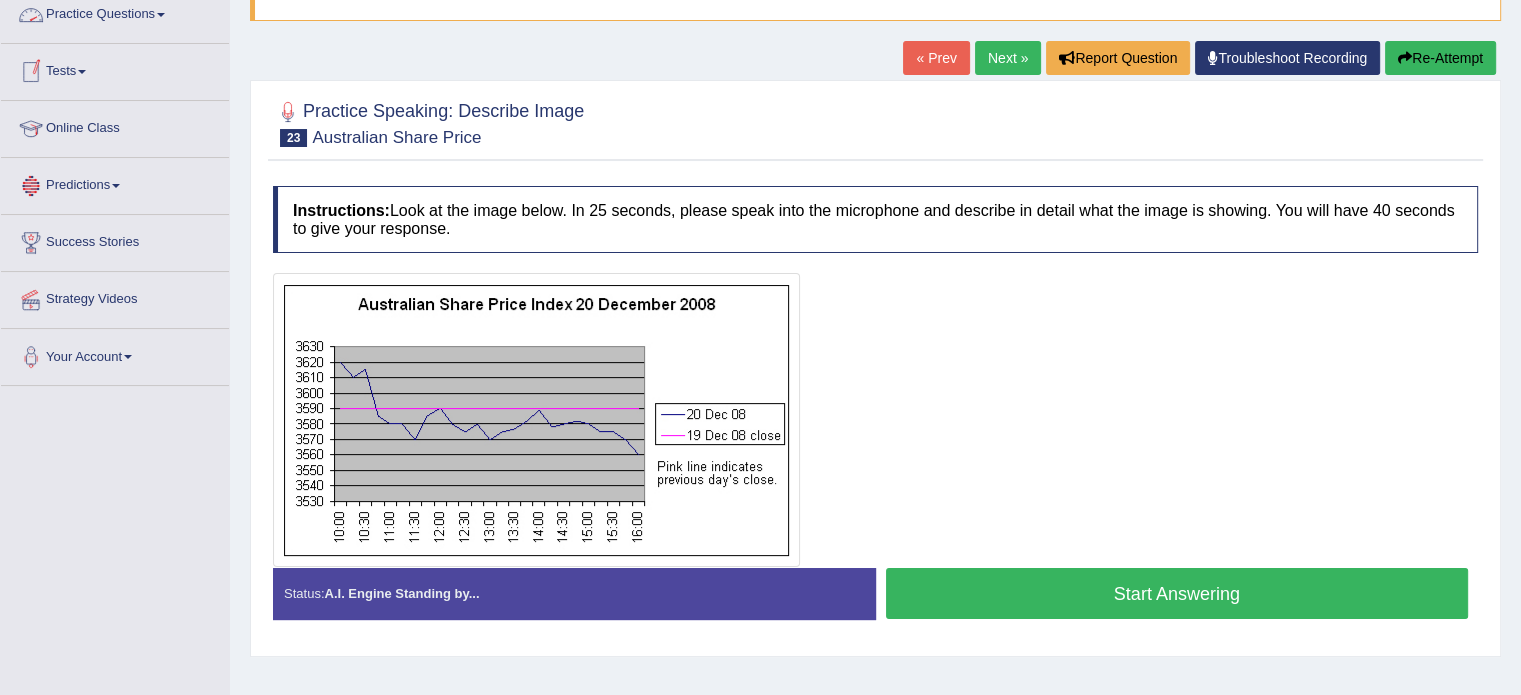 click at bounding box center [161, 15] 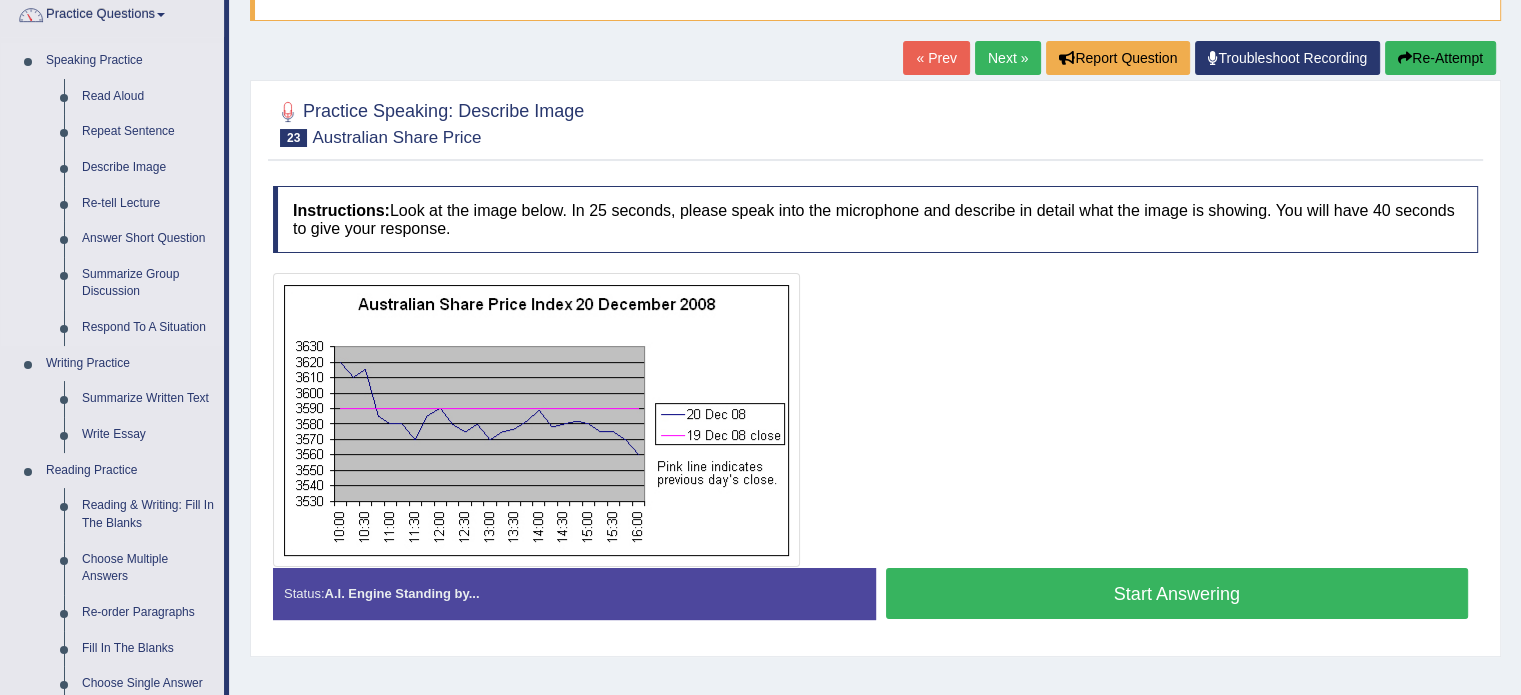 scroll, scrollTop: 0, scrollLeft: 0, axis: both 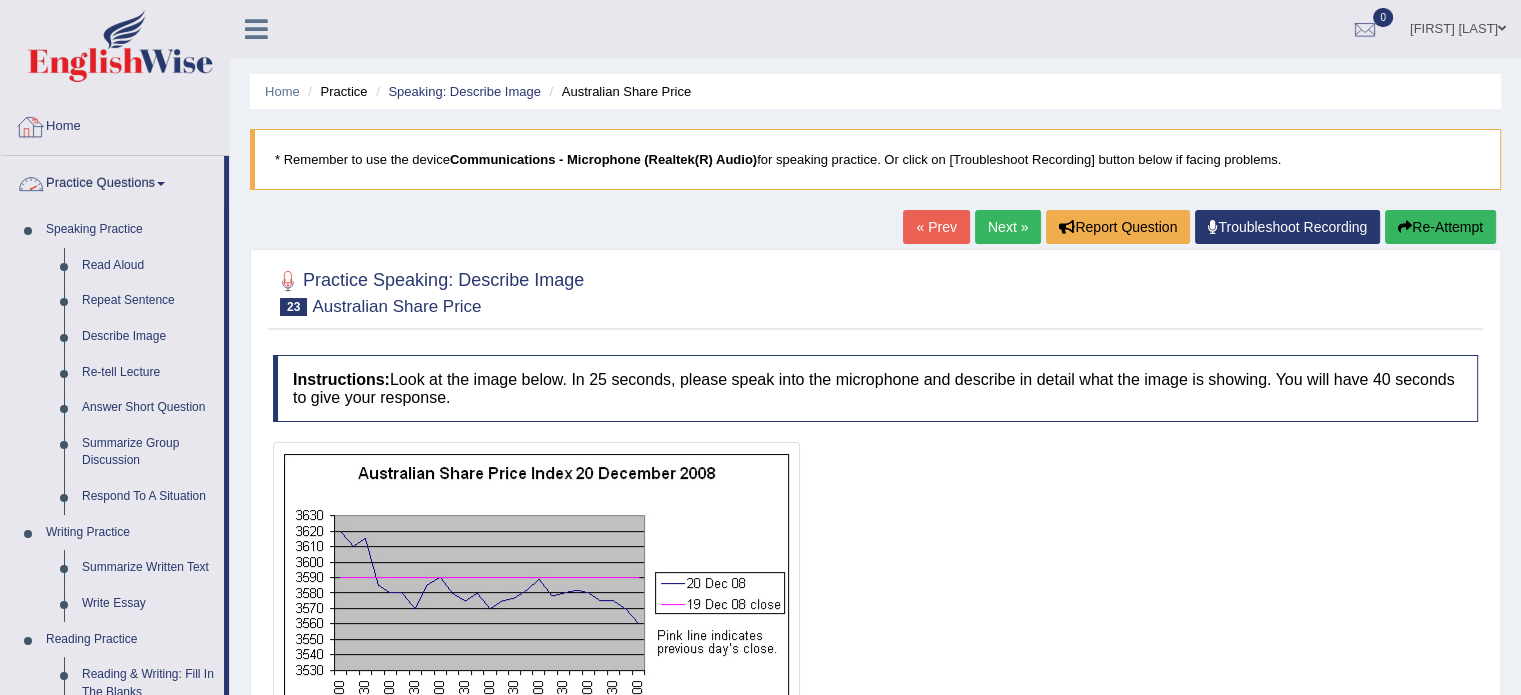 click on "Practice Questions" at bounding box center [112, 181] 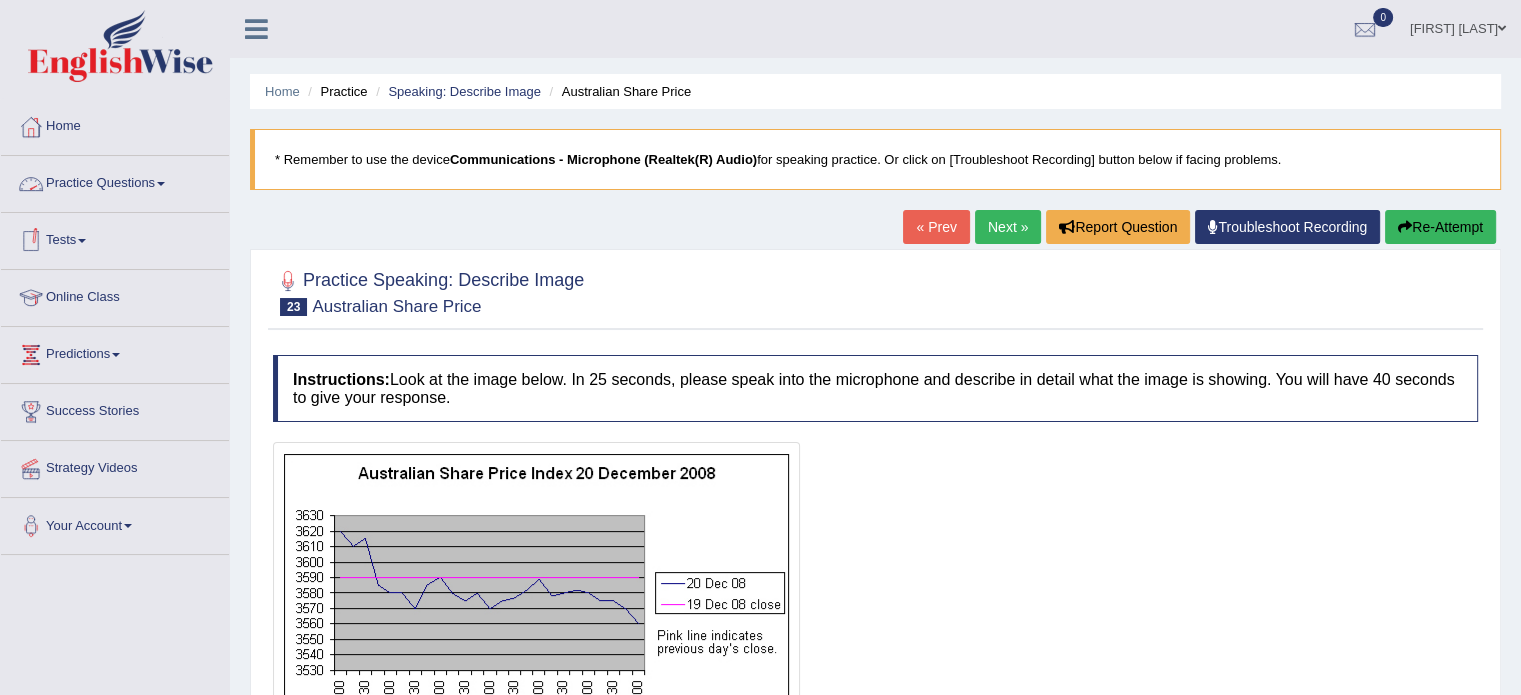 click on "Practice Questions" at bounding box center [115, 181] 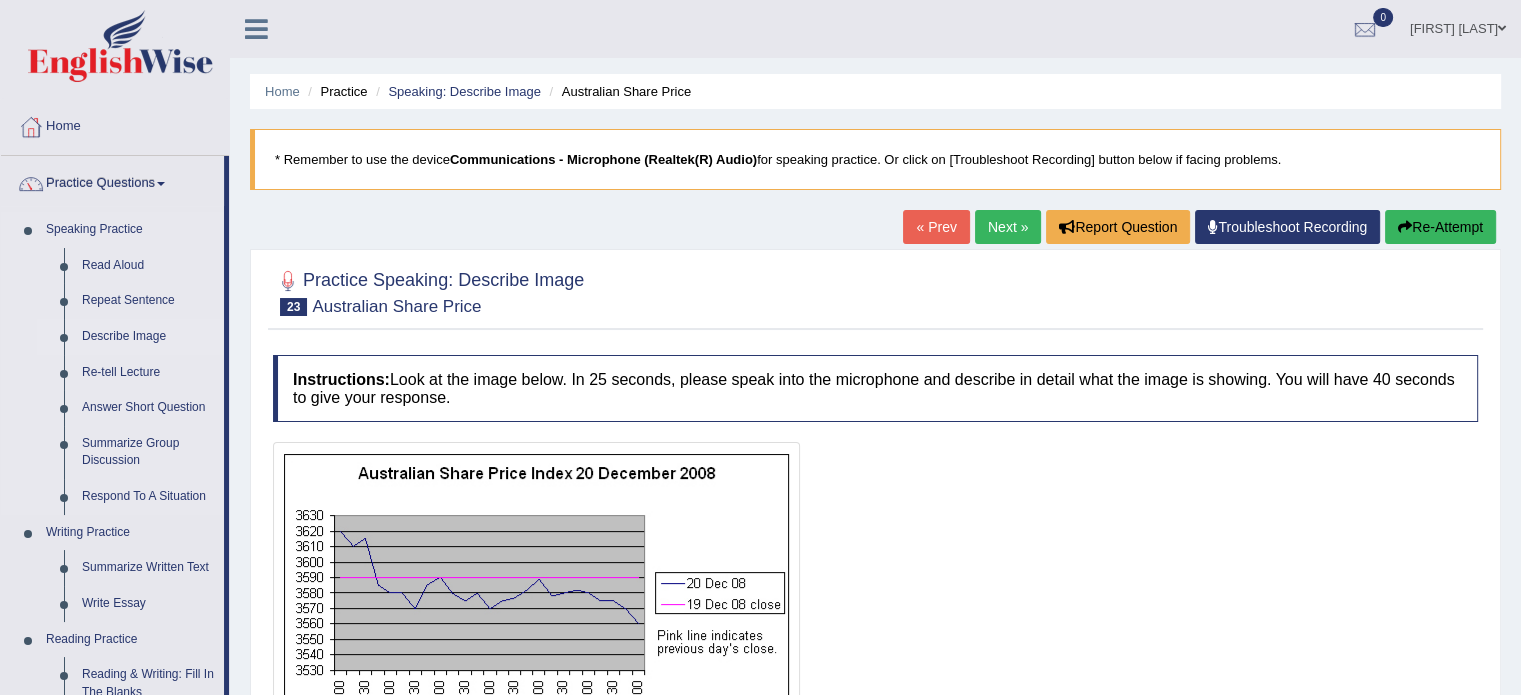 click on "Describe Image" at bounding box center (148, 337) 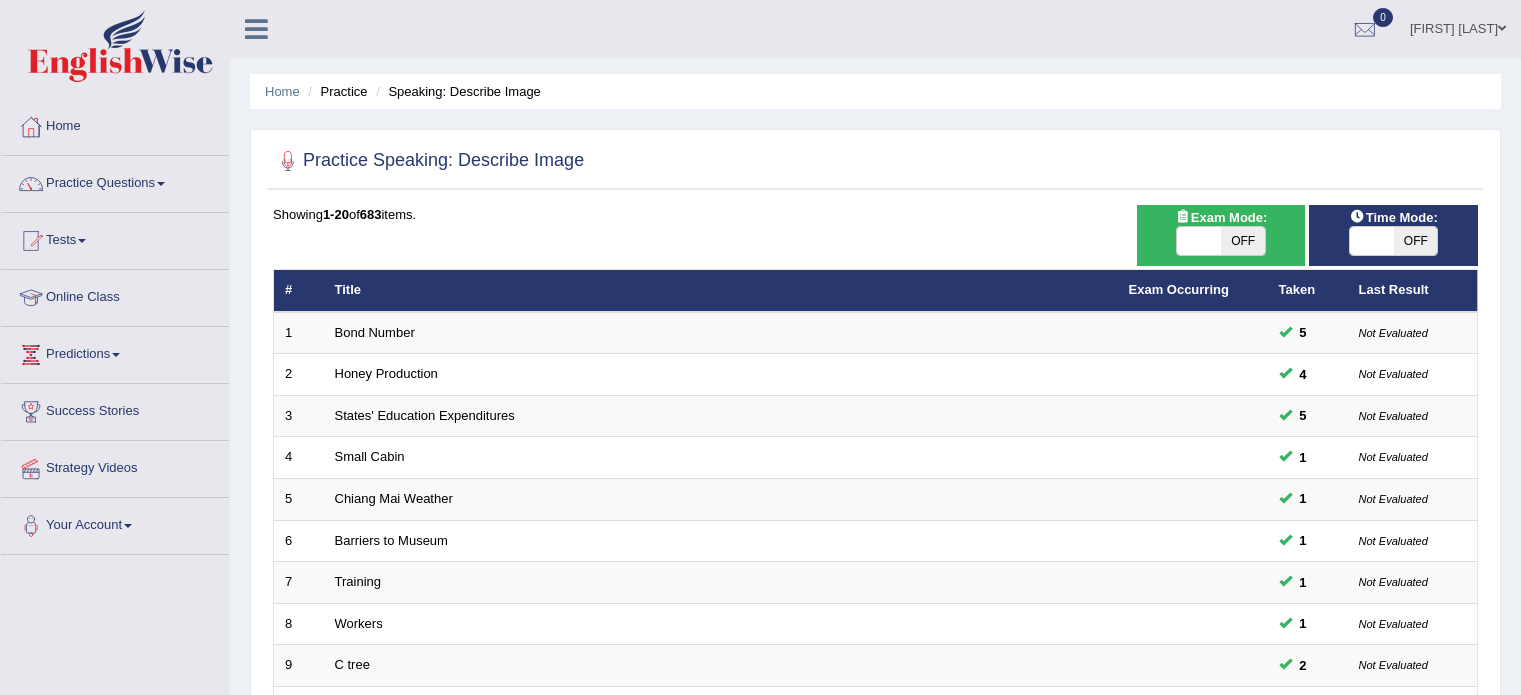 scroll, scrollTop: 0, scrollLeft: 0, axis: both 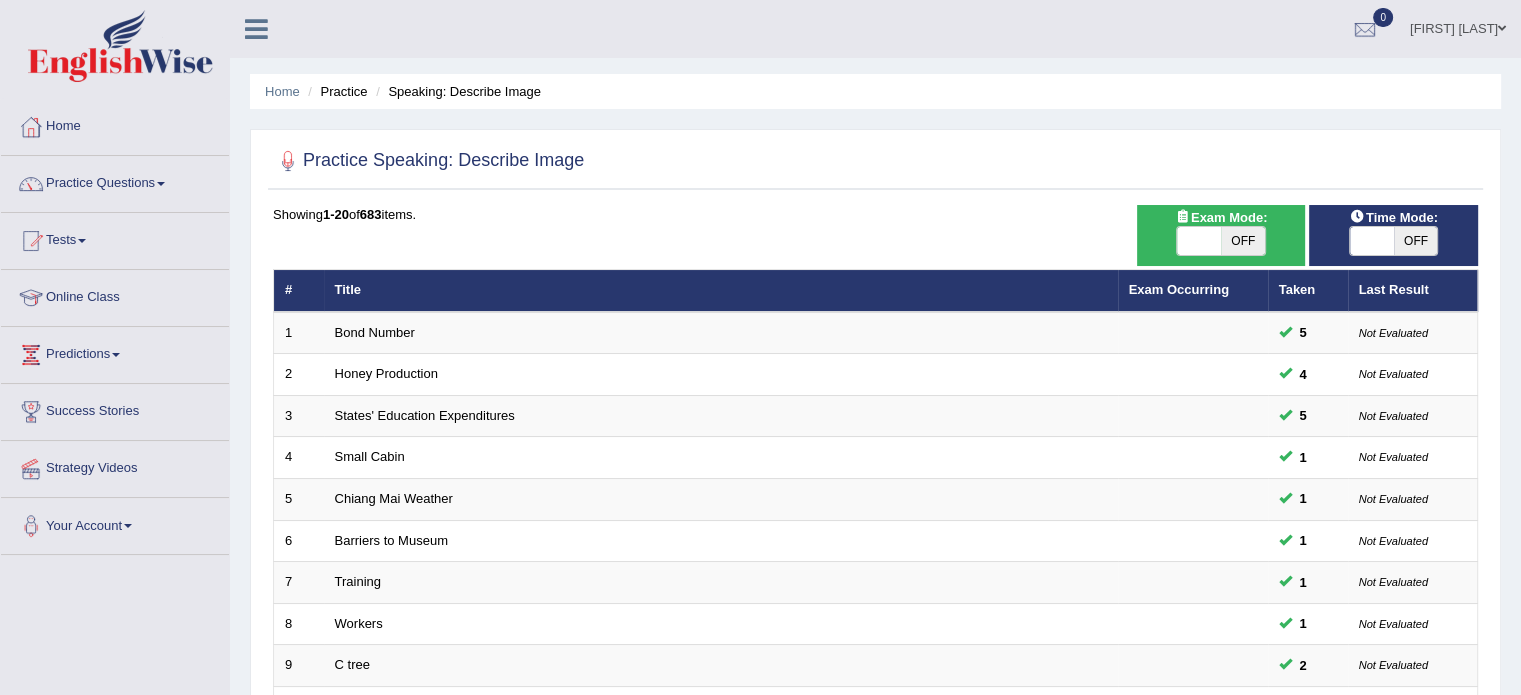 click at bounding box center [1372, 241] 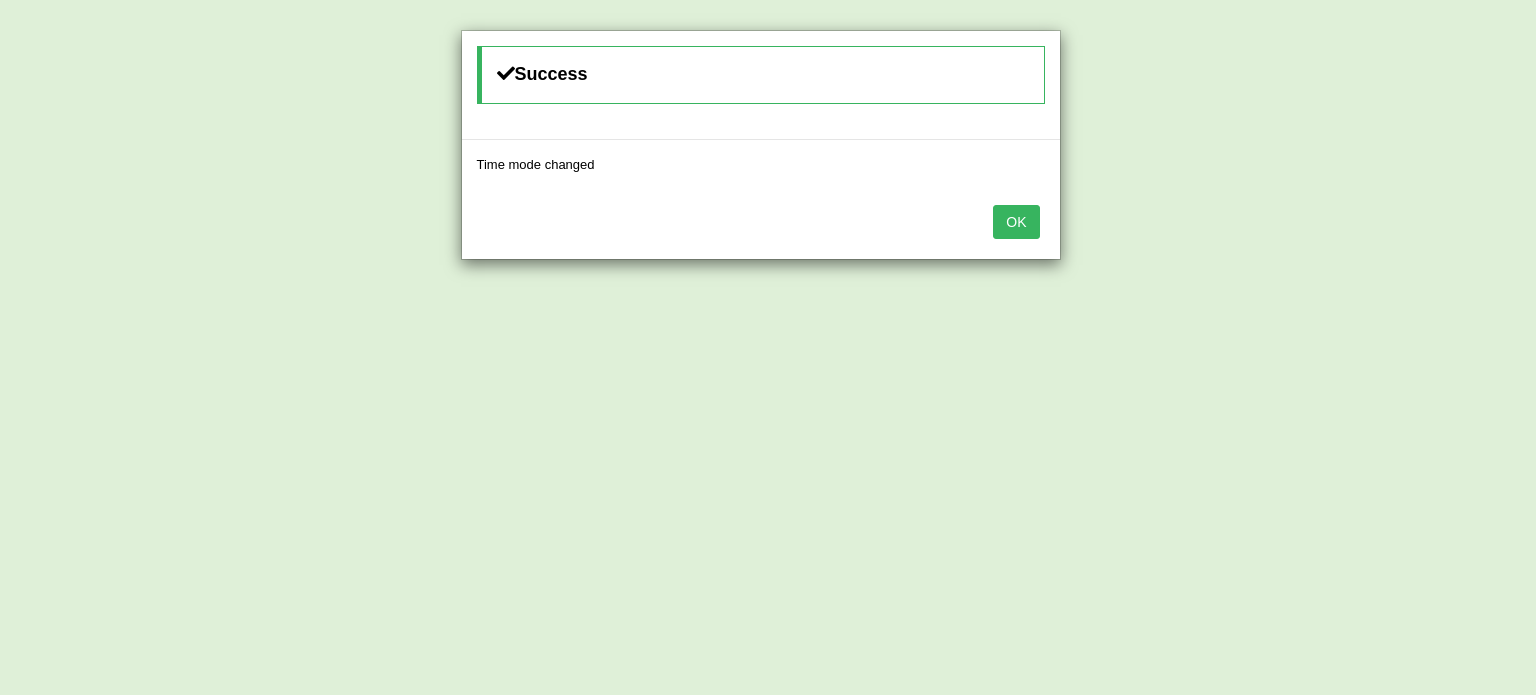 click on "OK" at bounding box center [1016, 222] 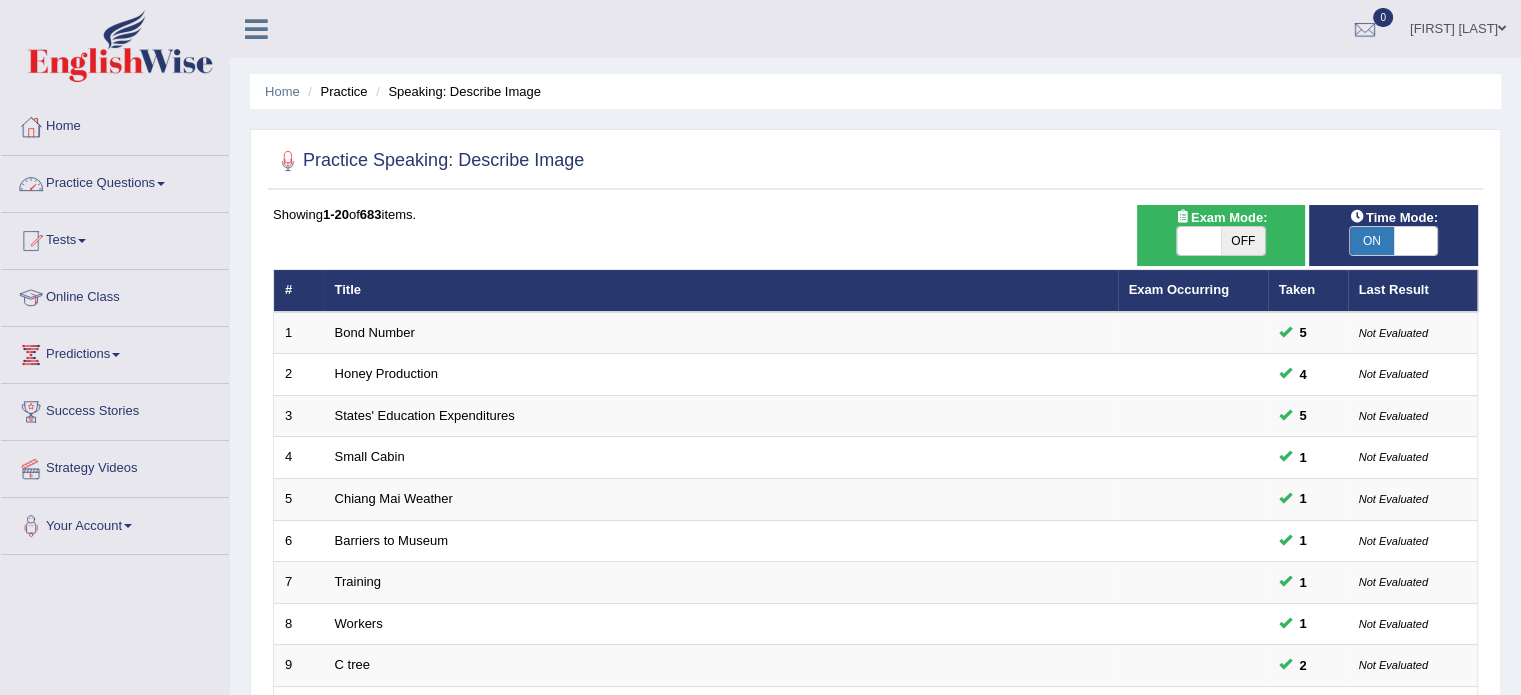 click on "Practice Questions" at bounding box center (115, 181) 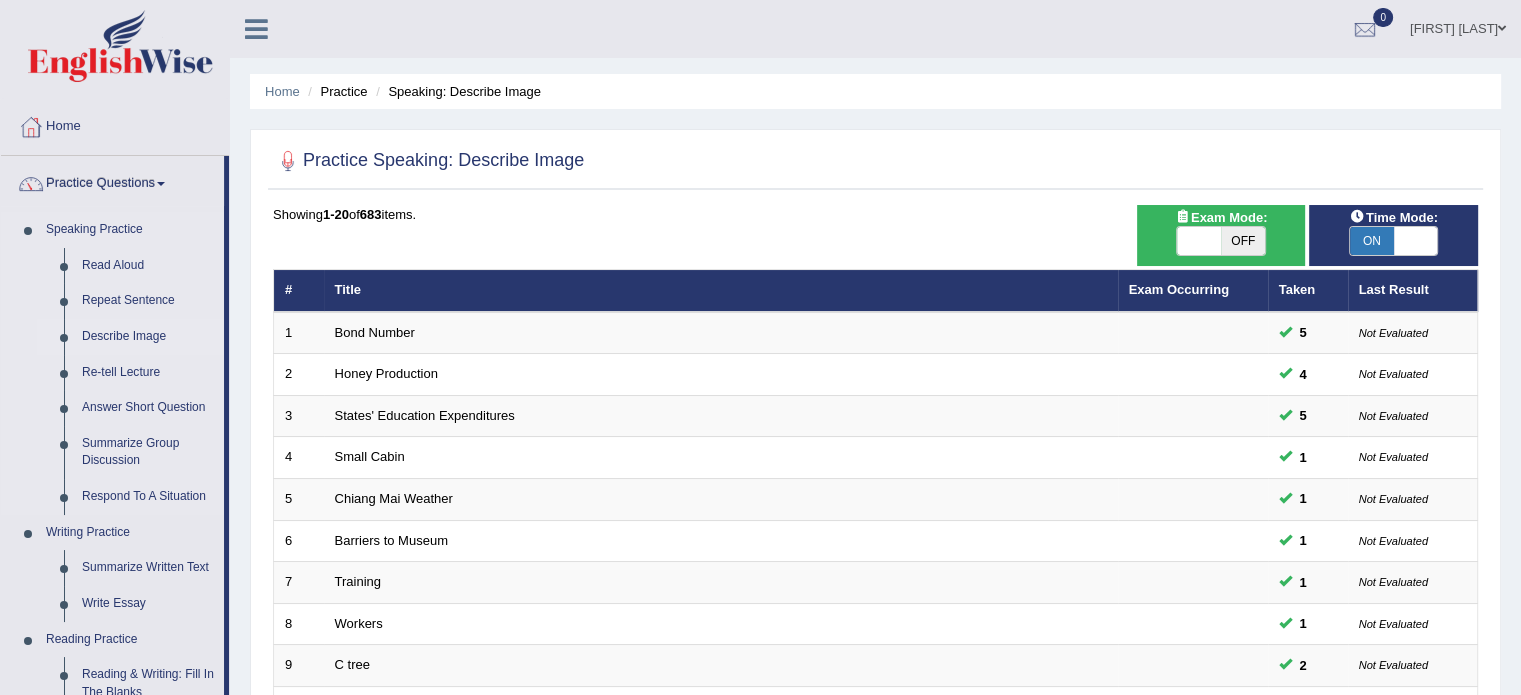 click on "Describe Image" at bounding box center (148, 337) 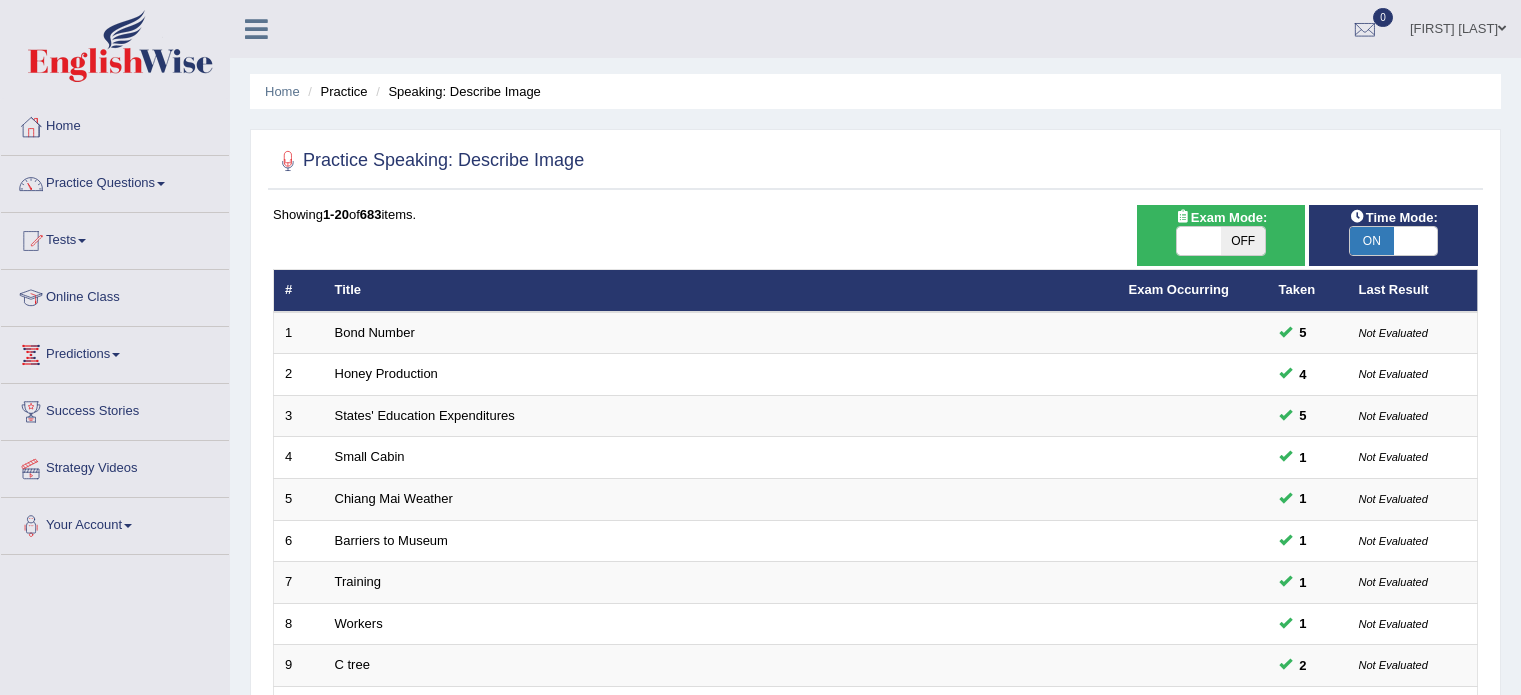 scroll, scrollTop: 623, scrollLeft: 0, axis: vertical 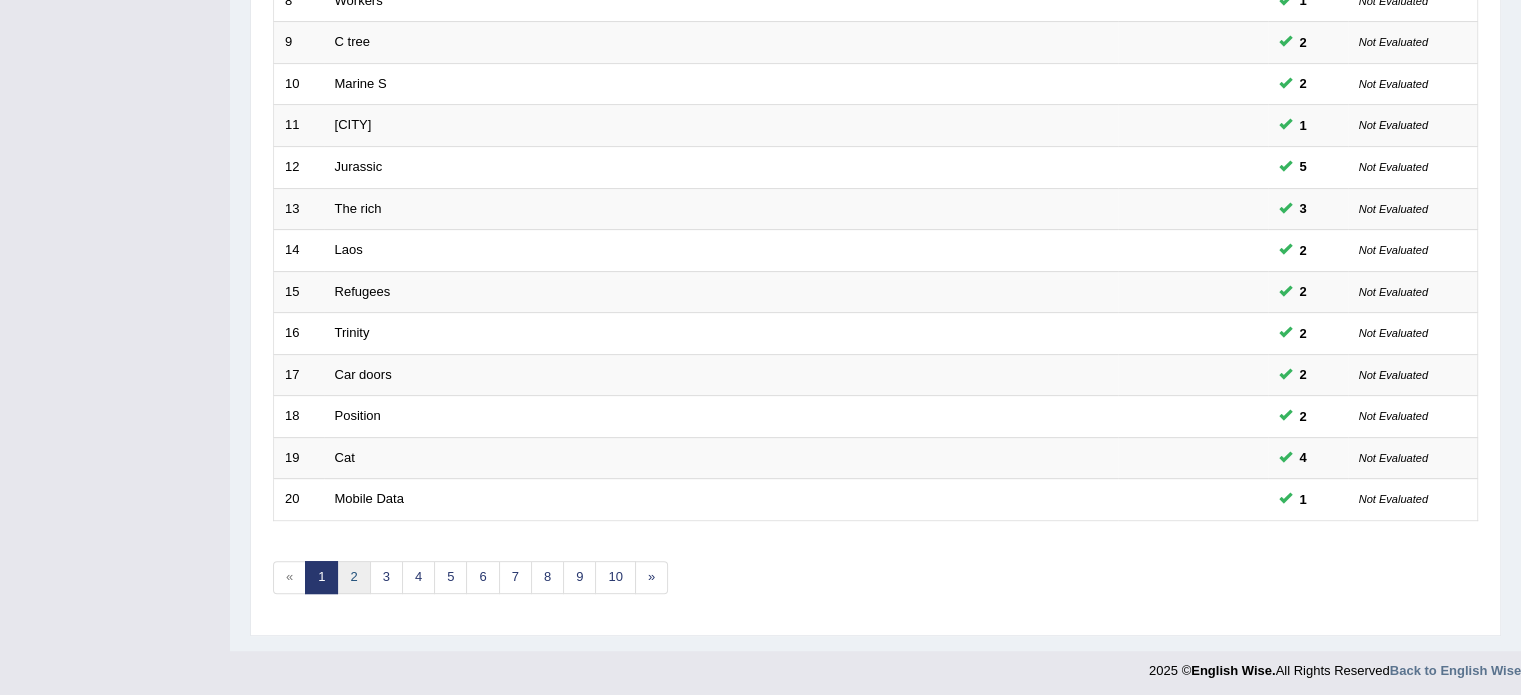 click on "2" at bounding box center [353, 577] 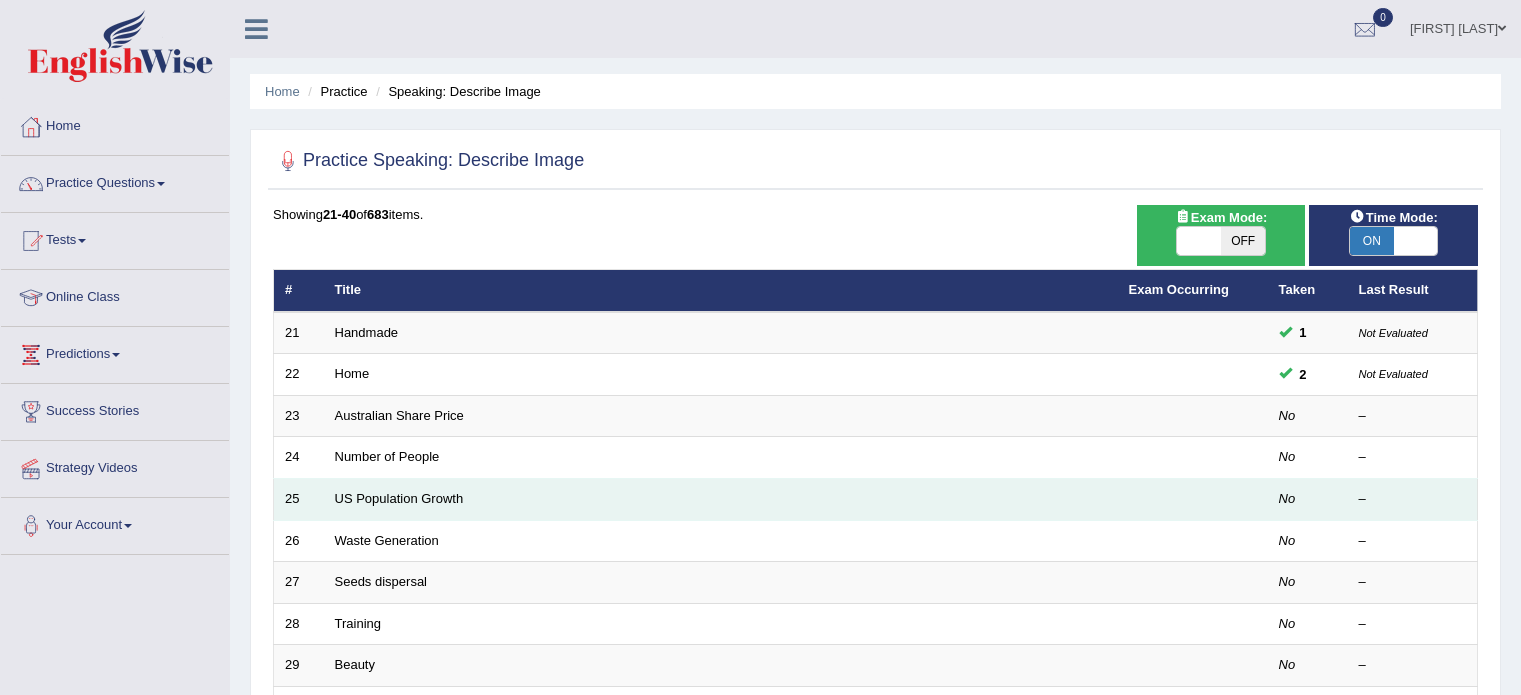 scroll, scrollTop: 0, scrollLeft: 0, axis: both 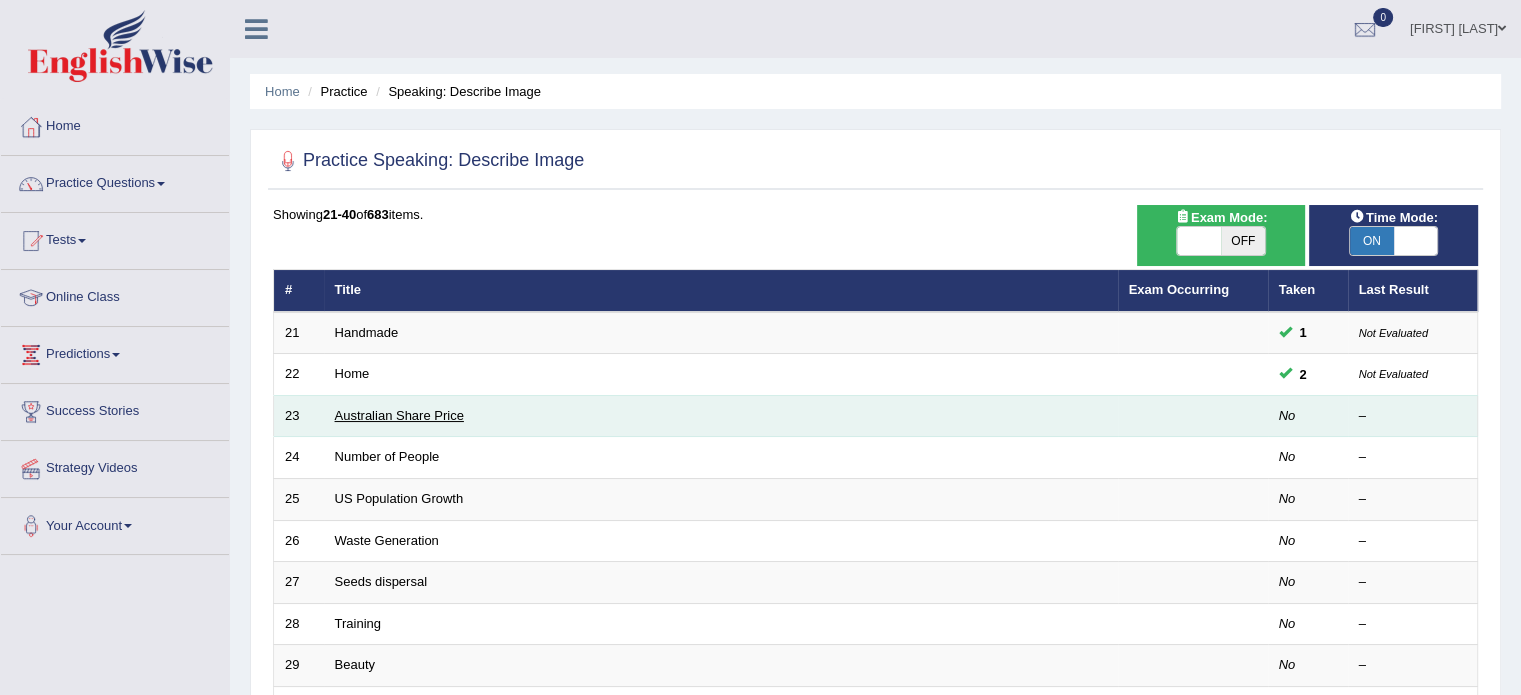 click on "Australian Share Price" at bounding box center (399, 415) 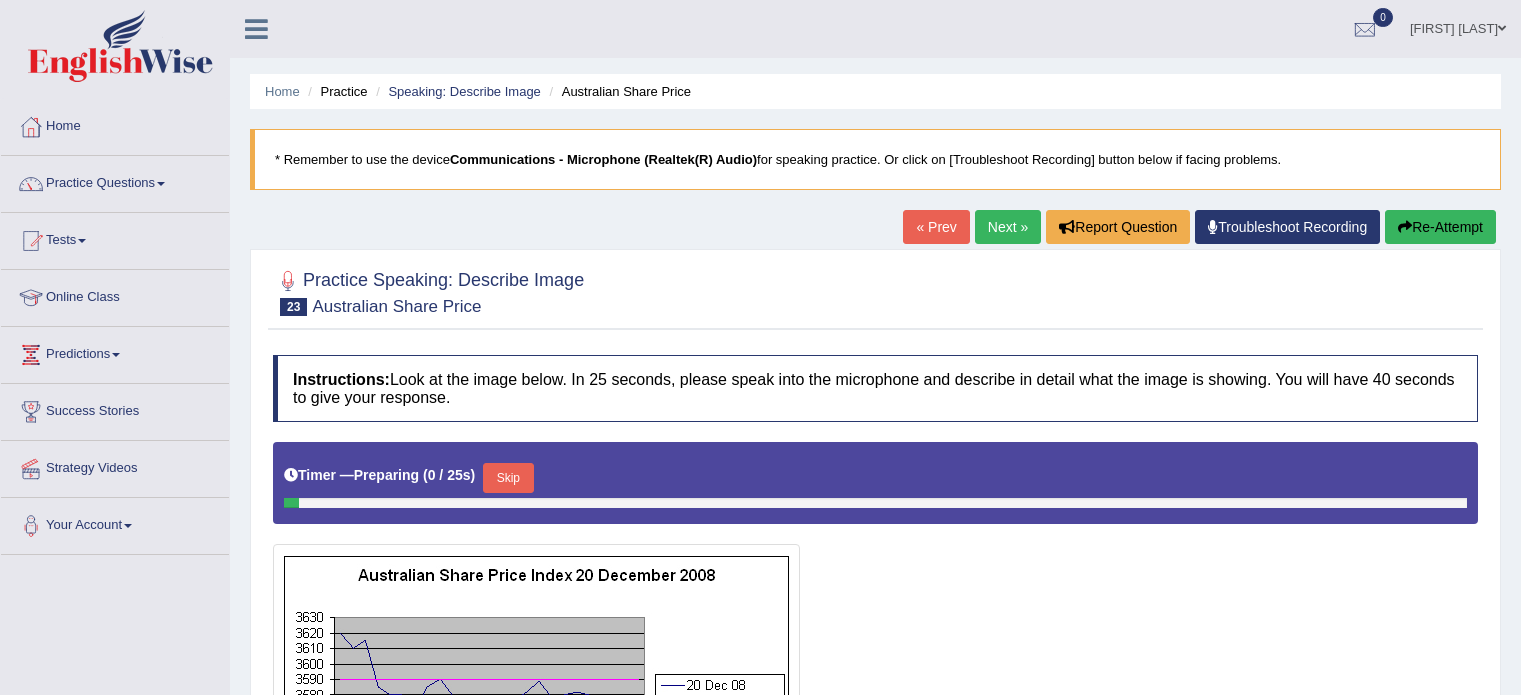 scroll, scrollTop: 0, scrollLeft: 0, axis: both 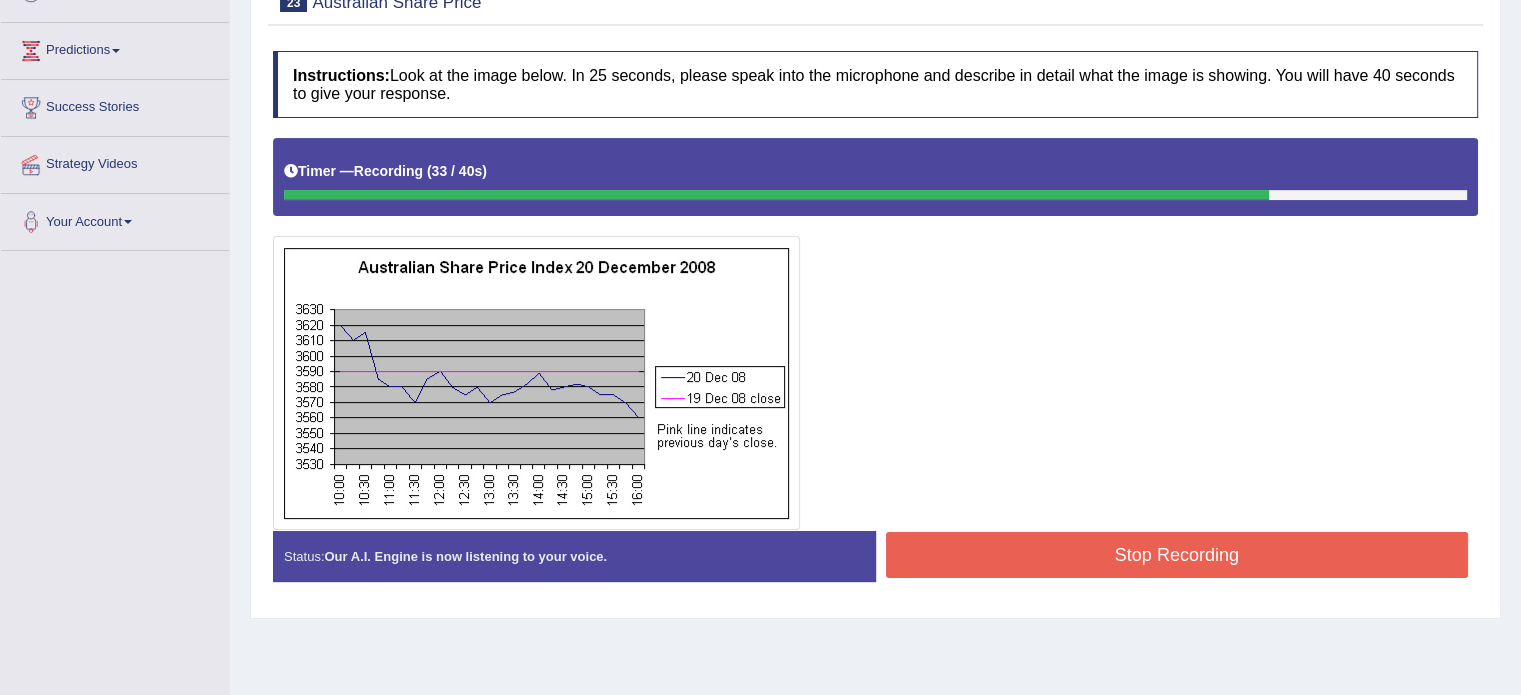 click on "Stop Recording" at bounding box center (1177, 555) 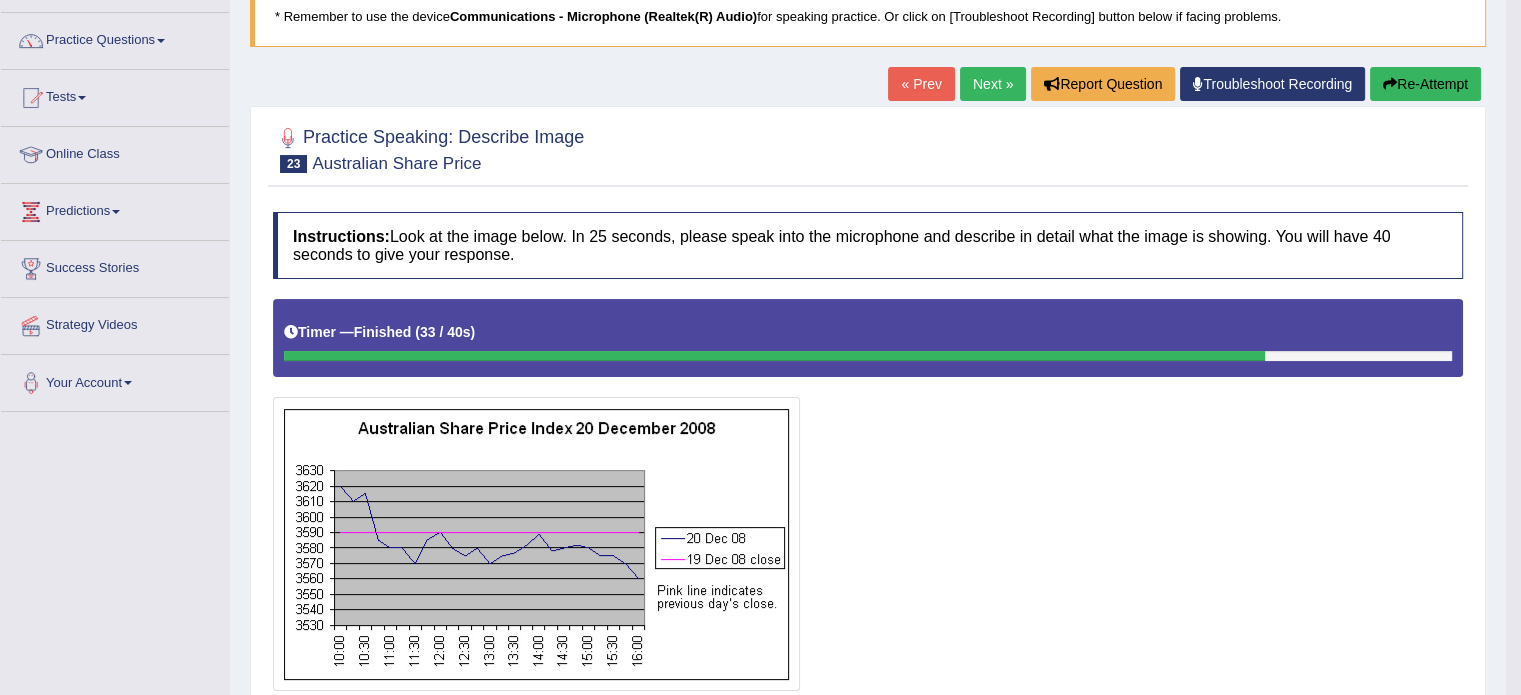 scroll, scrollTop: 0, scrollLeft: 0, axis: both 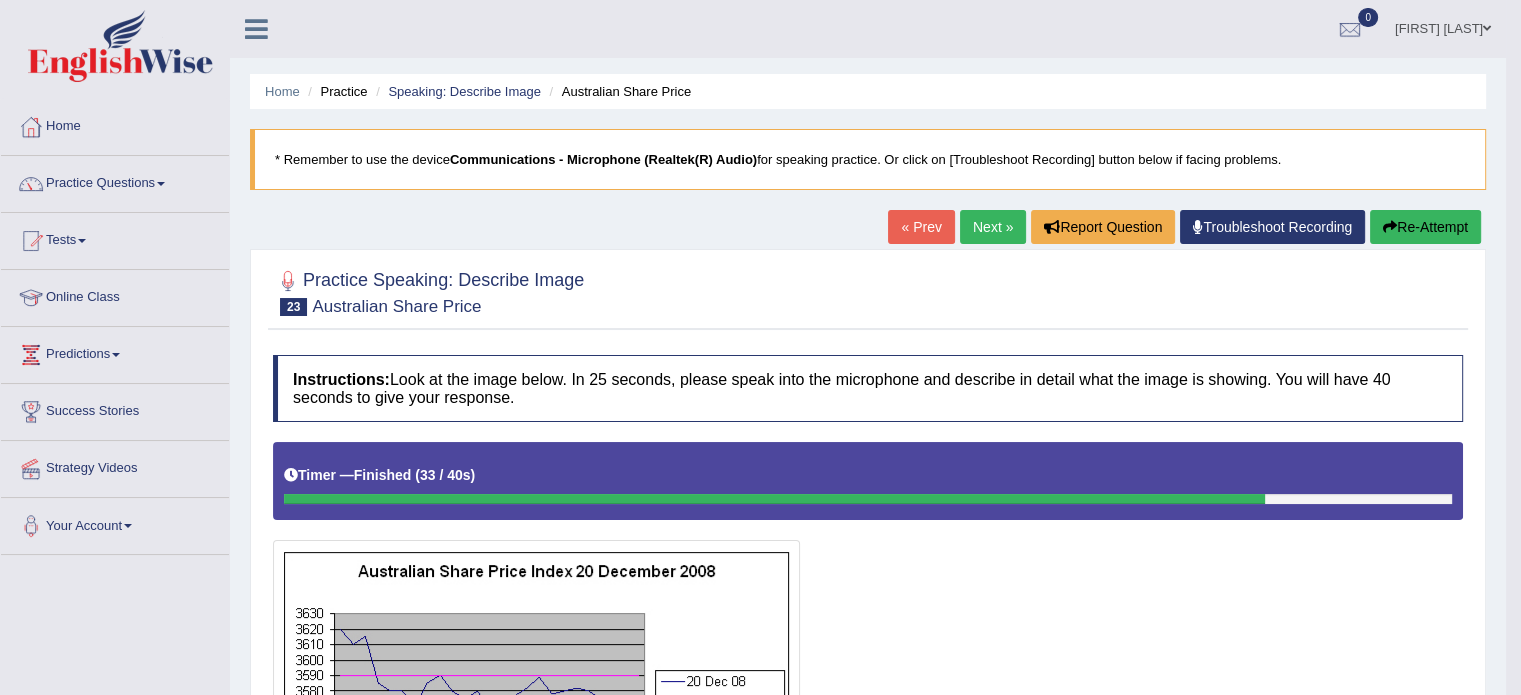 click on "Next »" at bounding box center (993, 227) 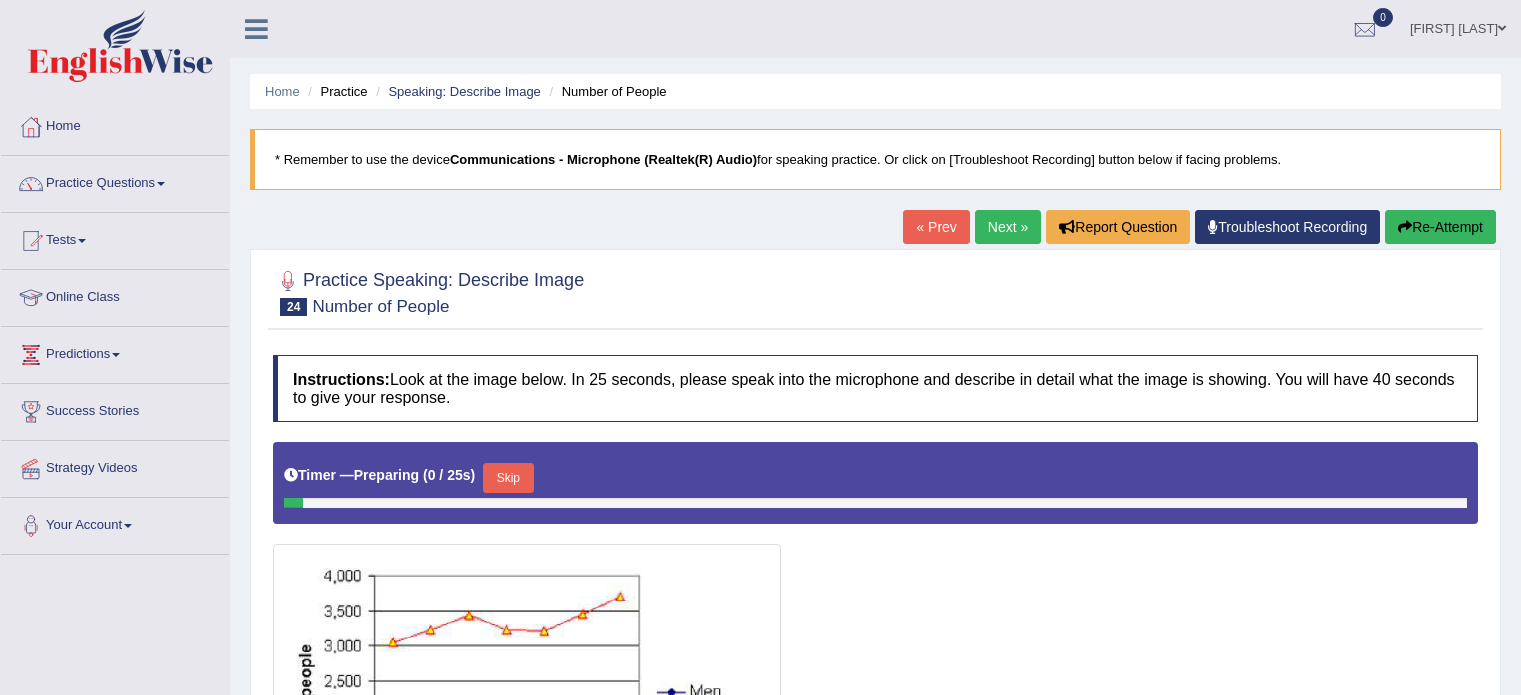 scroll, scrollTop: 219, scrollLeft: 0, axis: vertical 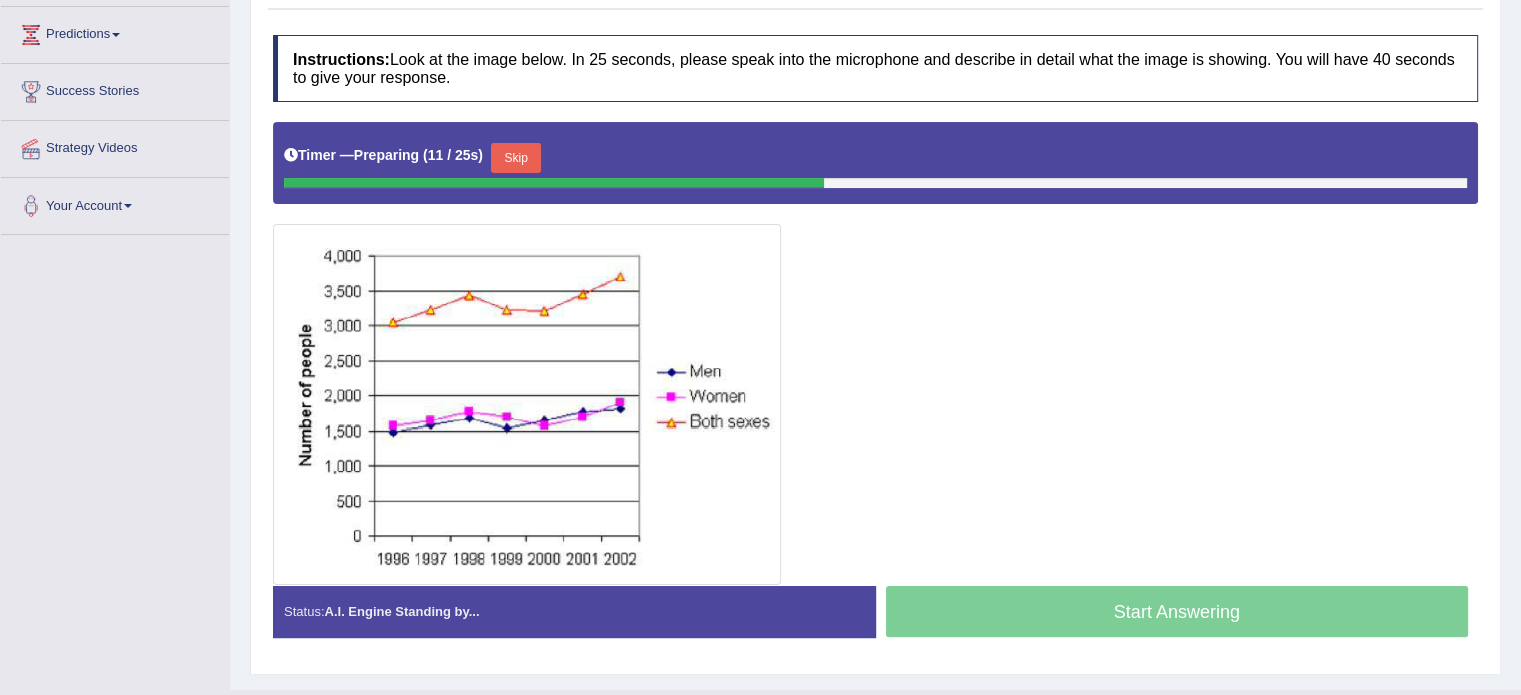 click on "Skip" at bounding box center [516, 158] 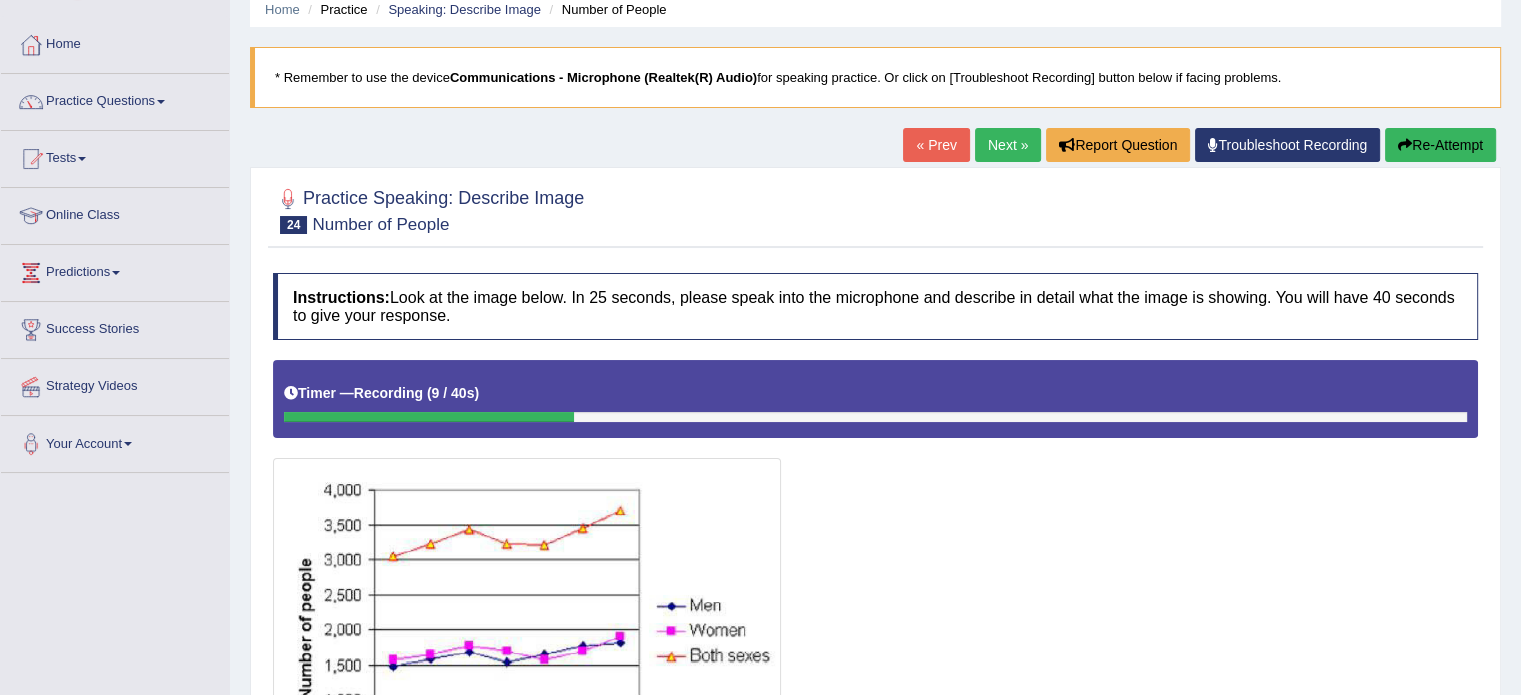 scroll, scrollTop: 83, scrollLeft: 0, axis: vertical 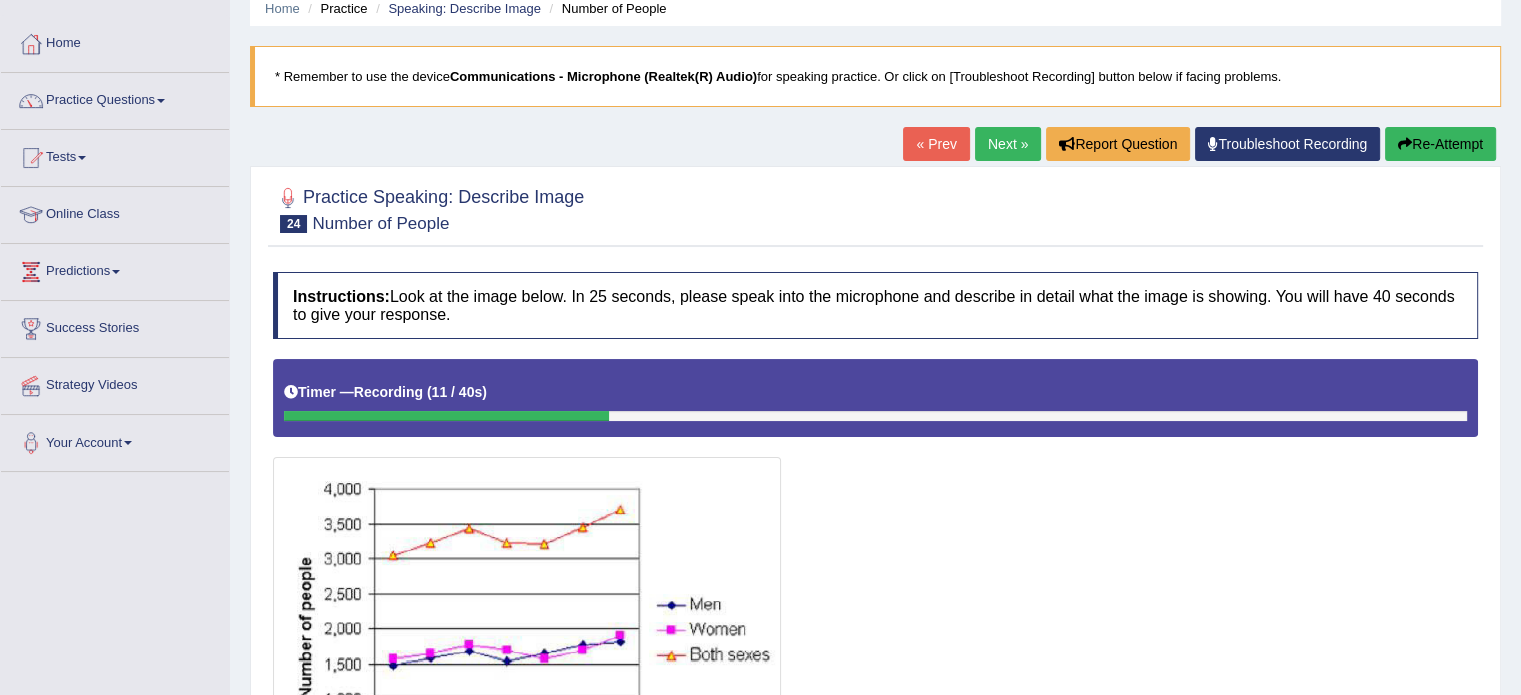 click on "Re-Attempt" at bounding box center (1440, 144) 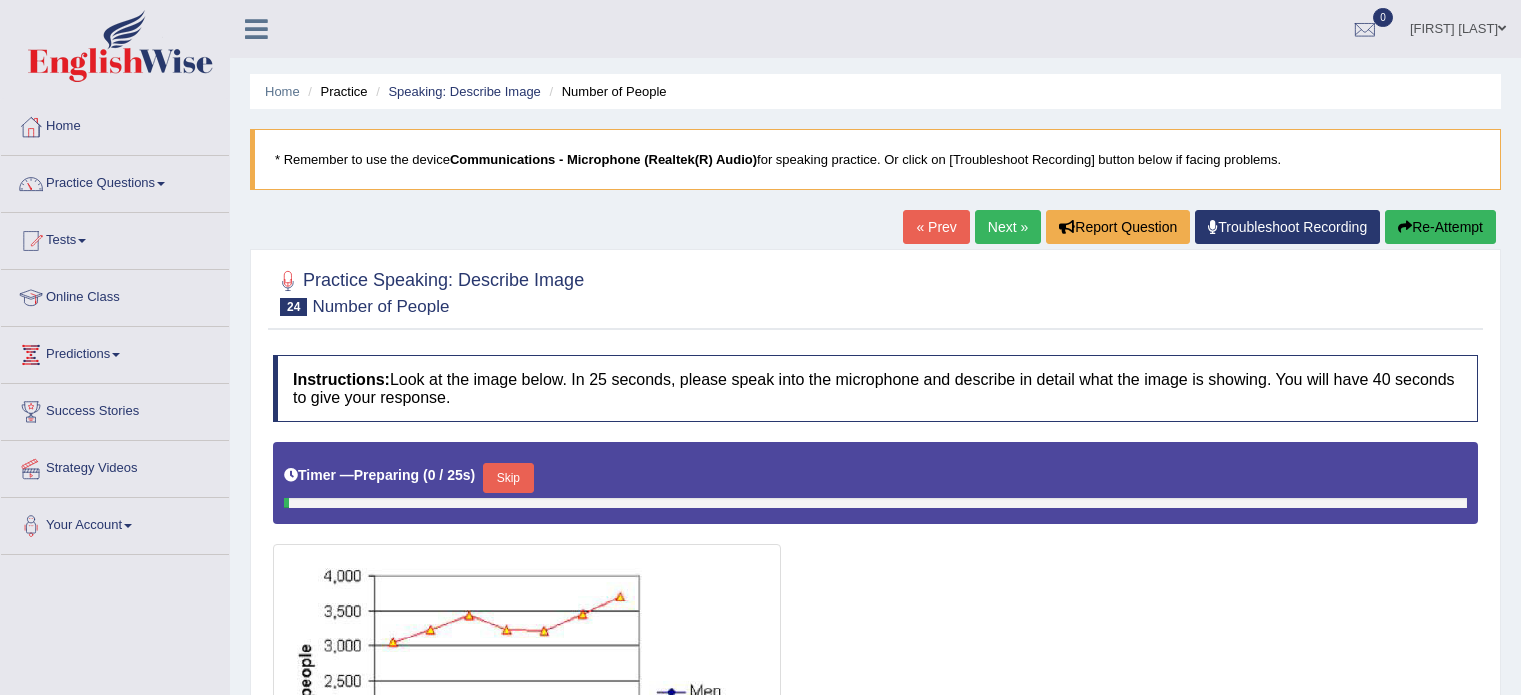 scroll, scrollTop: 83, scrollLeft: 0, axis: vertical 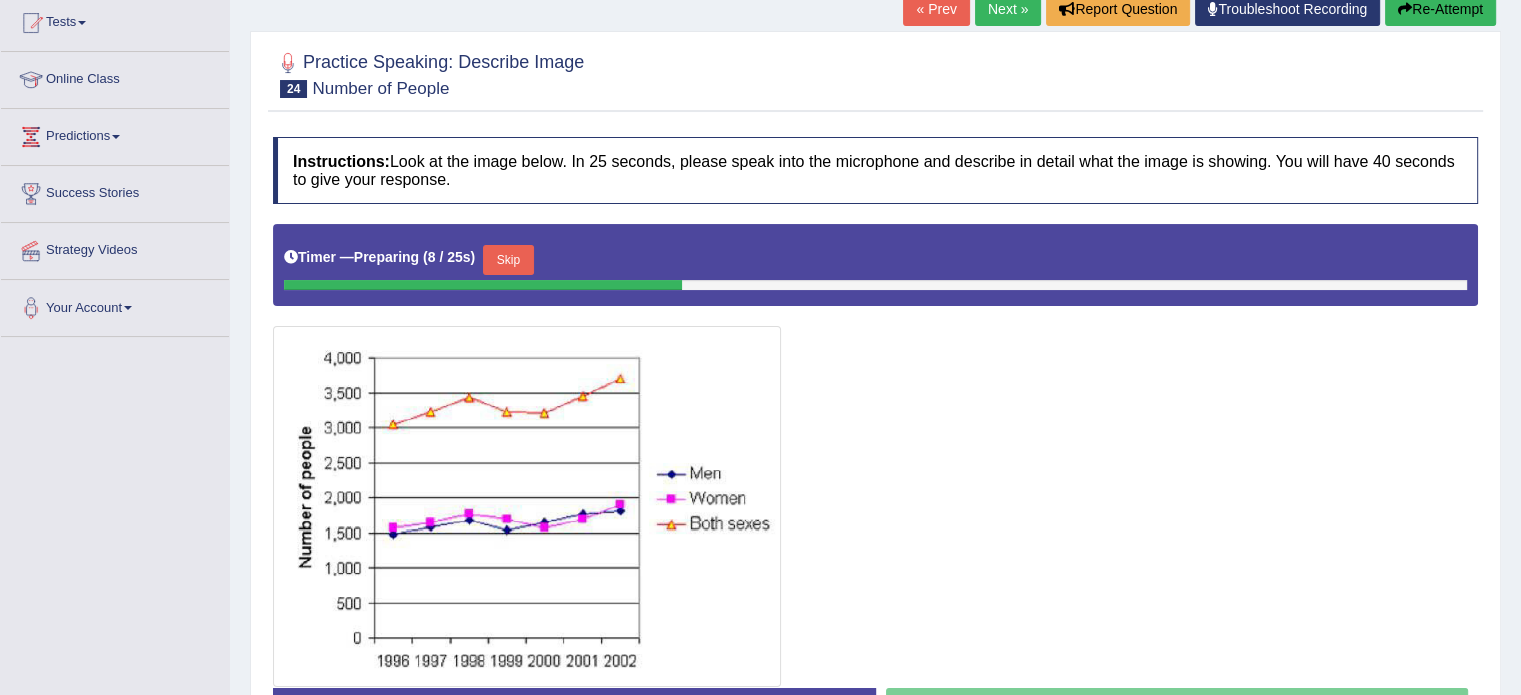 click on "Skip" at bounding box center [508, 260] 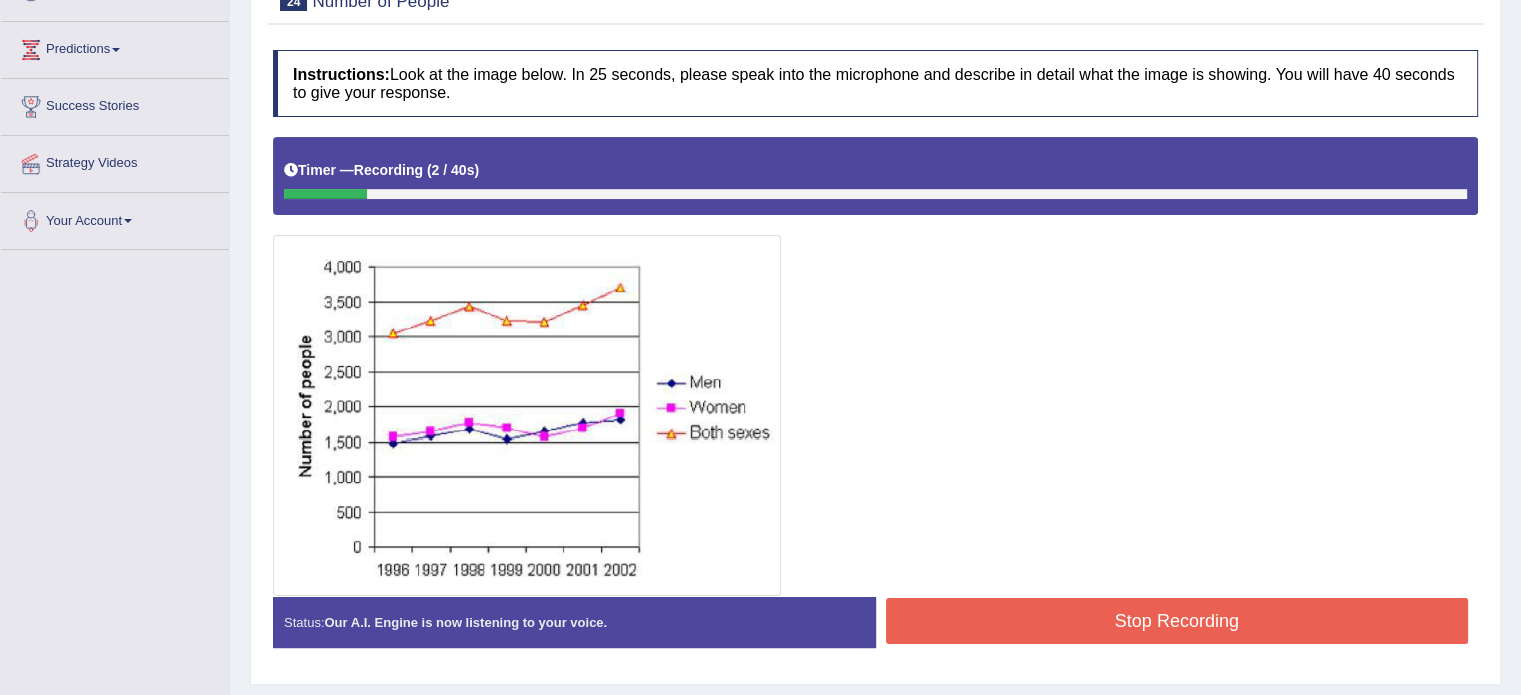 scroll, scrollTop: 307, scrollLeft: 0, axis: vertical 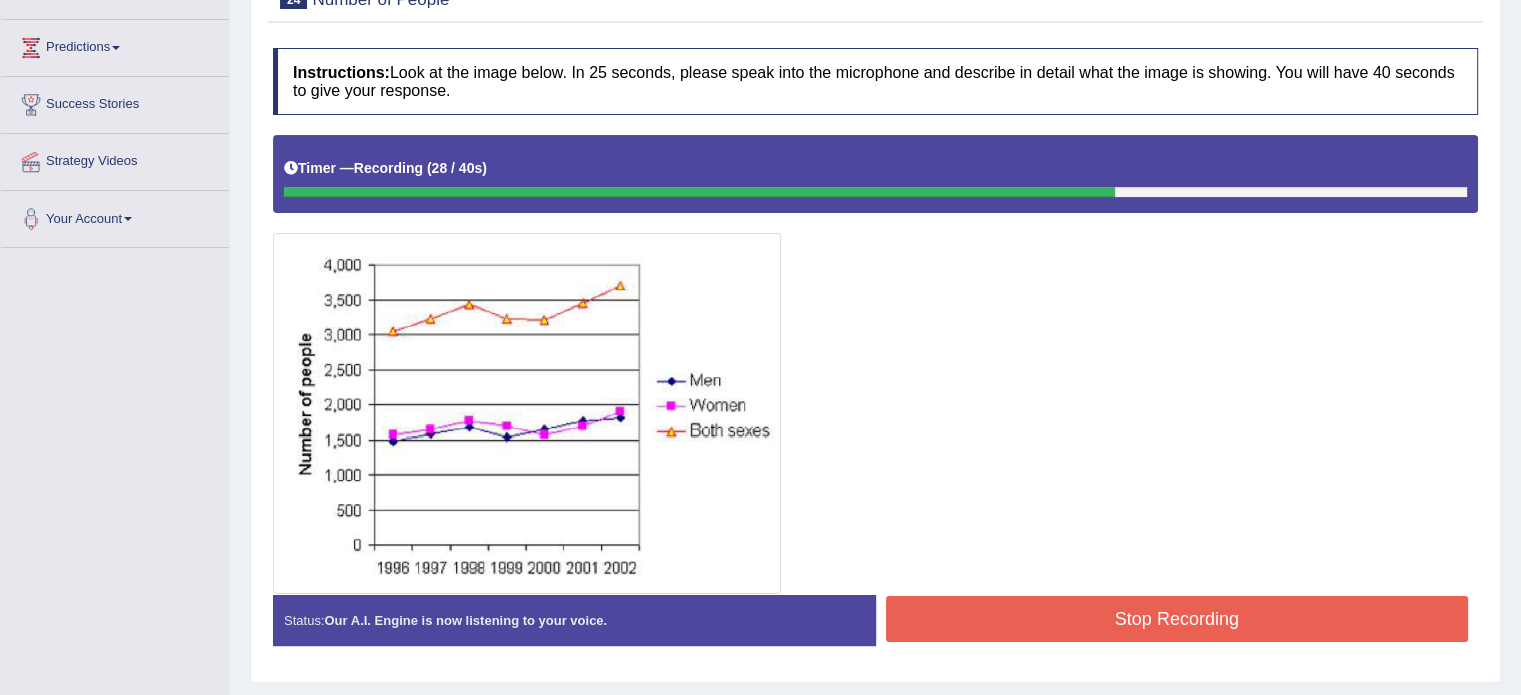 click on "Stop Recording" at bounding box center [1177, 619] 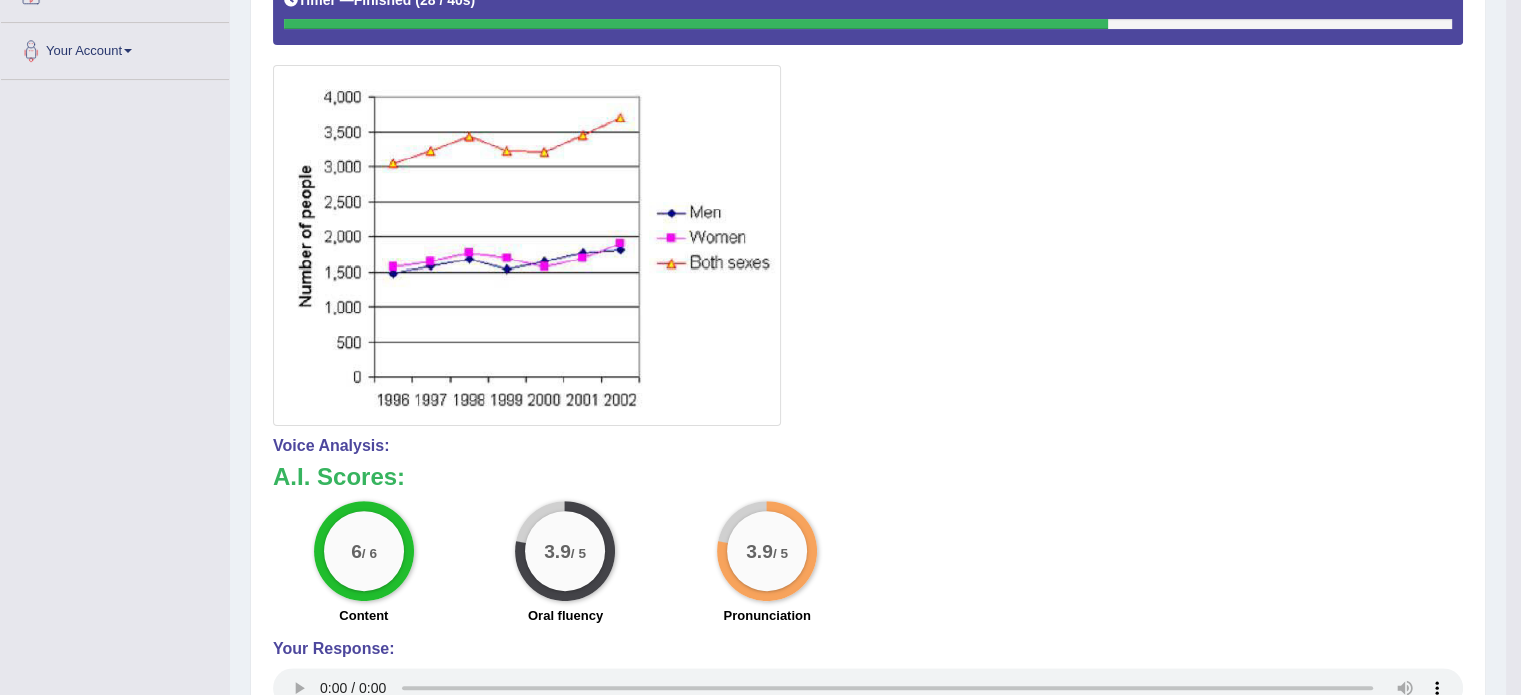 scroll, scrollTop: 0, scrollLeft: 0, axis: both 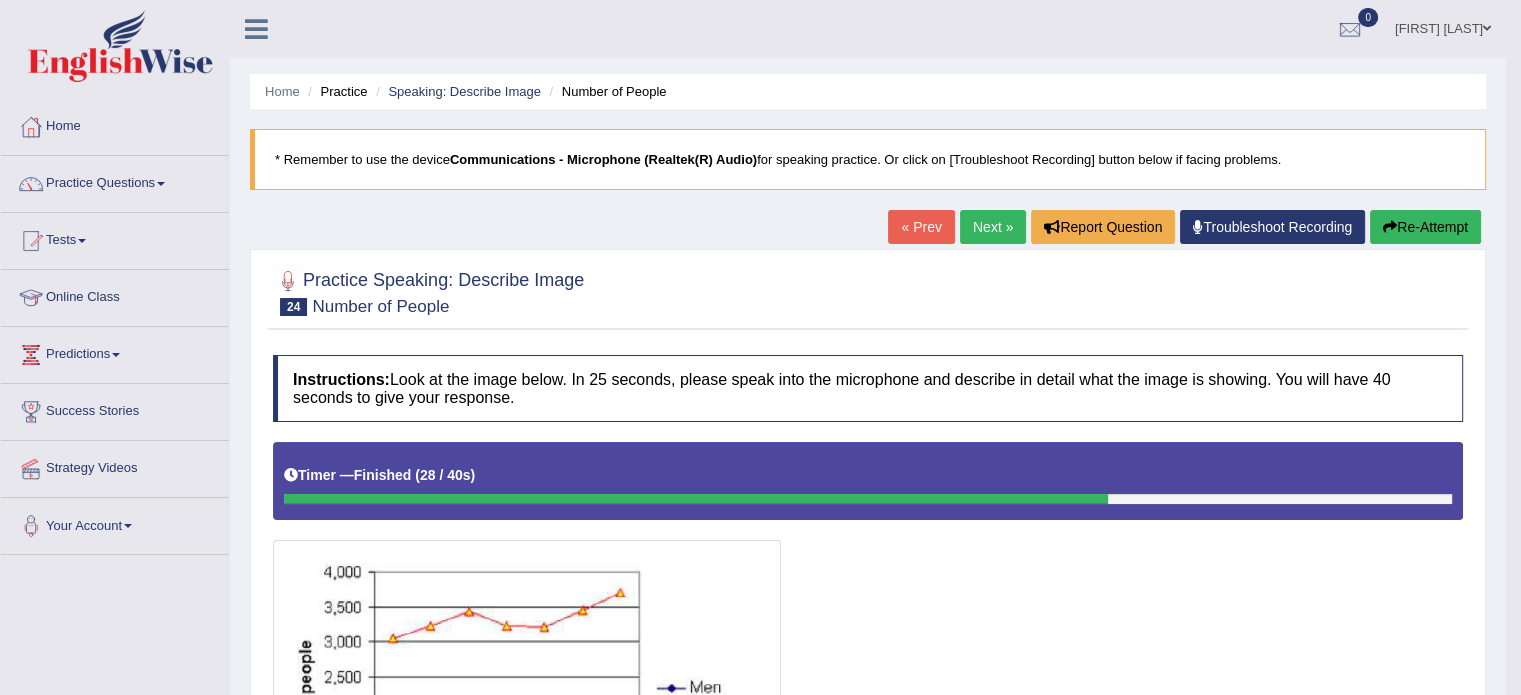 click on "Next »" at bounding box center (993, 227) 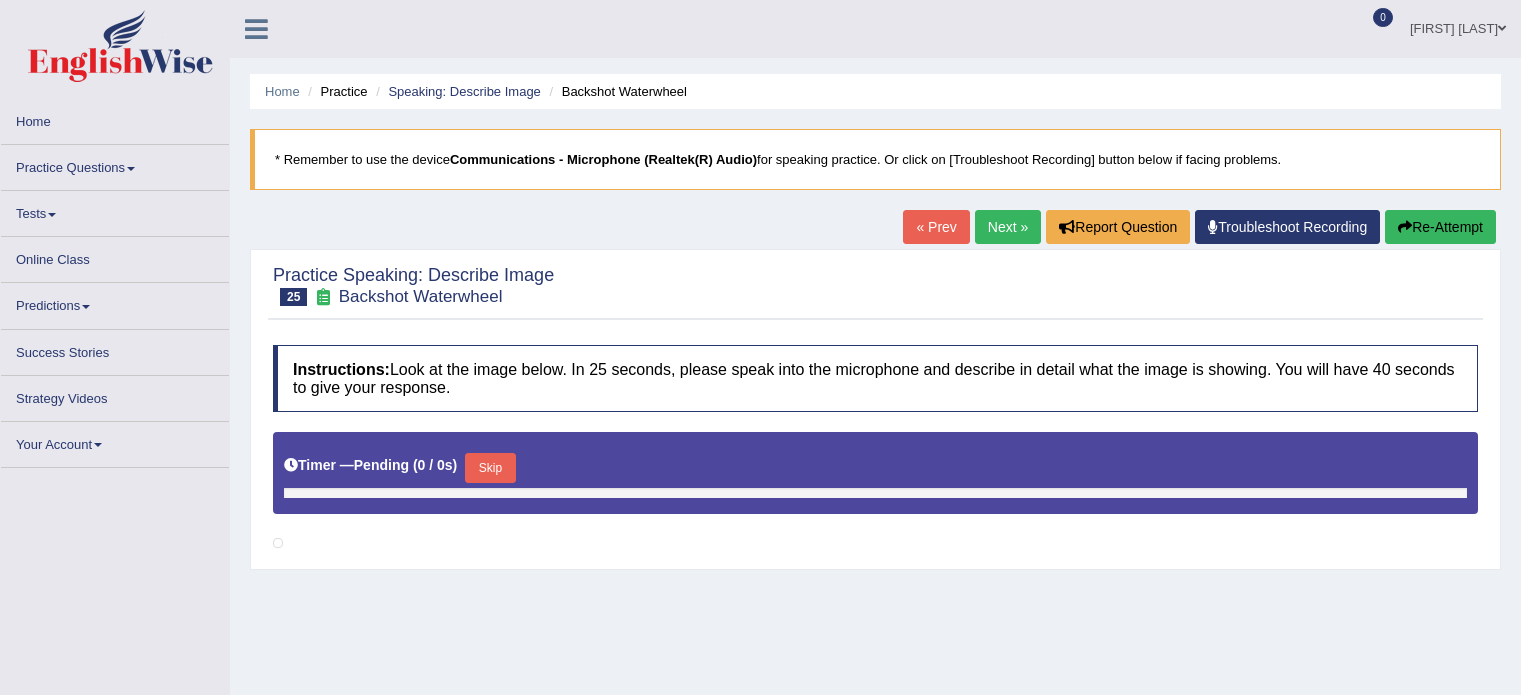 scroll, scrollTop: 0, scrollLeft: 0, axis: both 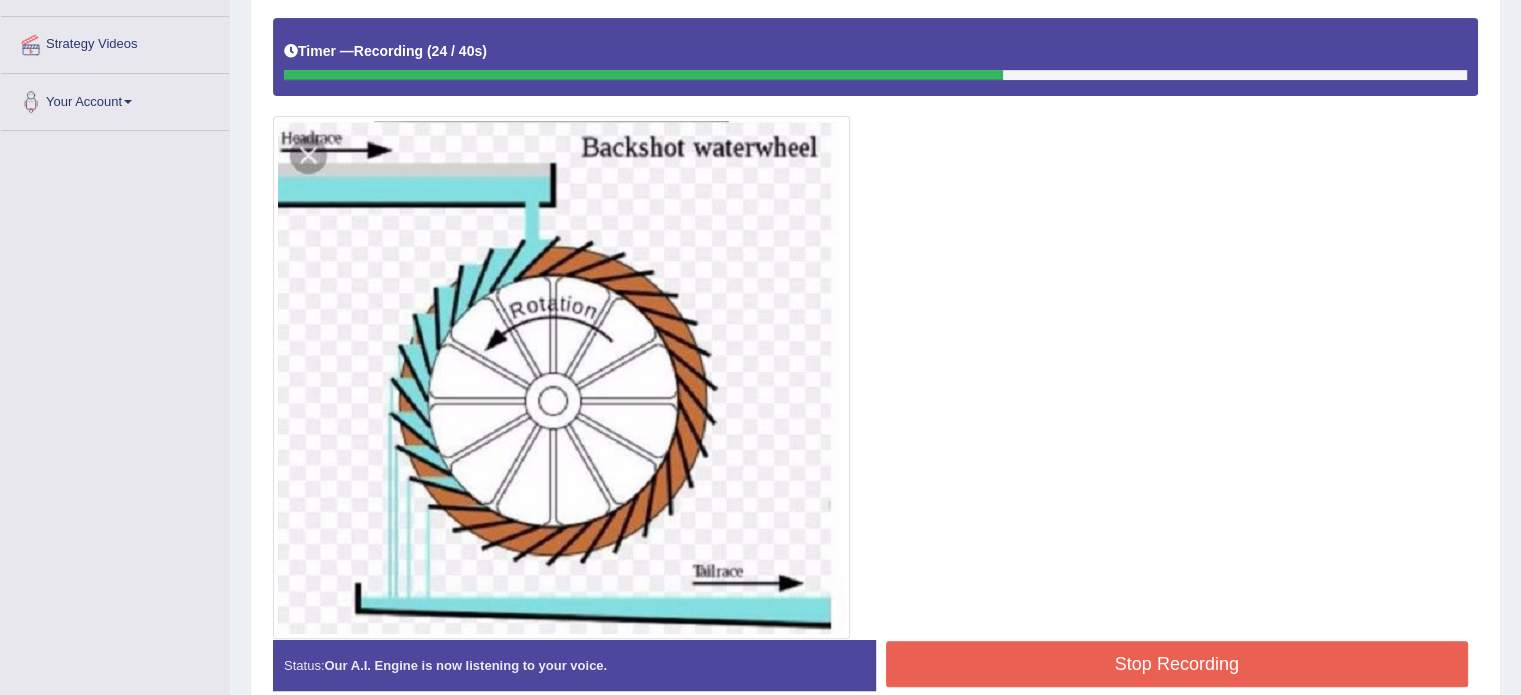 click on "Stop Recording" at bounding box center [1177, 664] 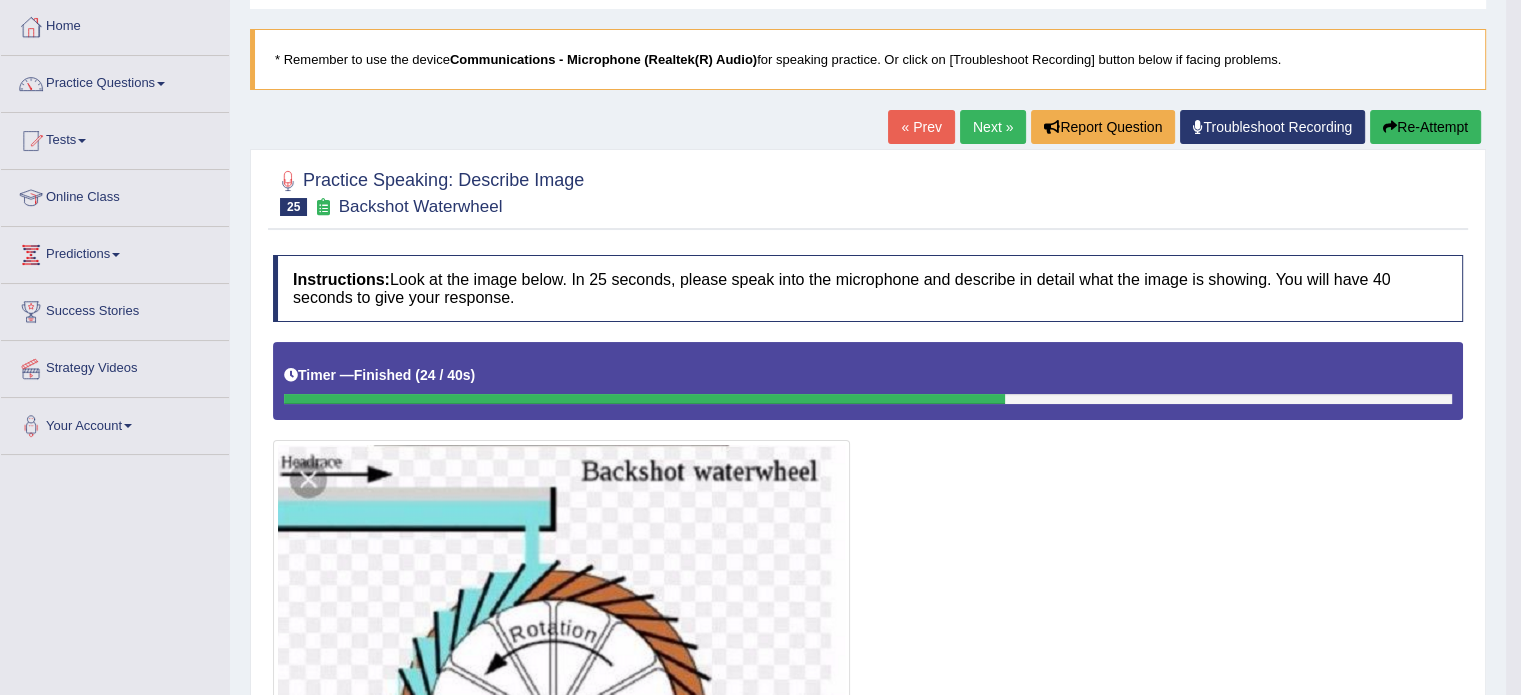 scroll, scrollTop: 0, scrollLeft: 0, axis: both 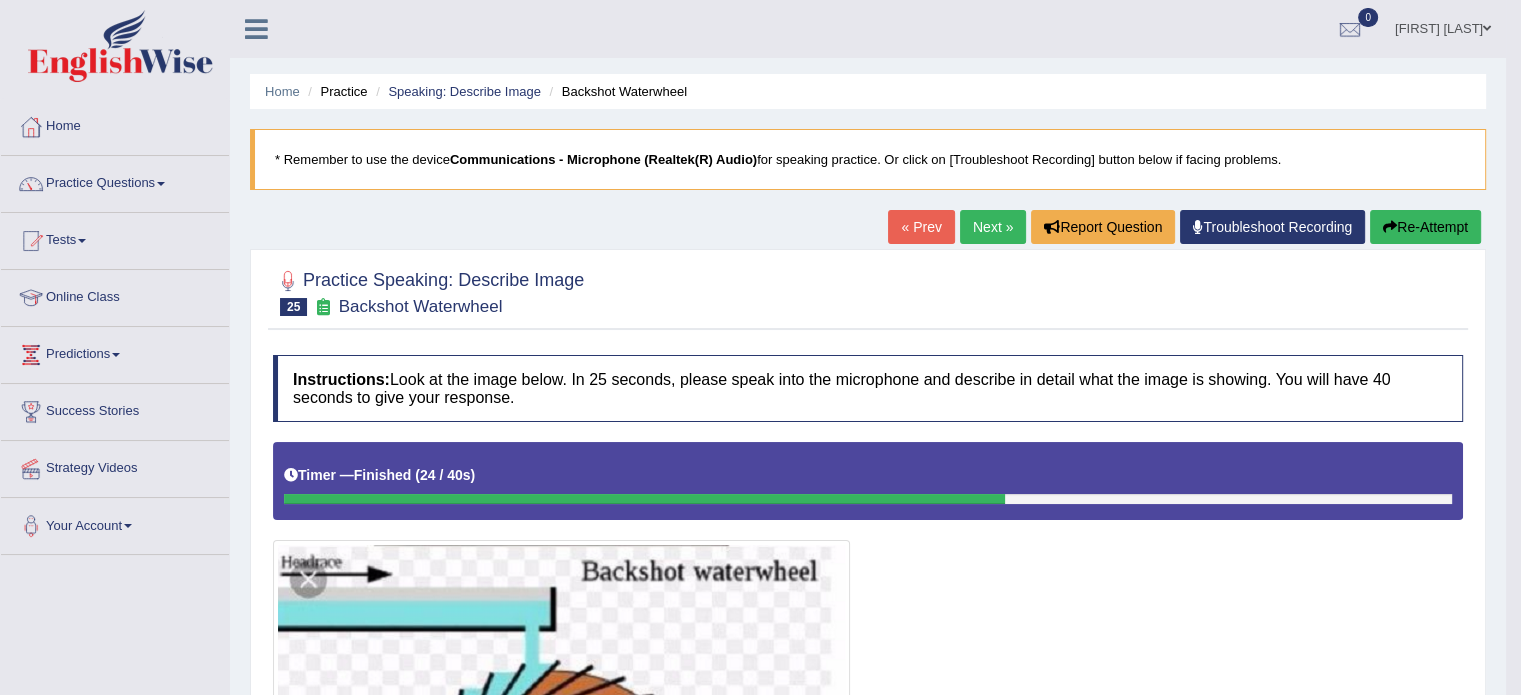 click on "Next »" at bounding box center [993, 227] 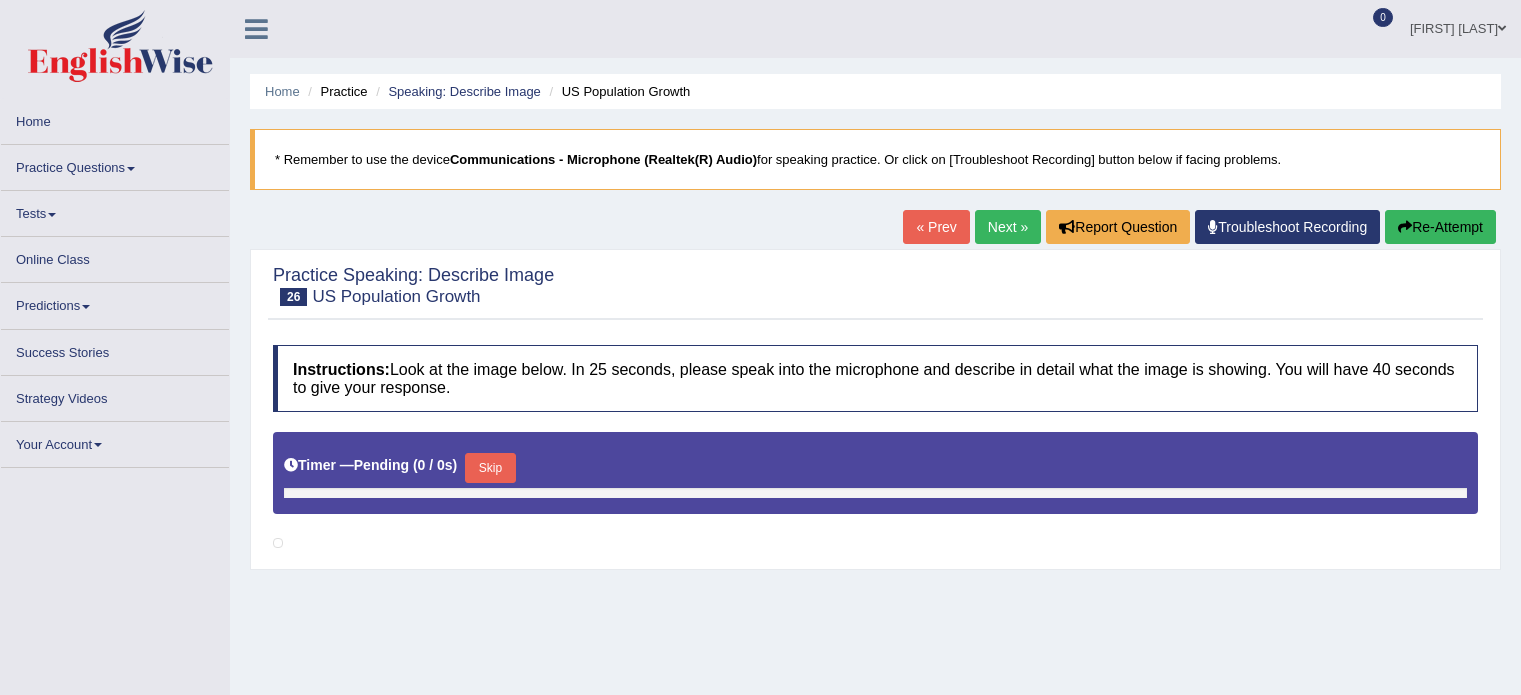 scroll, scrollTop: 0, scrollLeft: 0, axis: both 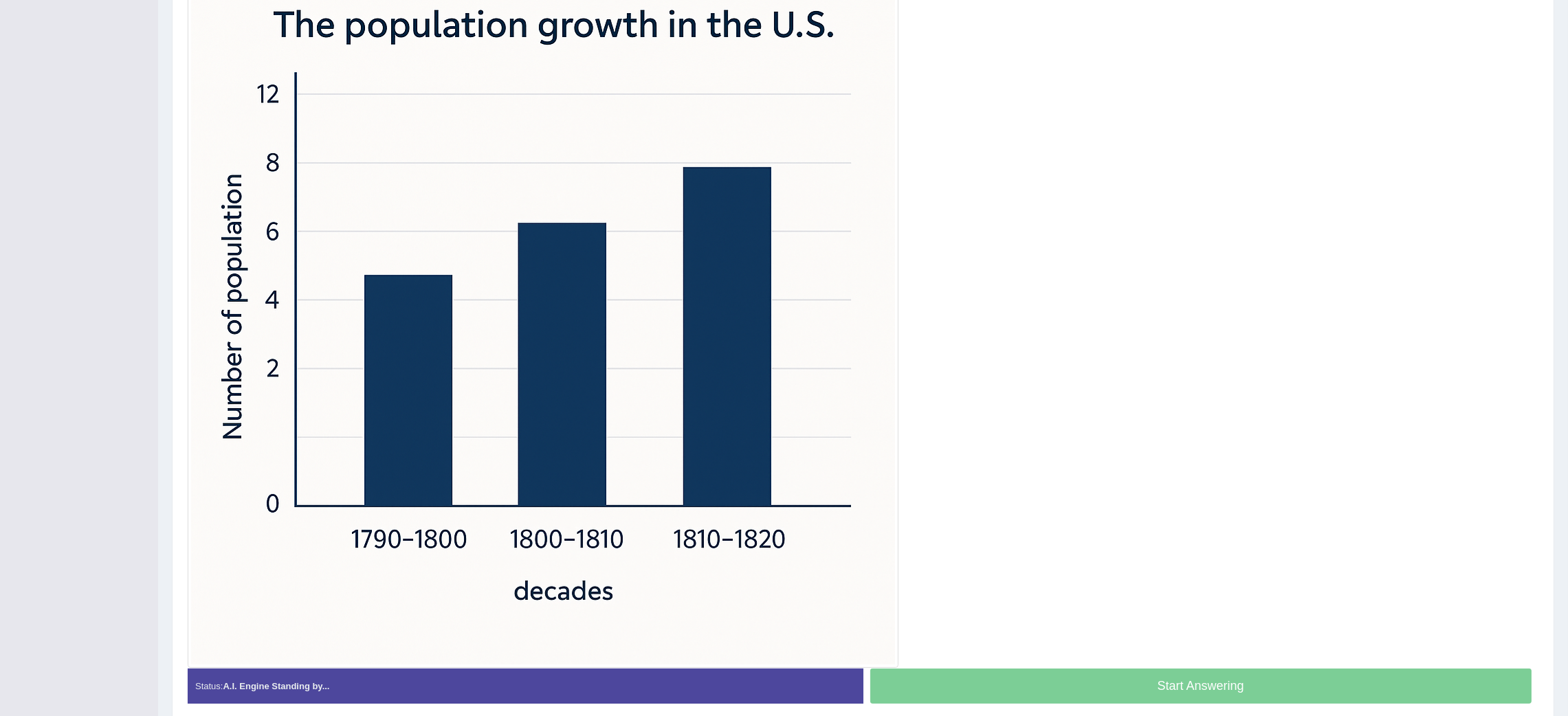 drag, startPoint x: 1049, startPoint y: 0, endPoint x: 1156, endPoint y: 350, distance: 365.99044 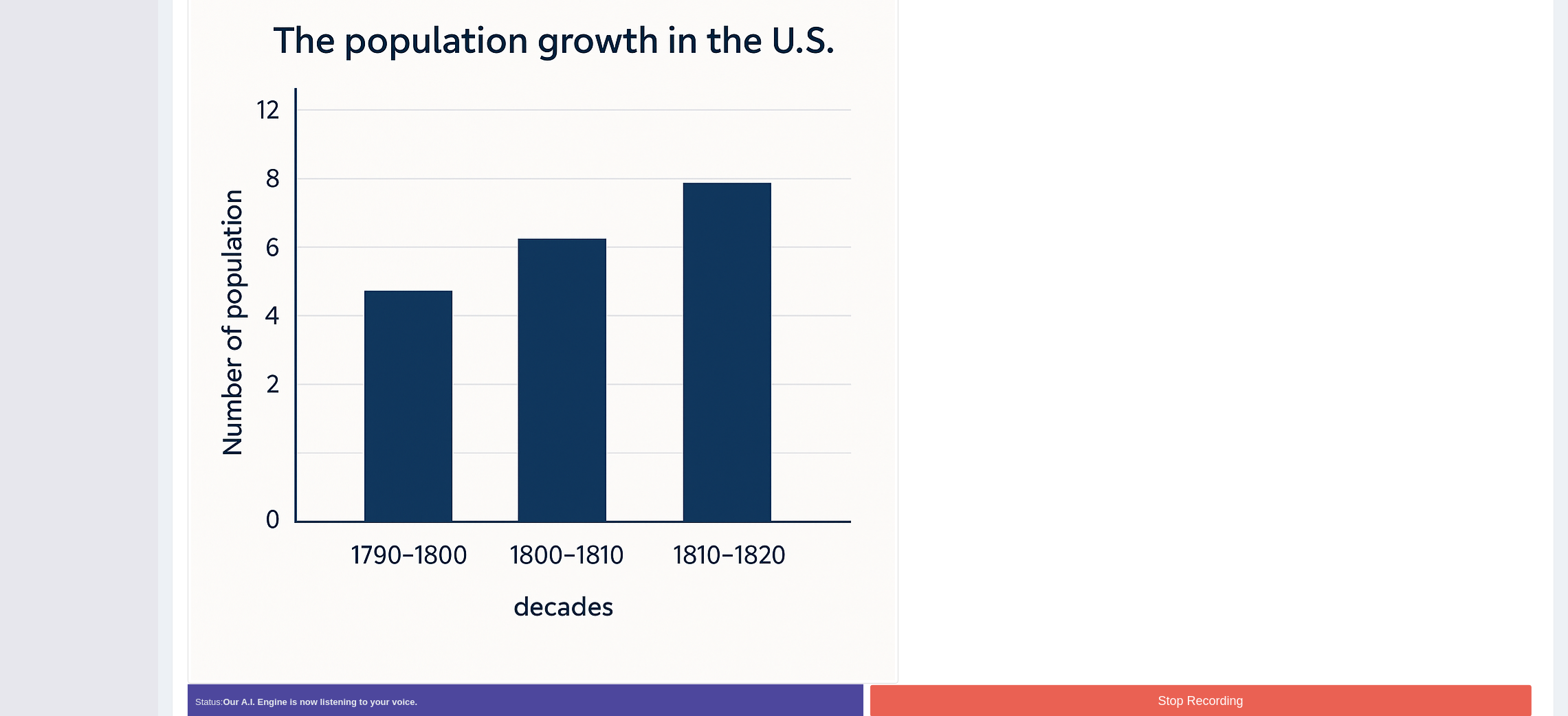 scroll, scrollTop: 381, scrollLeft: 0, axis: vertical 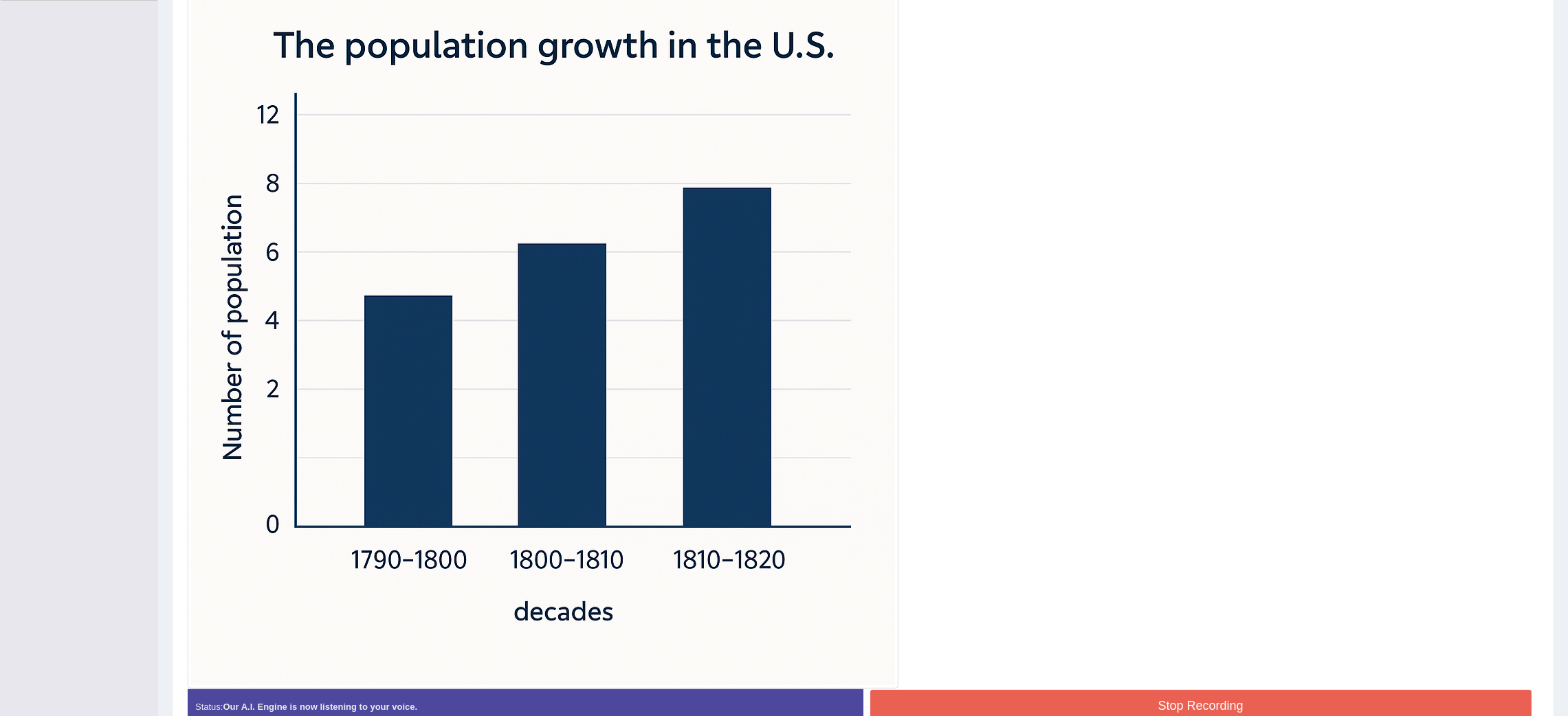 click on "Stop Recording" at bounding box center [1201, 706] 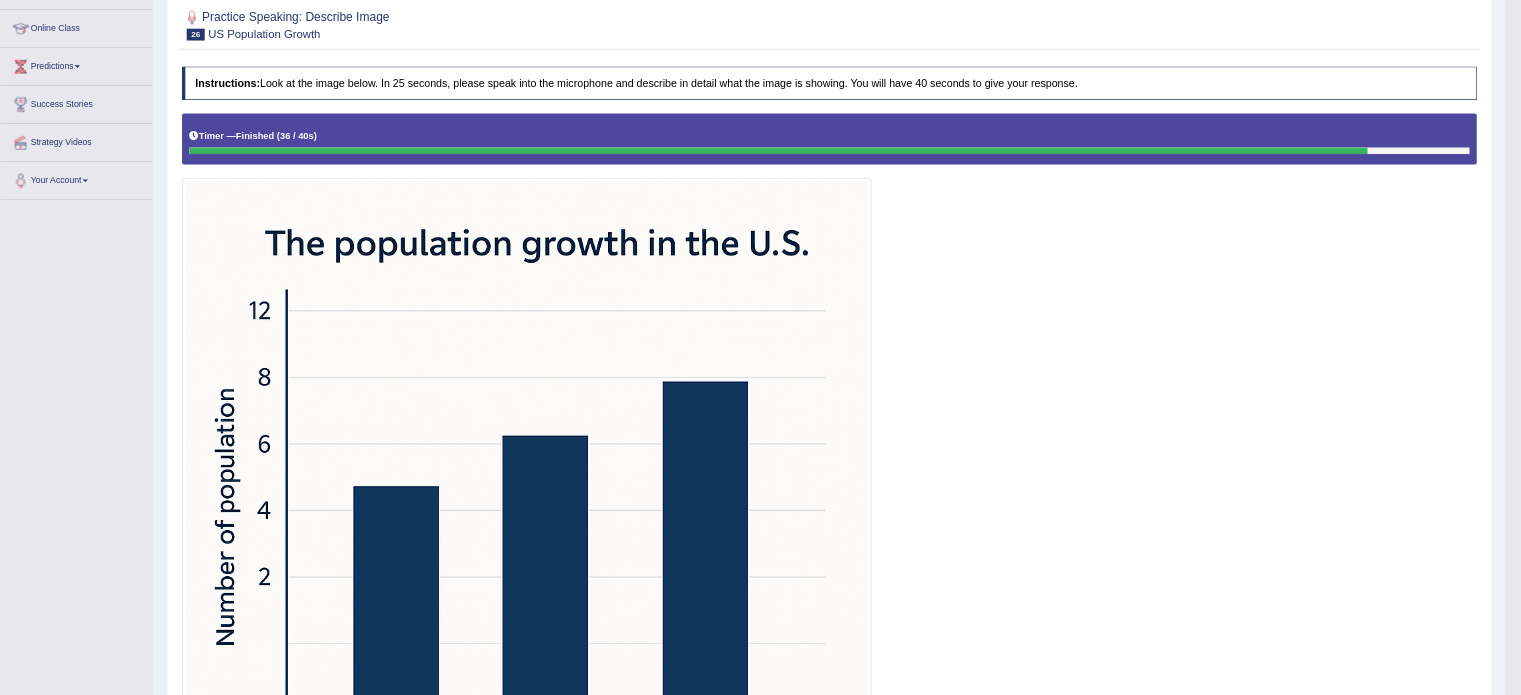 scroll, scrollTop: 256, scrollLeft: 0, axis: vertical 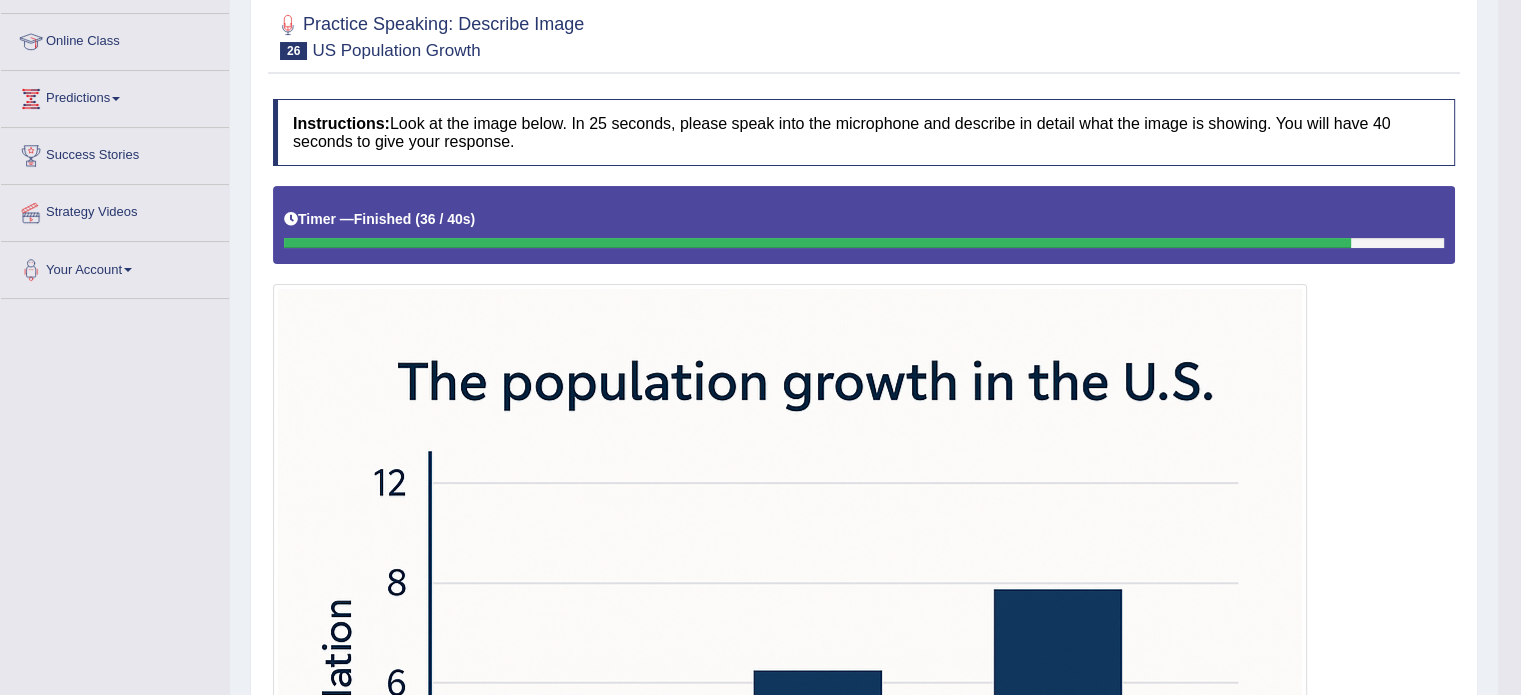 drag, startPoint x: 2006, startPoint y: 6, endPoint x: 1231, endPoint y: 417, distance: 877.23773 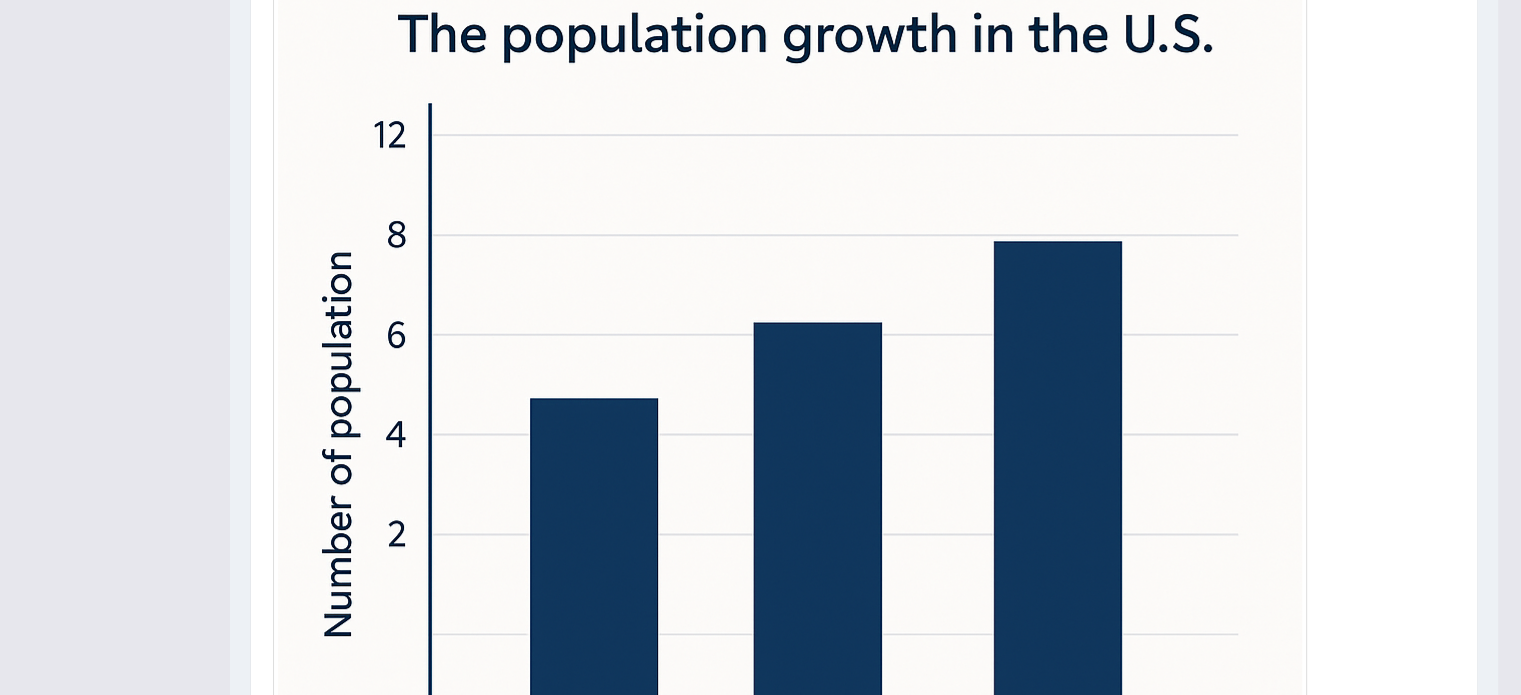 scroll, scrollTop: 0, scrollLeft: 0, axis: both 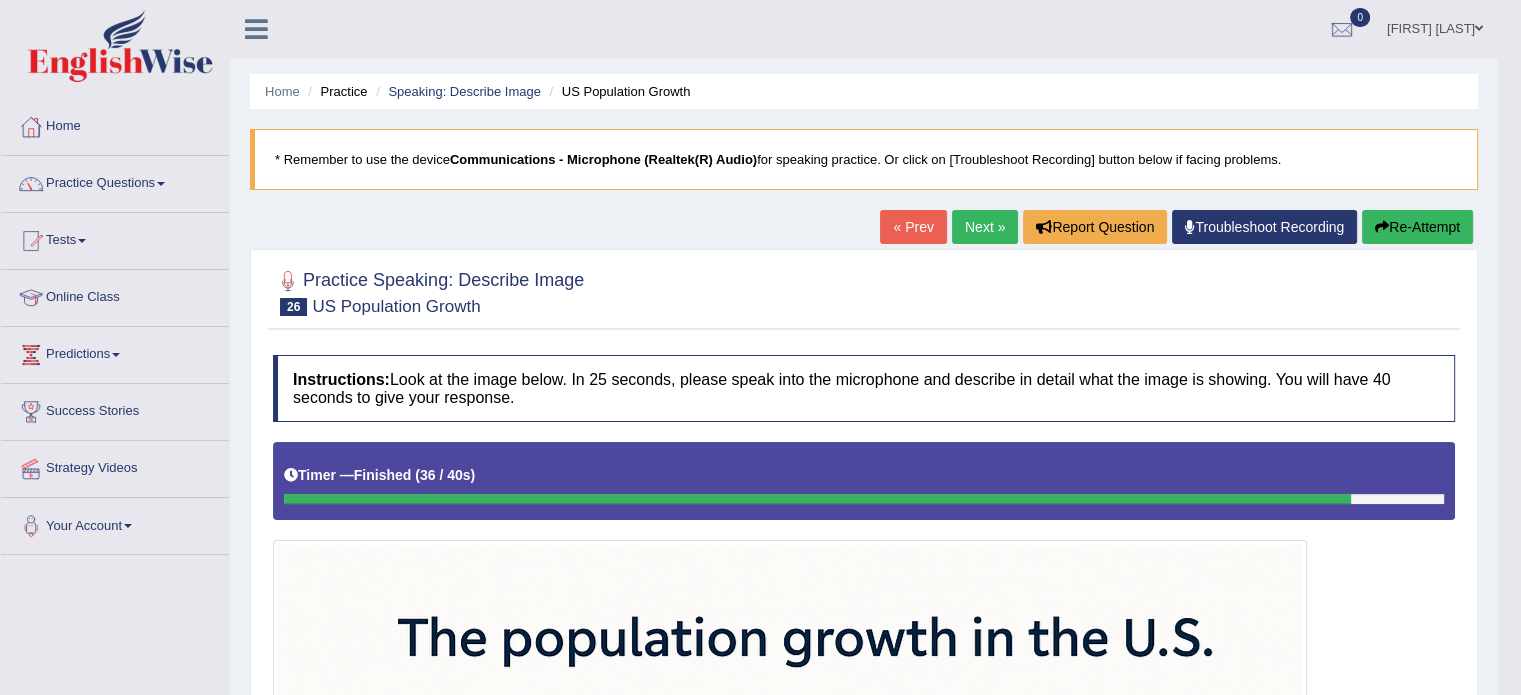 click on "Next »" at bounding box center [985, 227] 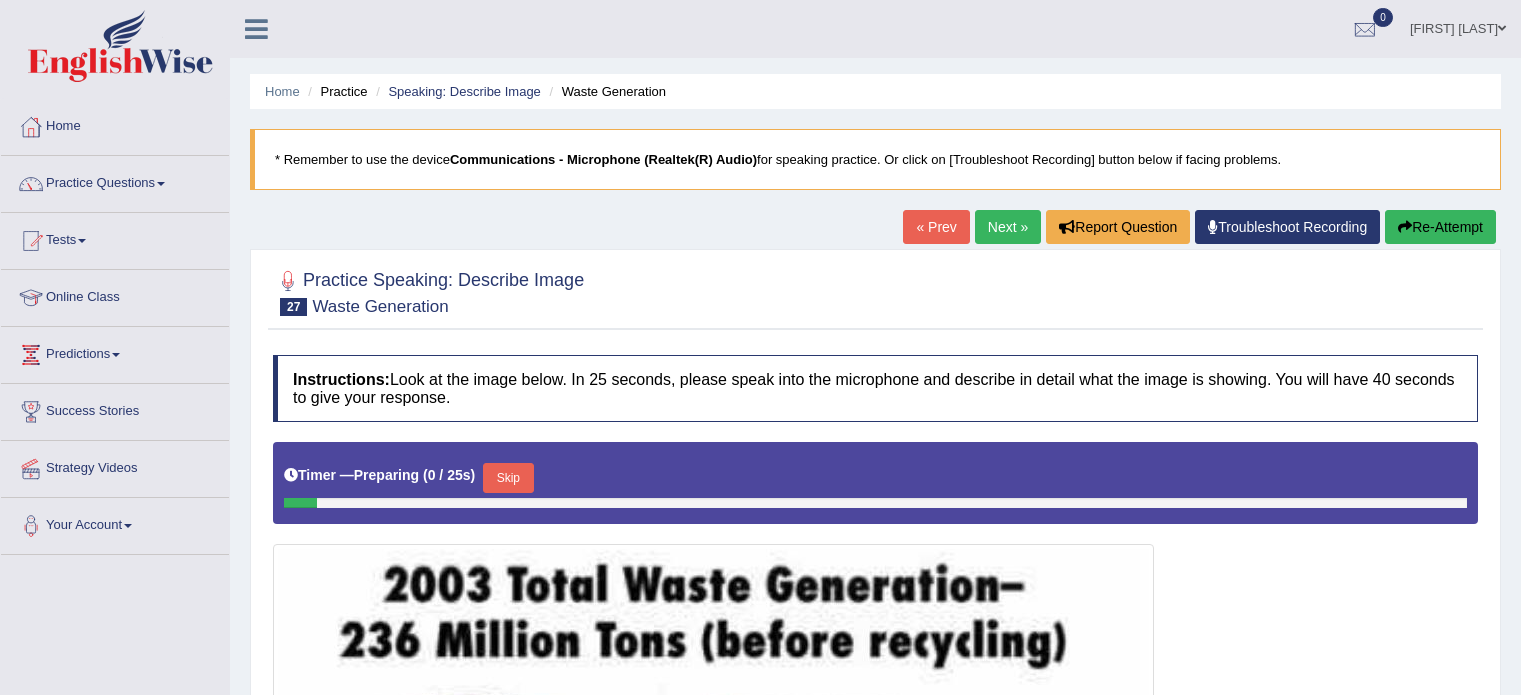 scroll, scrollTop: 0, scrollLeft: 0, axis: both 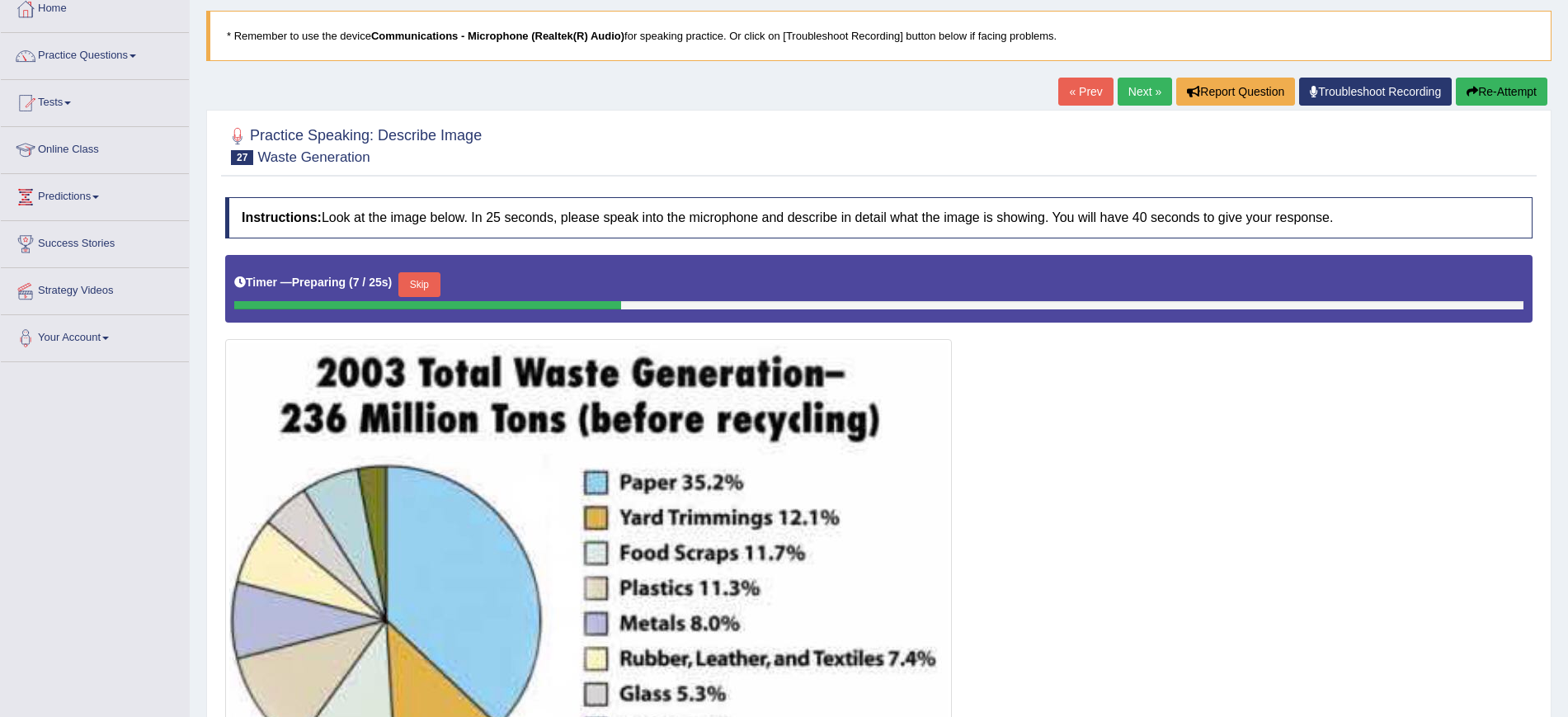 drag, startPoint x: 1240, startPoint y: 0, endPoint x: 1230, endPoint y: 491, distance: 491.102 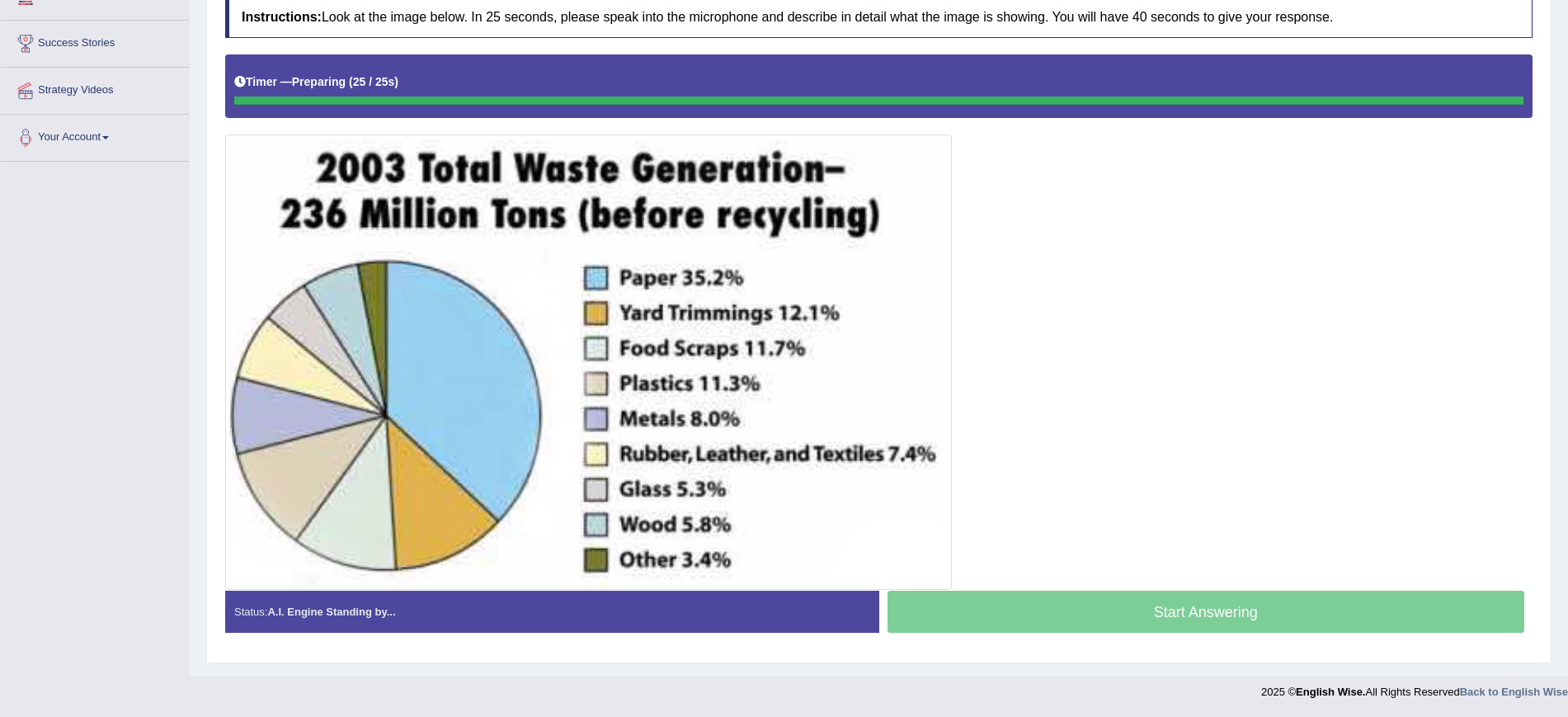 scroll, scrollTop: 296, scrollLeft: 0, axis: vertical 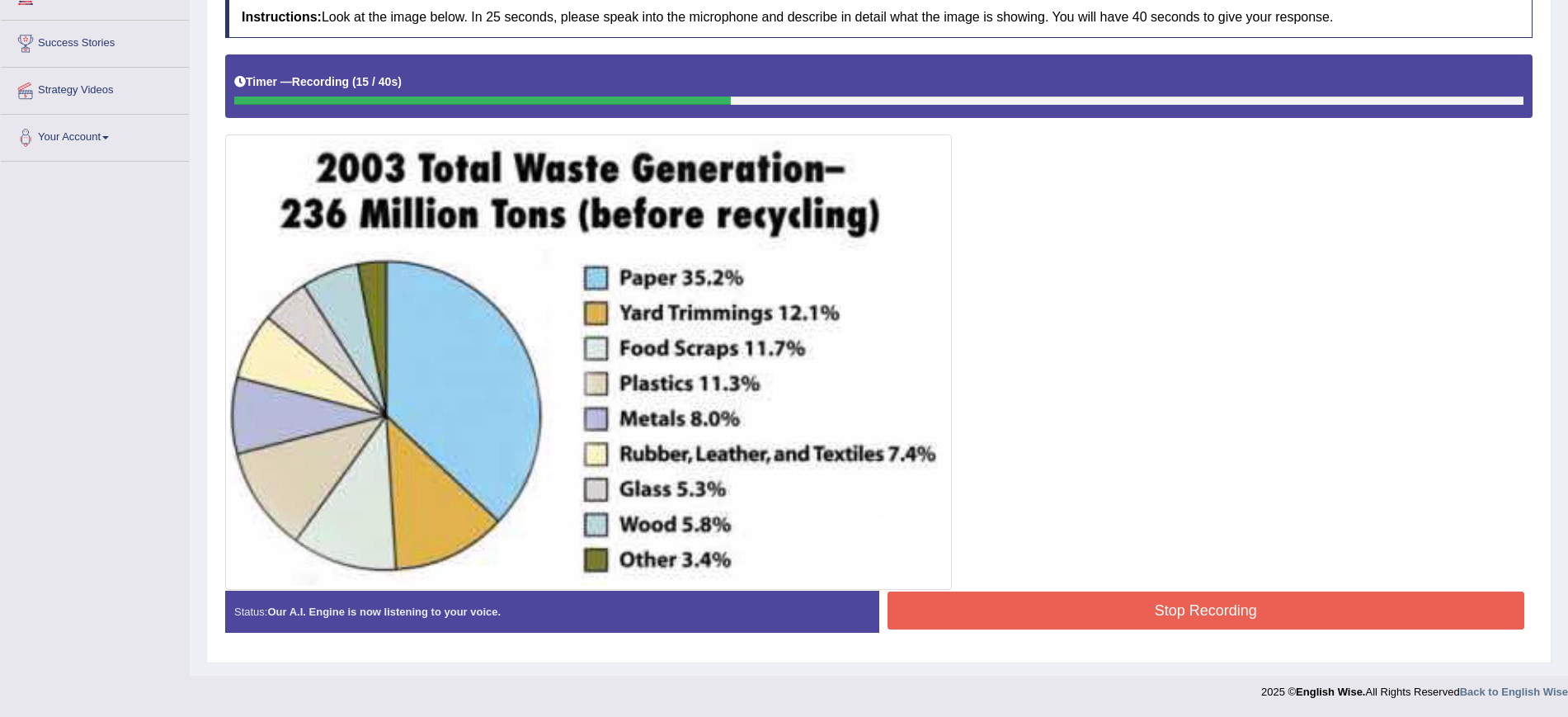 click on "Stop Recording" at bounding box center (1206, 611) 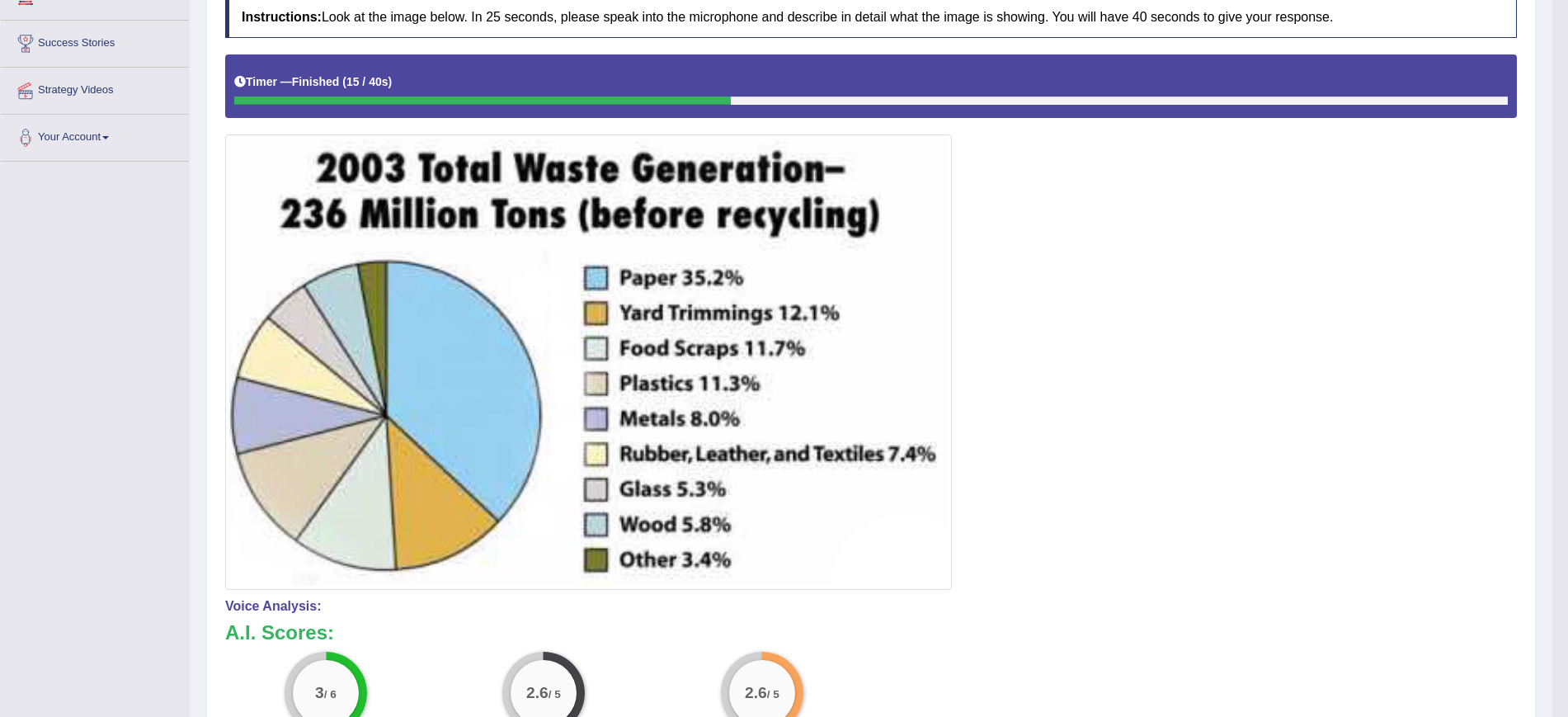 scroll, scrollTop: 0, scrollLeft: 0, axis: both 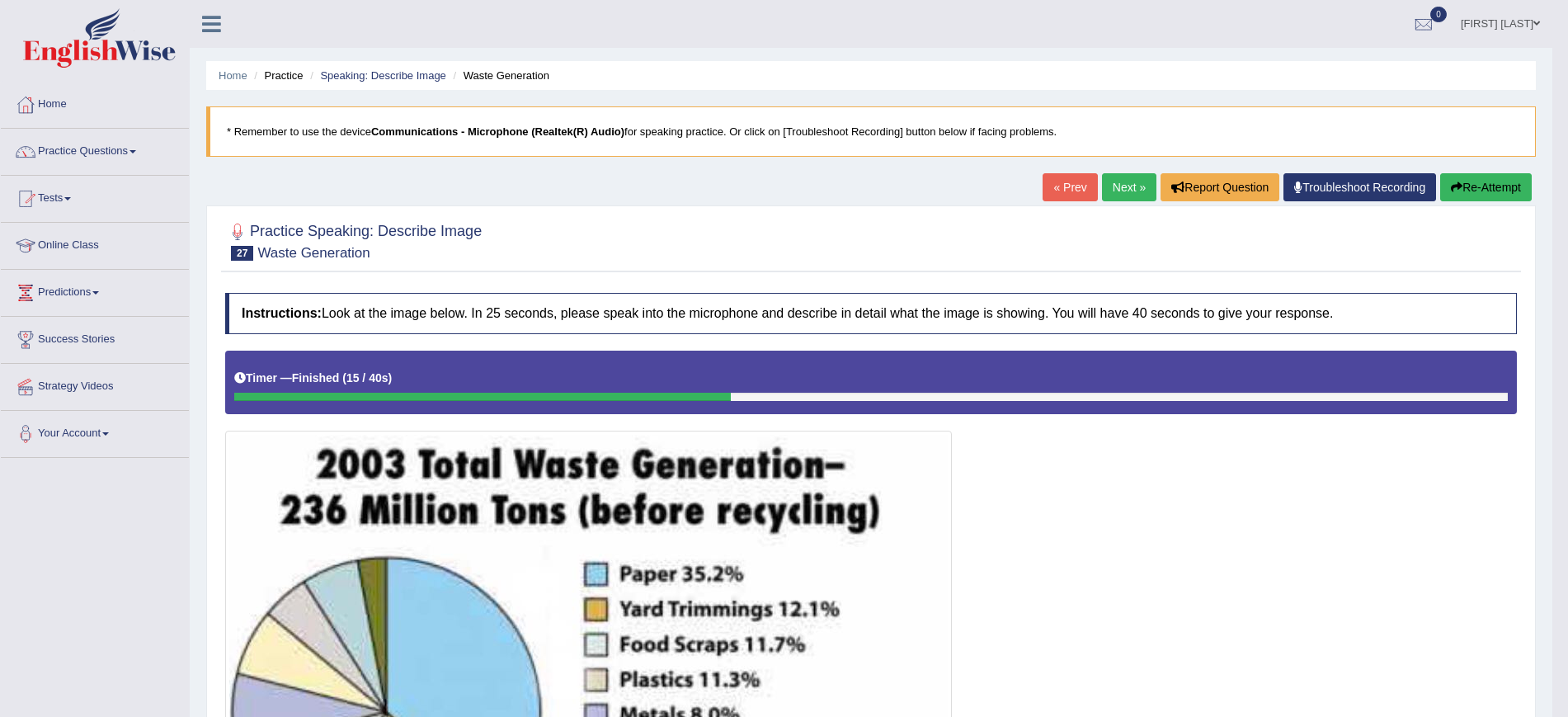 click on "Re-Attempt" at bounding box center [1486, 187] 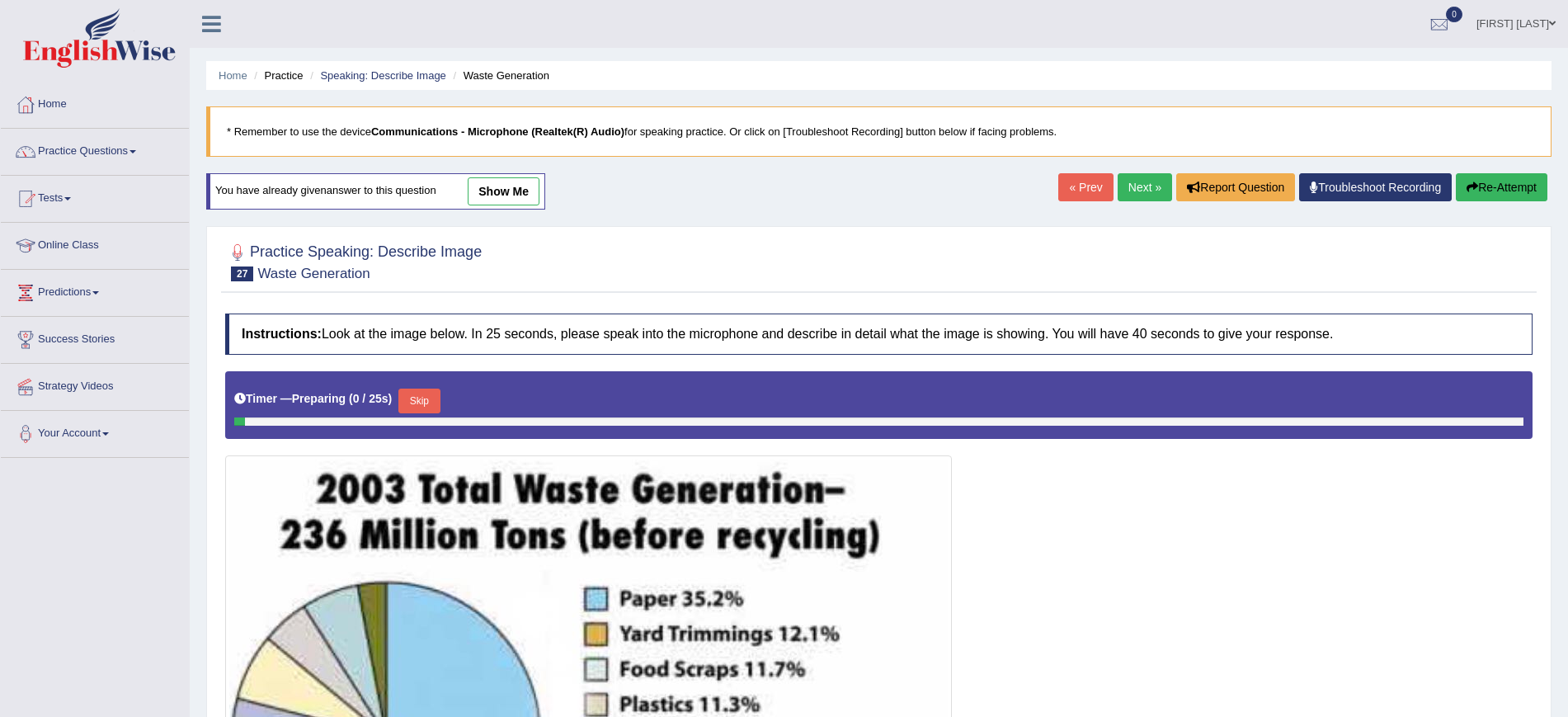 scroll, scrollTop: 0, scrollLeft: 0, axis: both 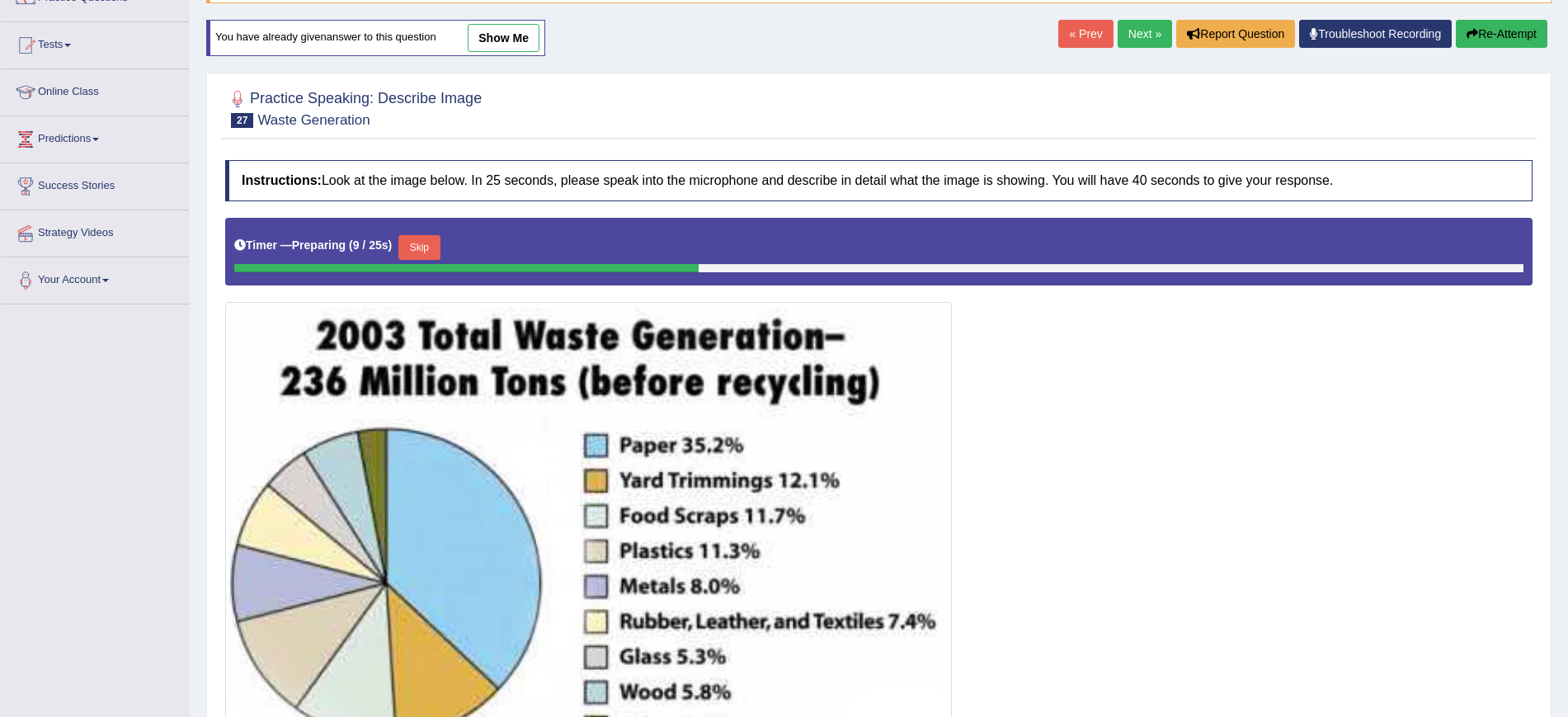 click on "Skip" at bounding box center [419, 248] 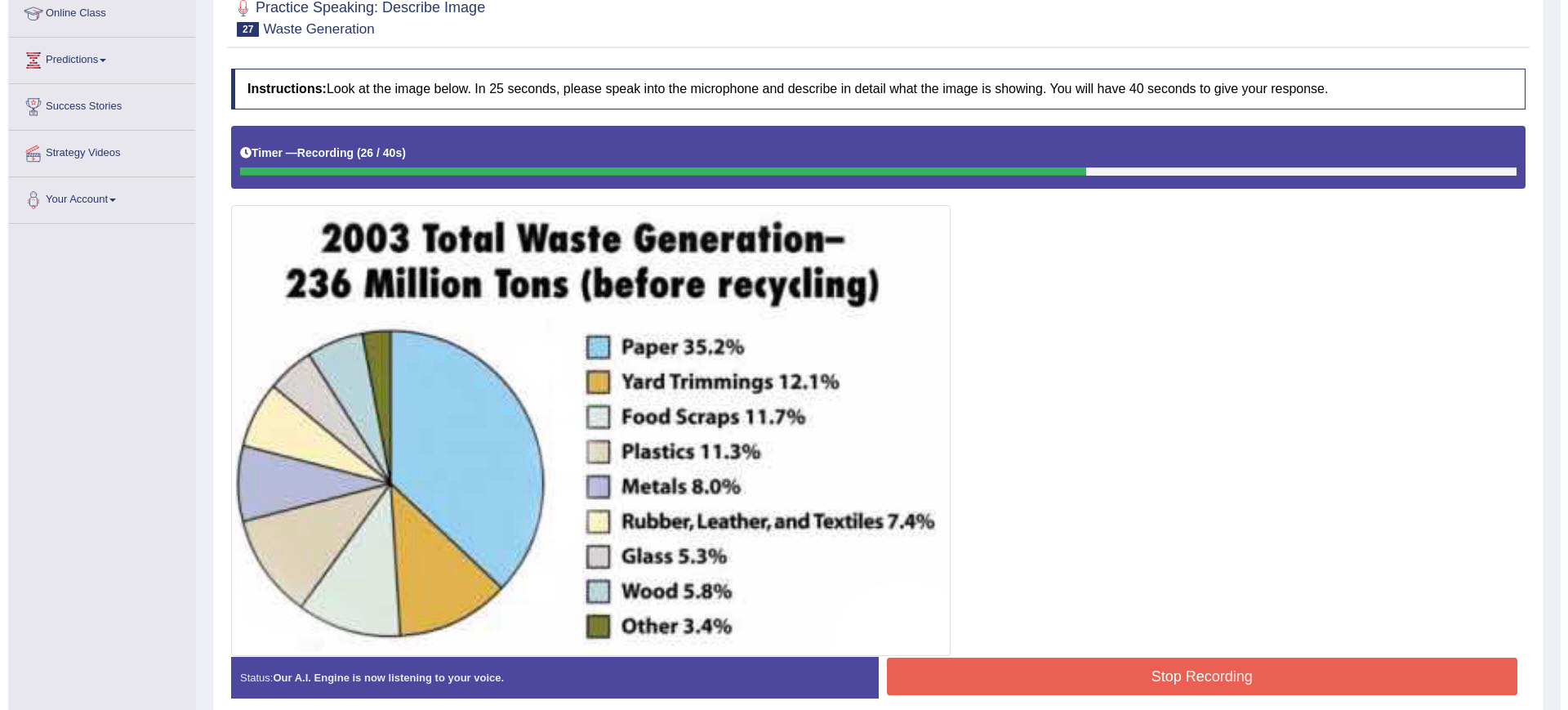 scroll, scrollTop: 302, scrollLeft: 0, axis: vertical 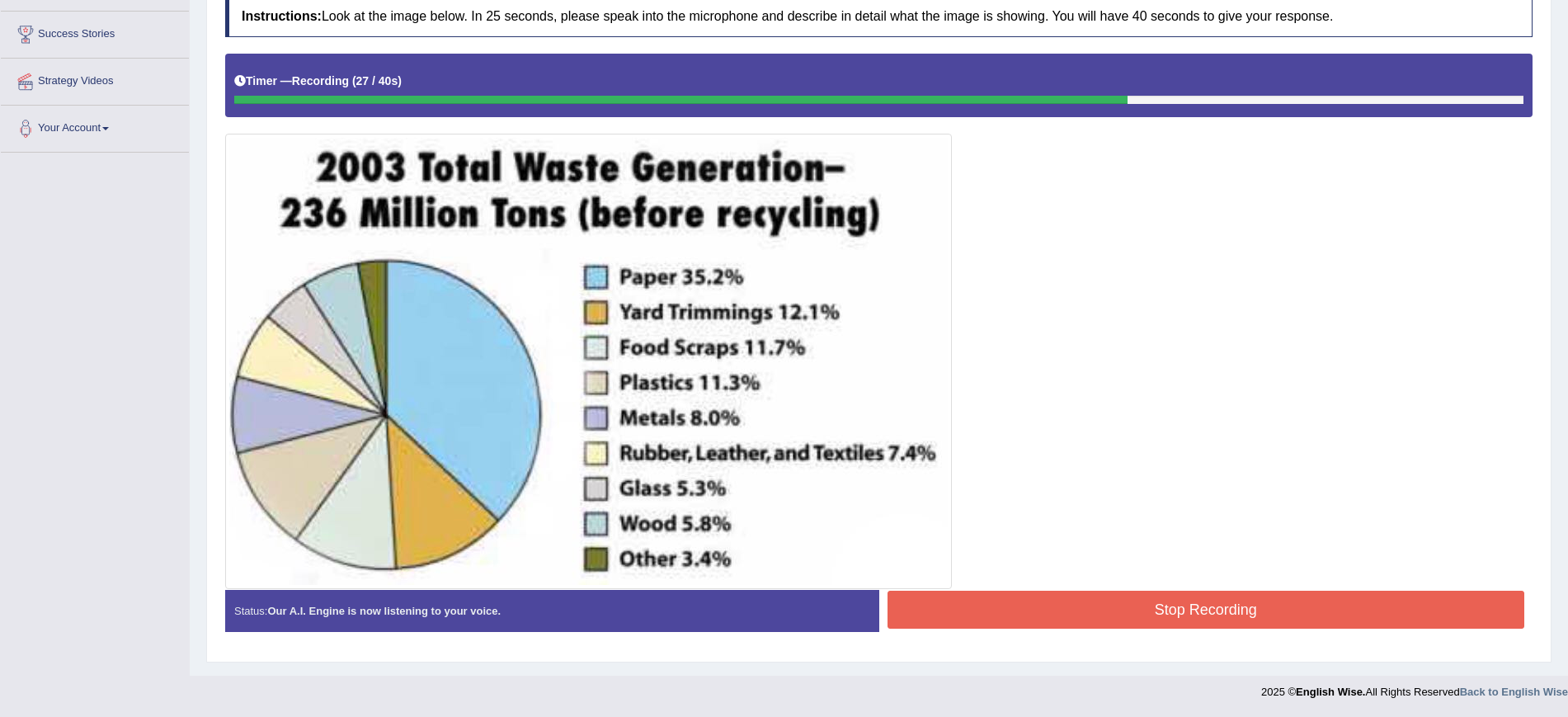 click on "Stop Recording" at bounding box center (1206, 610) 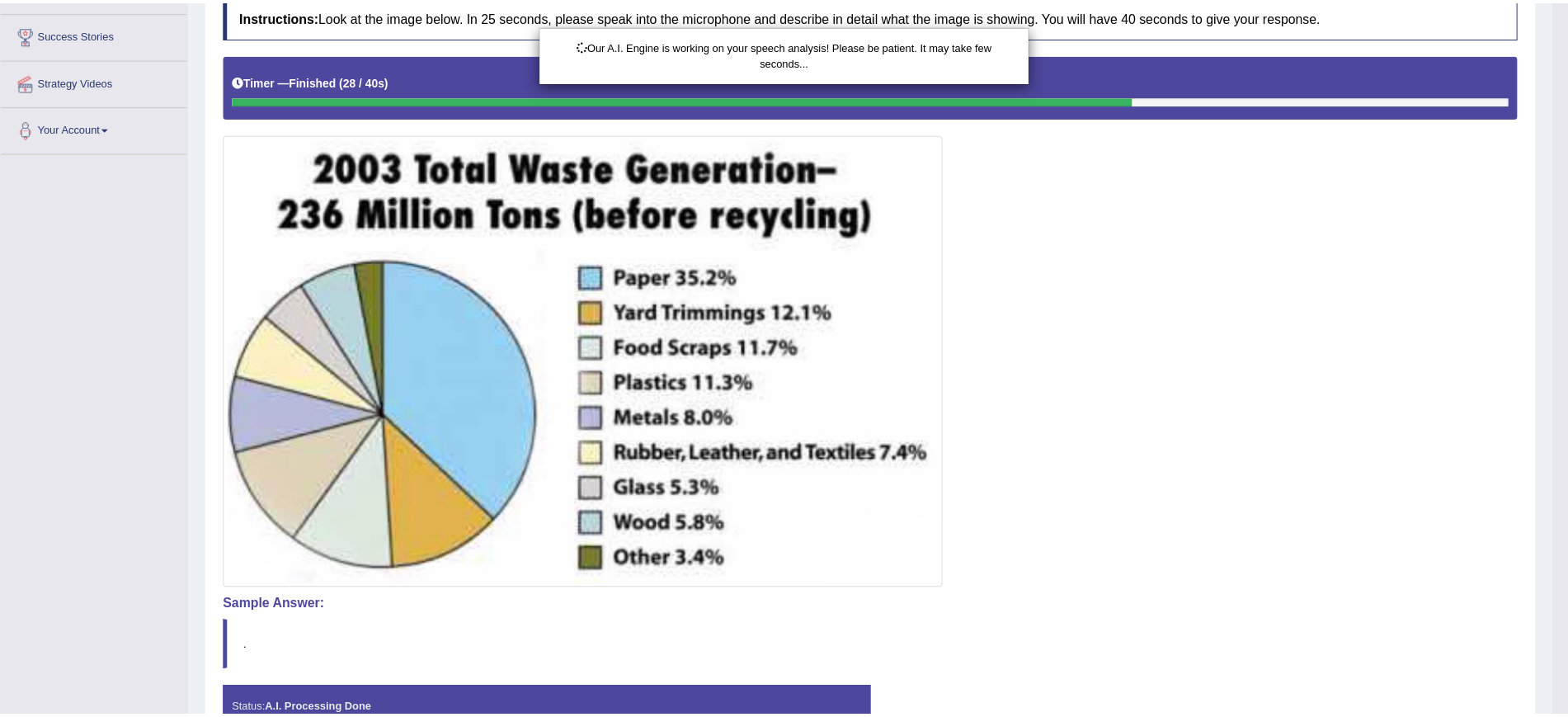 scroll, scrollTop: 403, scrollLeft: 0, axis: vertical 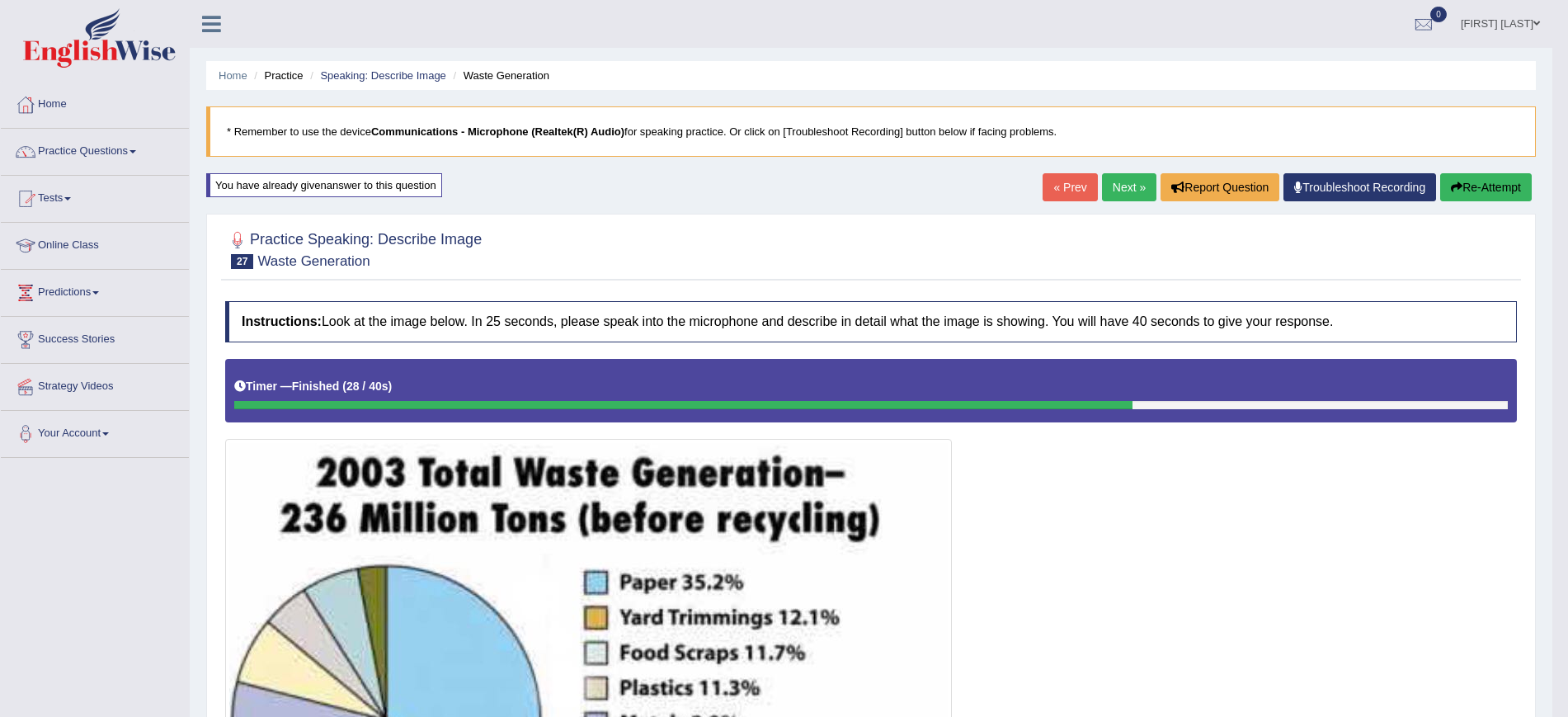 click on "Next »" at bounding box center [1129, 187] 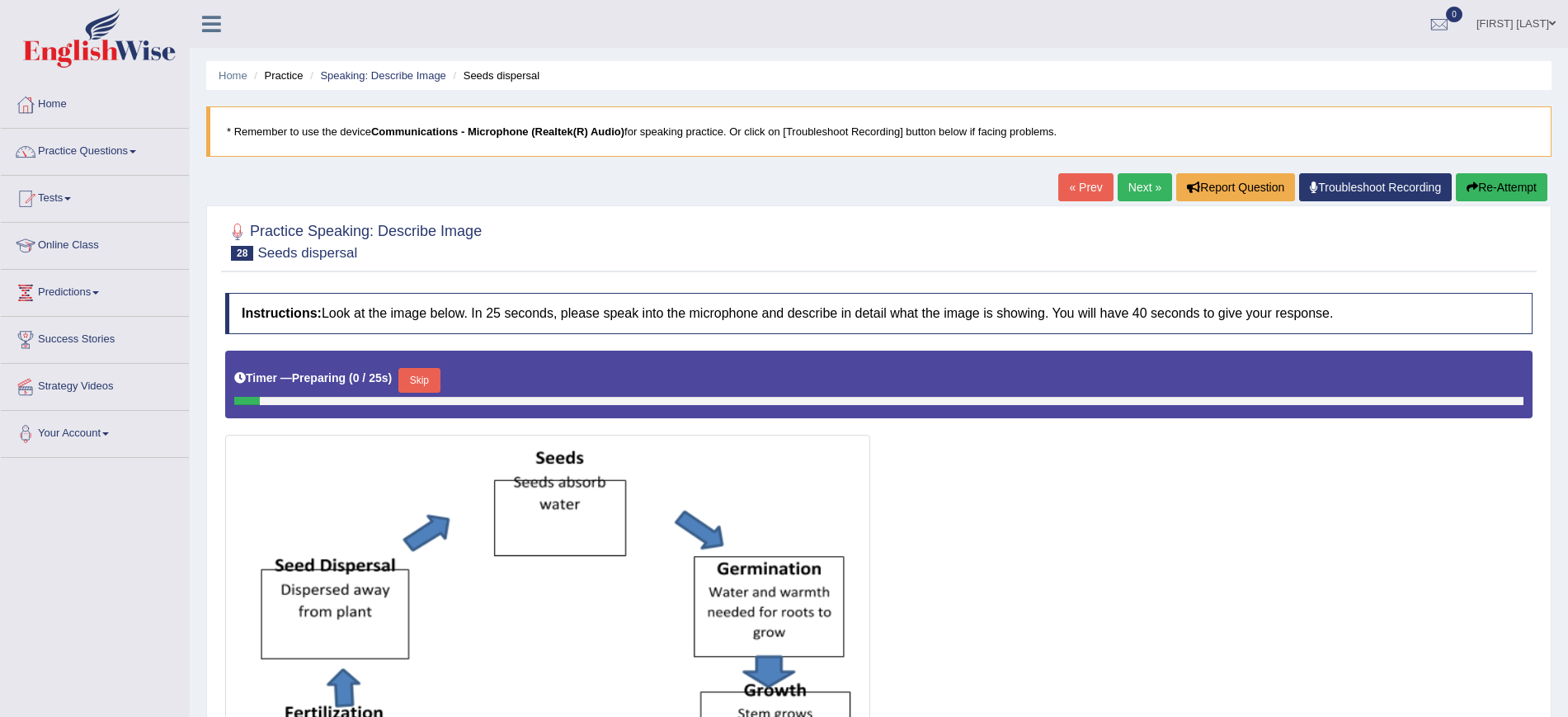 scroll, scrollTop: 0, scrollLeft: 0, axis: both 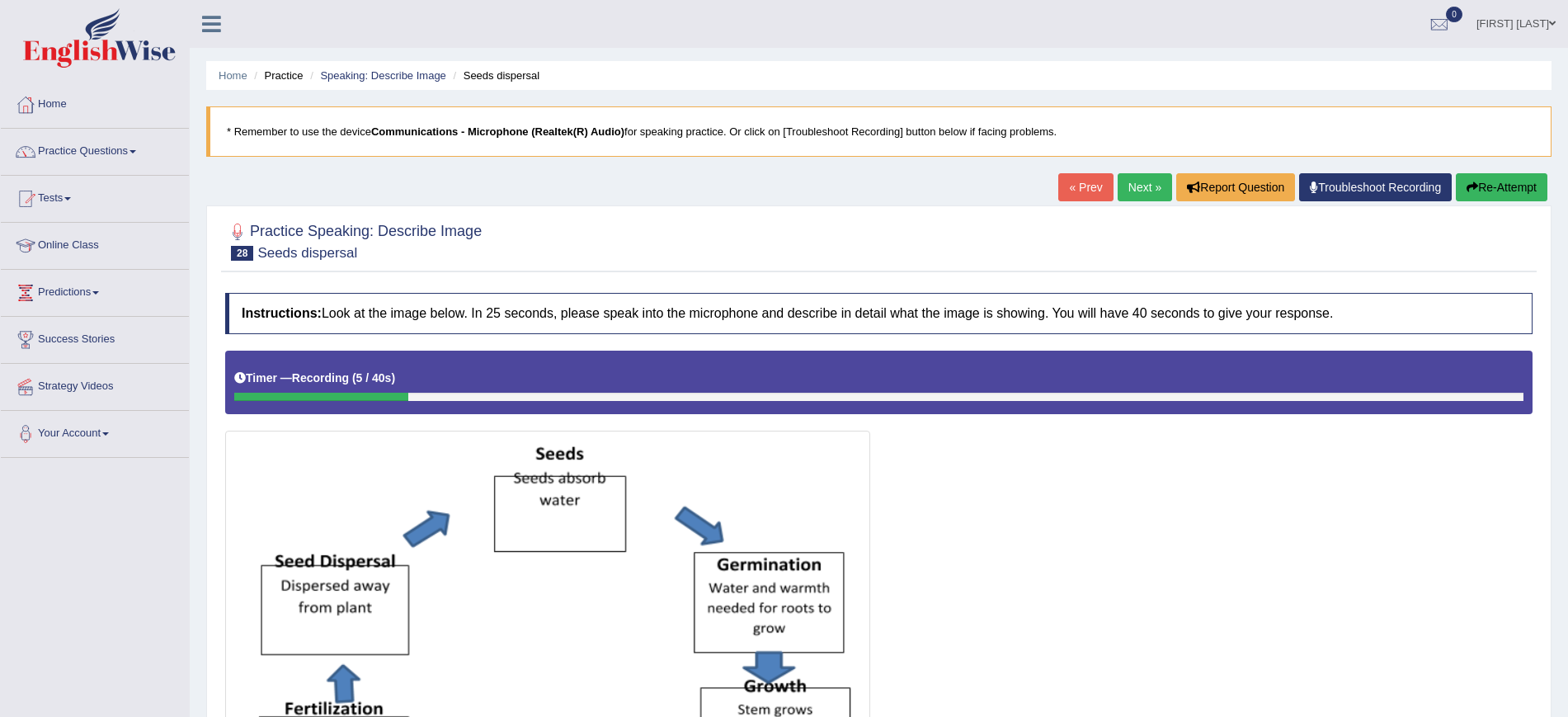 click on "Re-Attempt" at bounding box center [1501, 187] 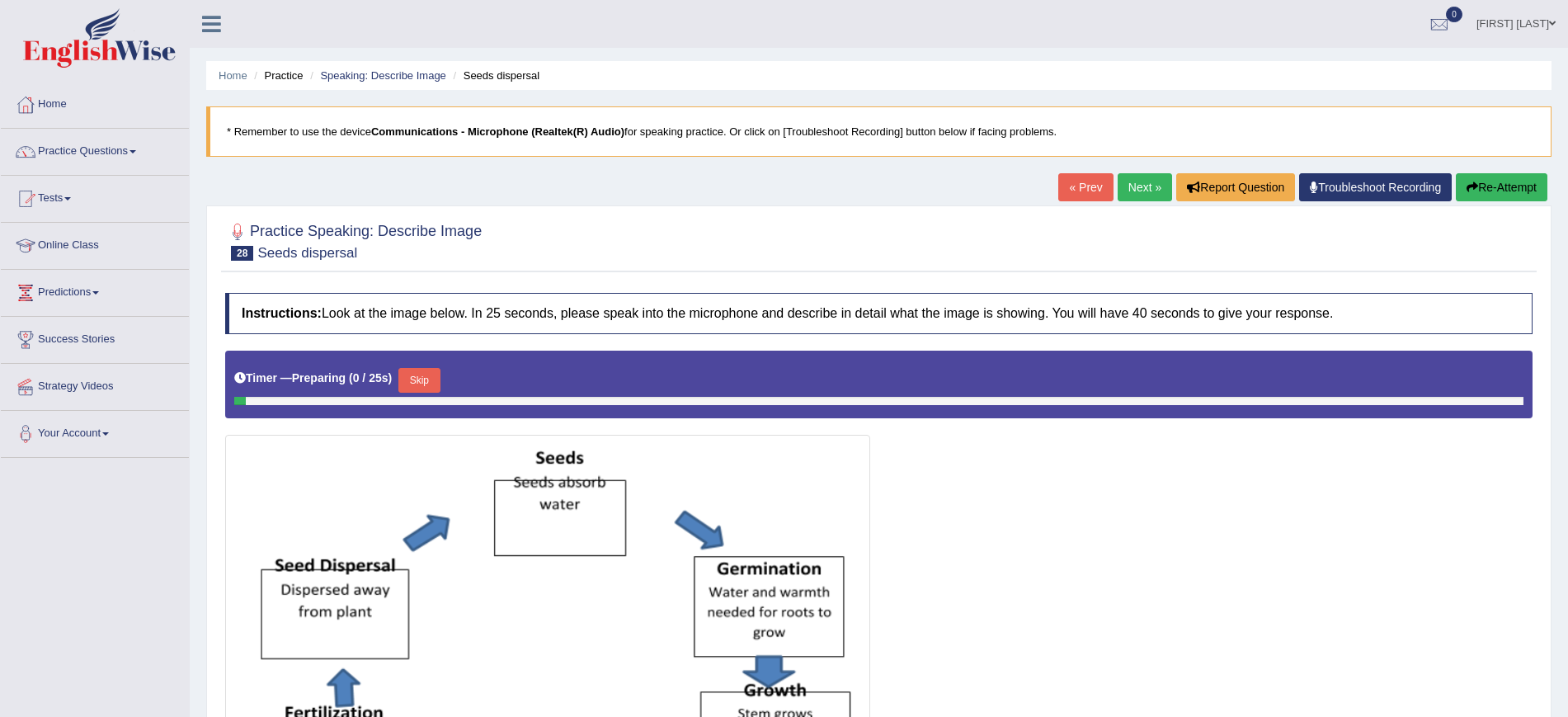 scroll, scrollTop: 0, scrollLeft: 0, axis: both 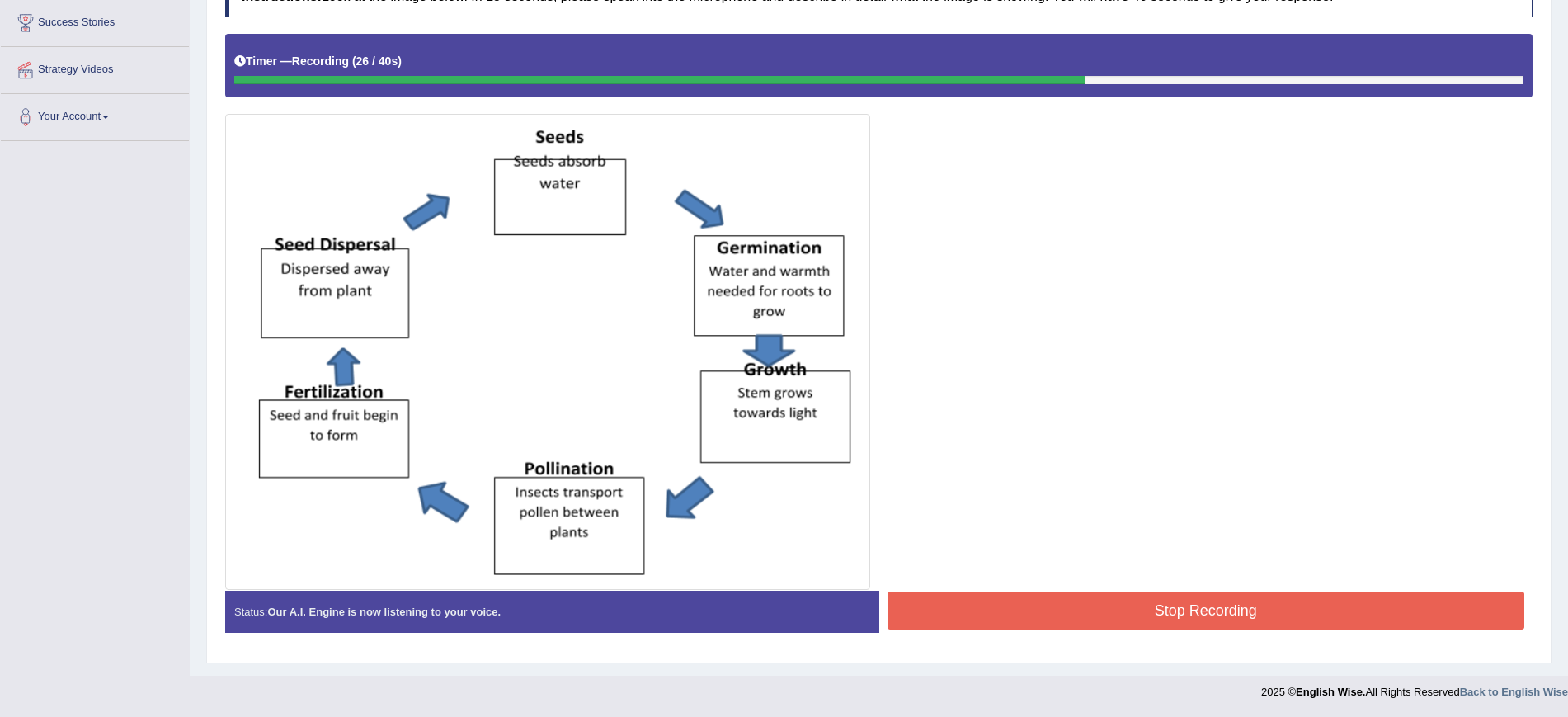 click on "Stop Recording" at bounding box center [1206, 611] 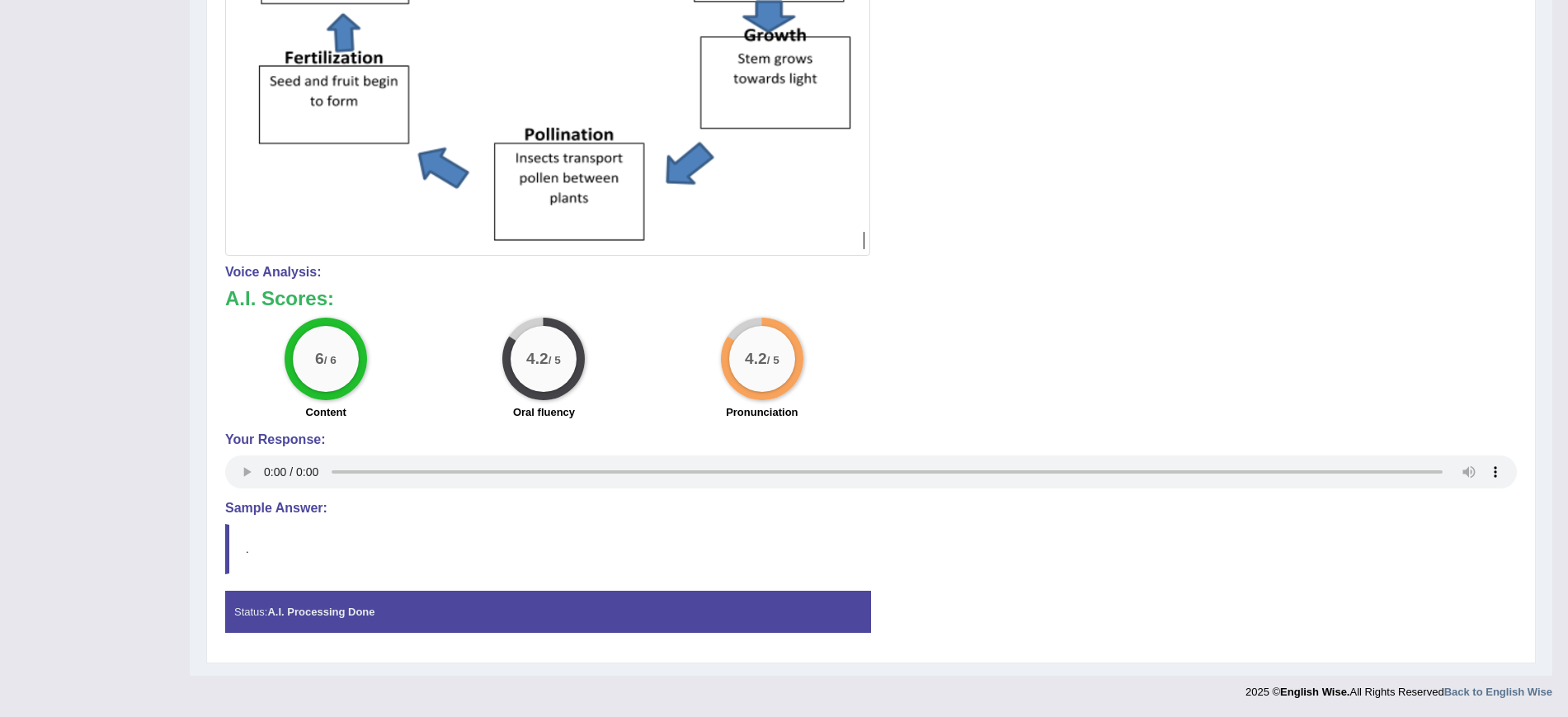 scroll, scrollTop: 0, scrollLeft: 0, axis: both 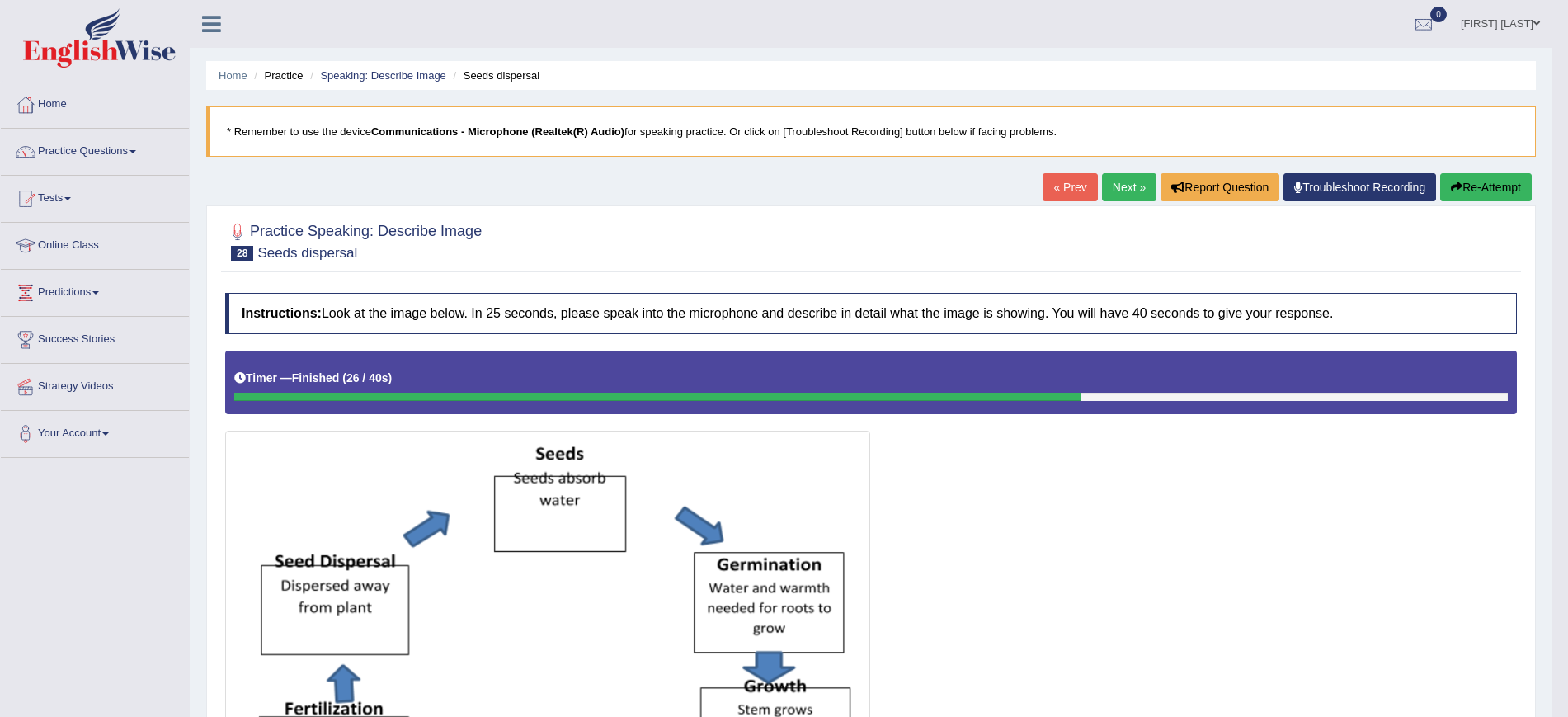 click on "Next »" at bounding box center [1129, 187] 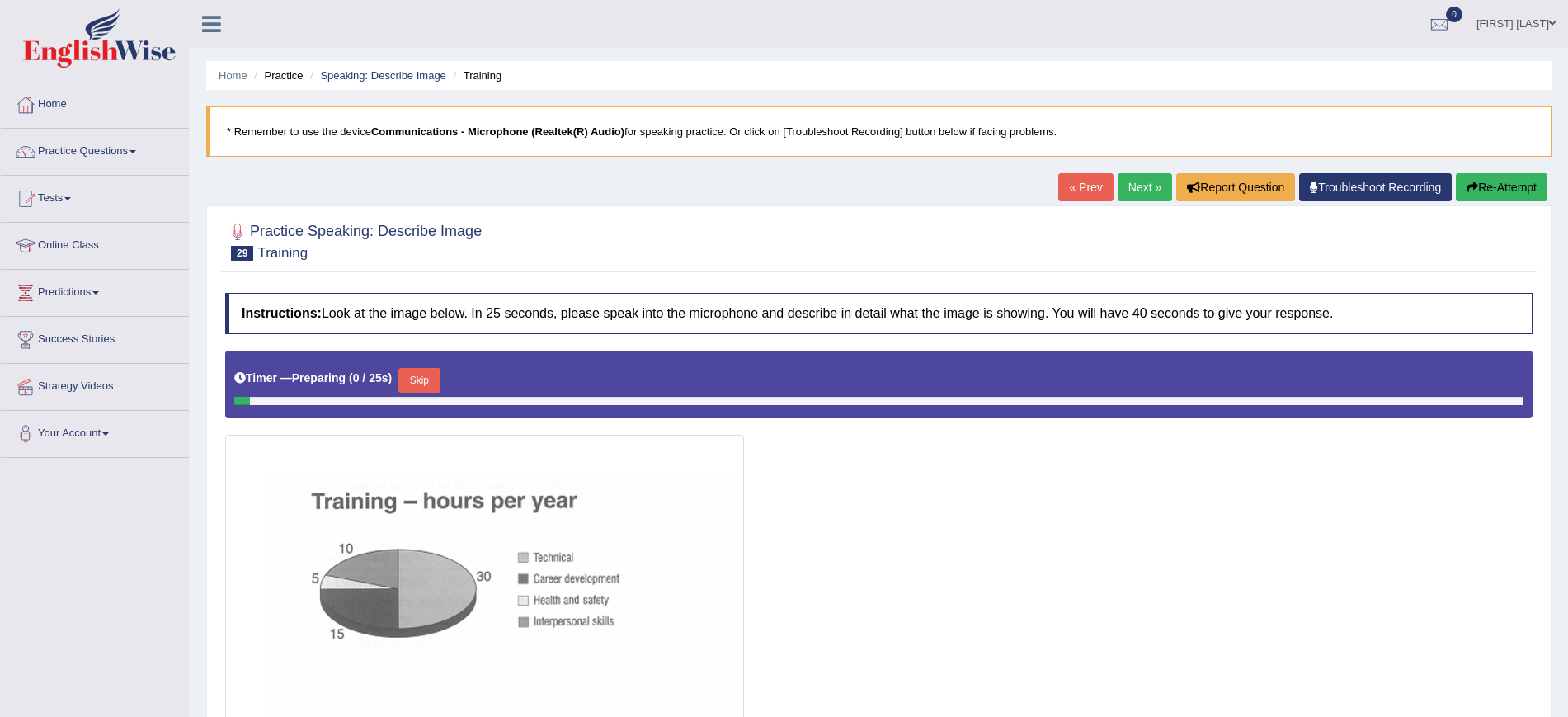 scroll, scrollTop: 0, scrollLeft: 0, axis: both 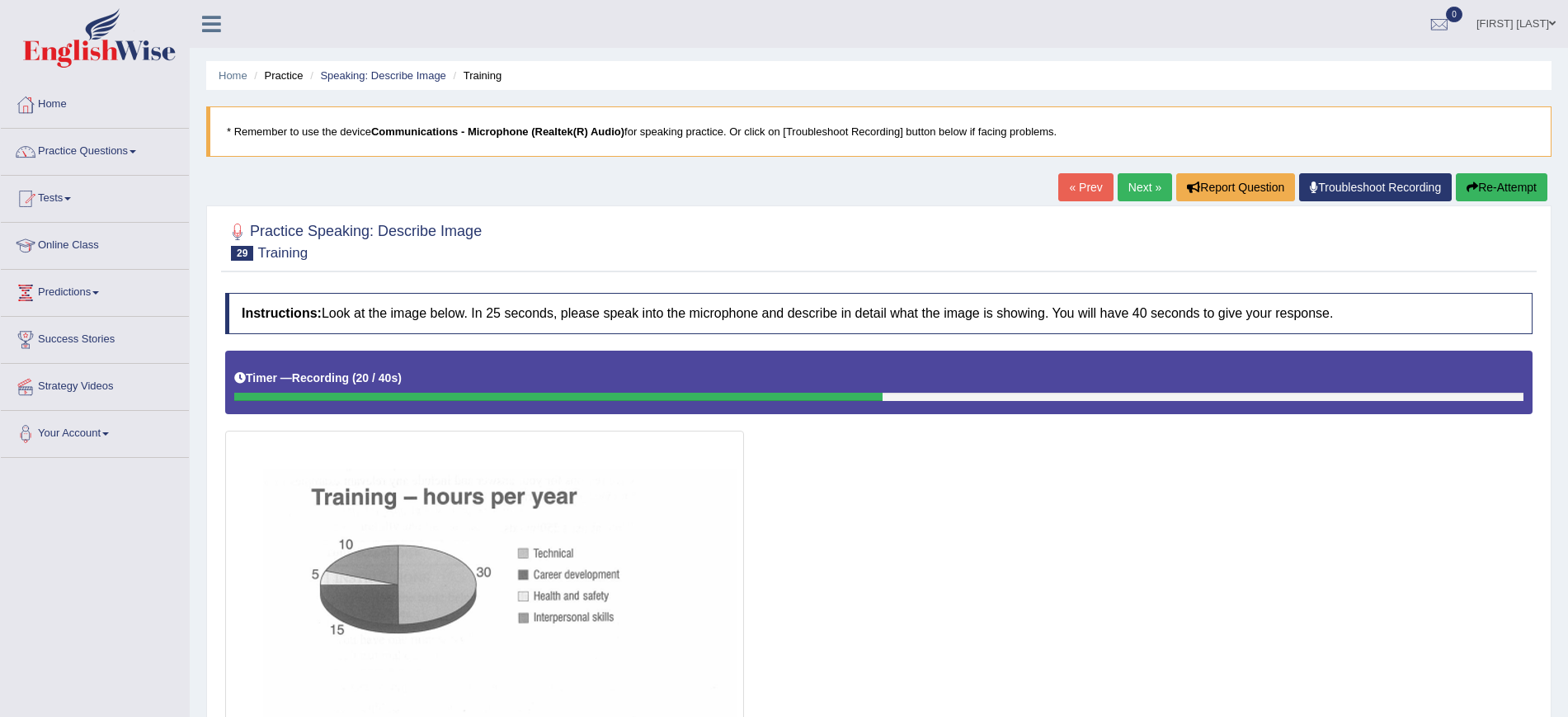 click on "Re-Attempt" at bounding box center [1501, 187] 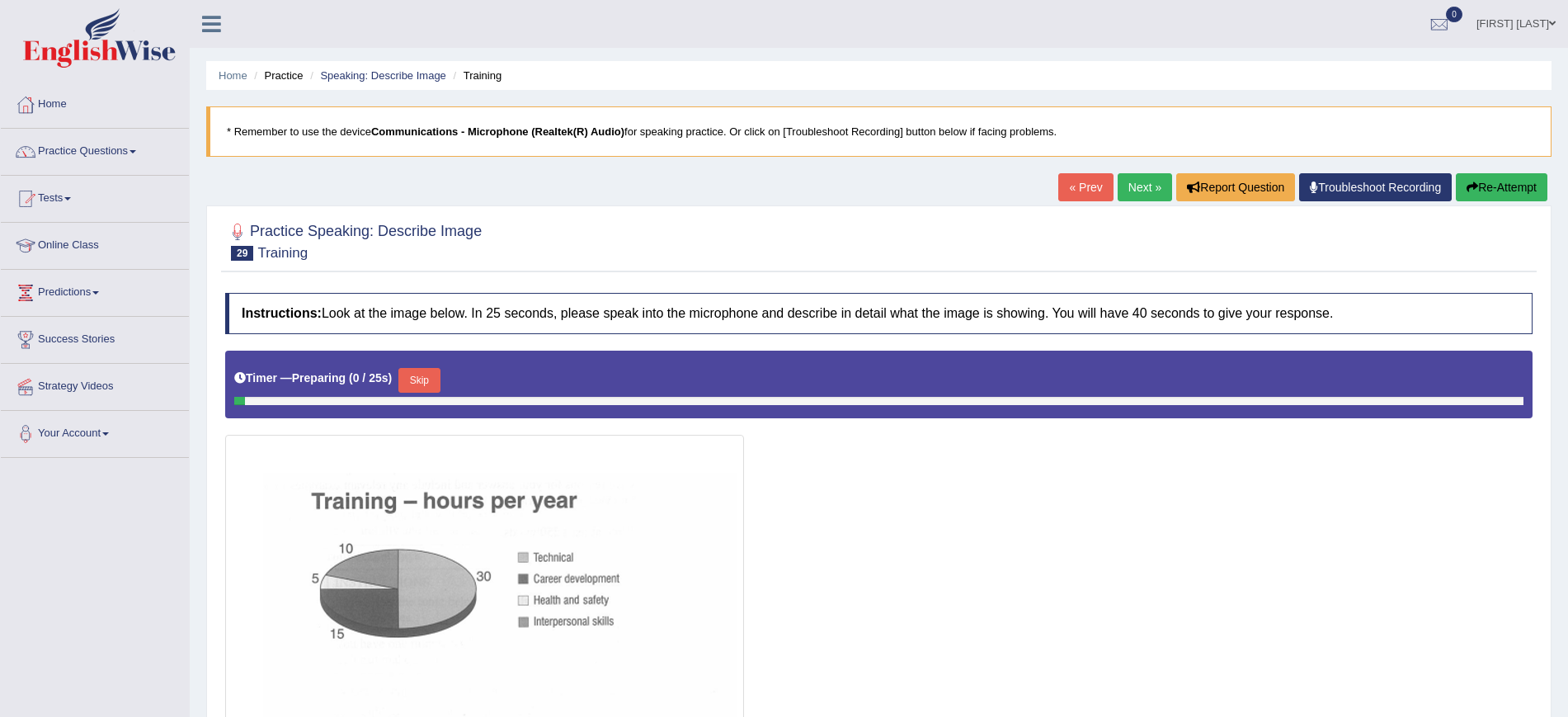 scroll, scrollTop: 0, scrollLeft: 0, axis: both 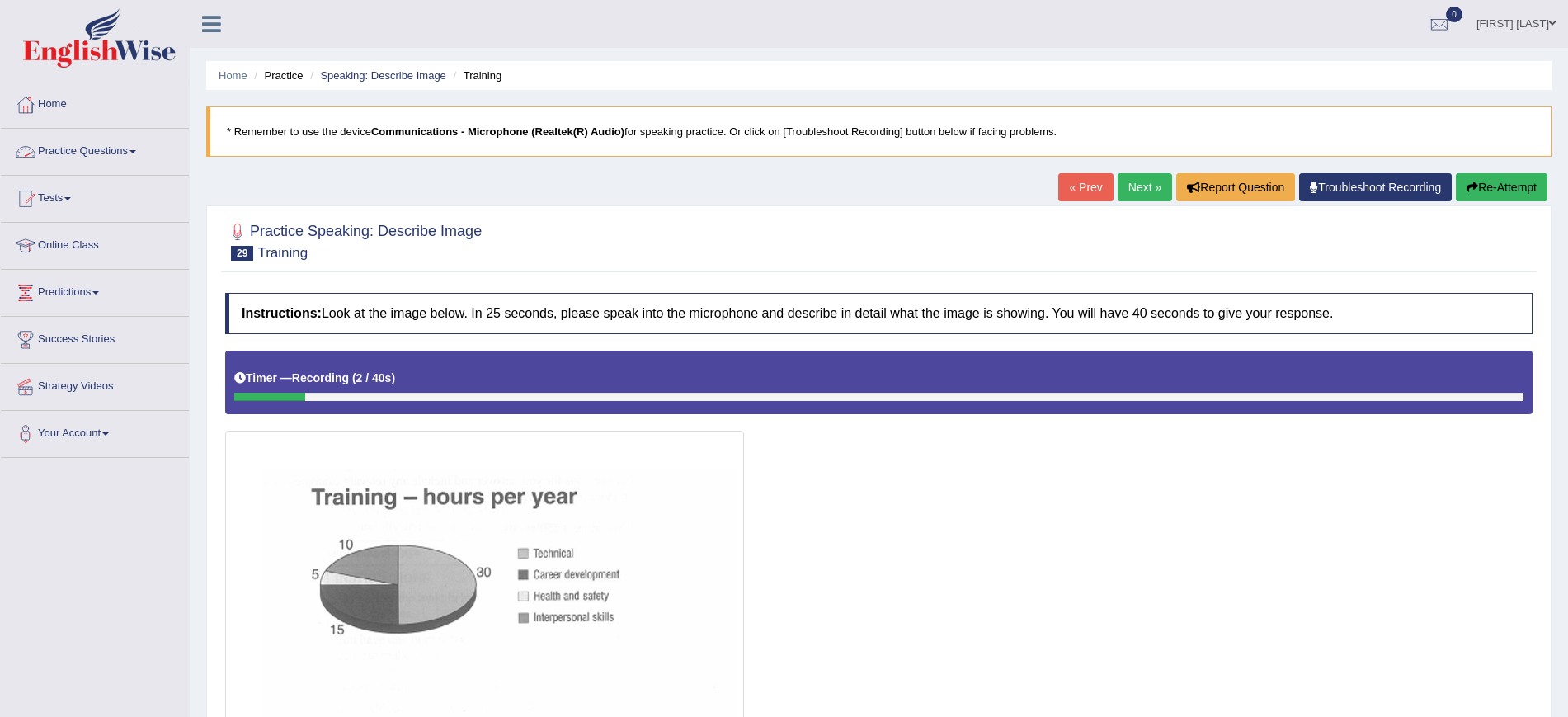 click on "Practice Questions" at bounding box center [95, 149] 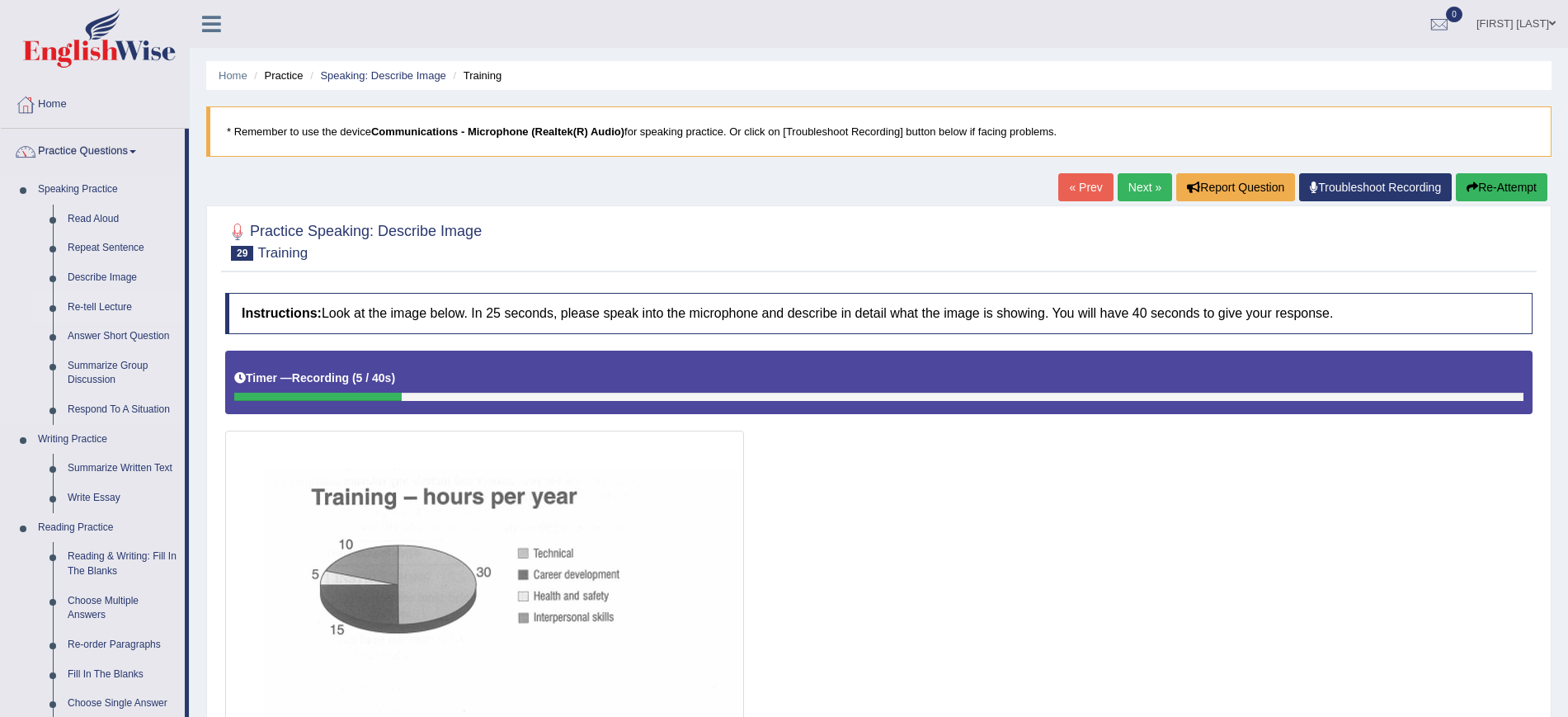 click on "Re-tell Lecture" at bounding box center [122, 308] 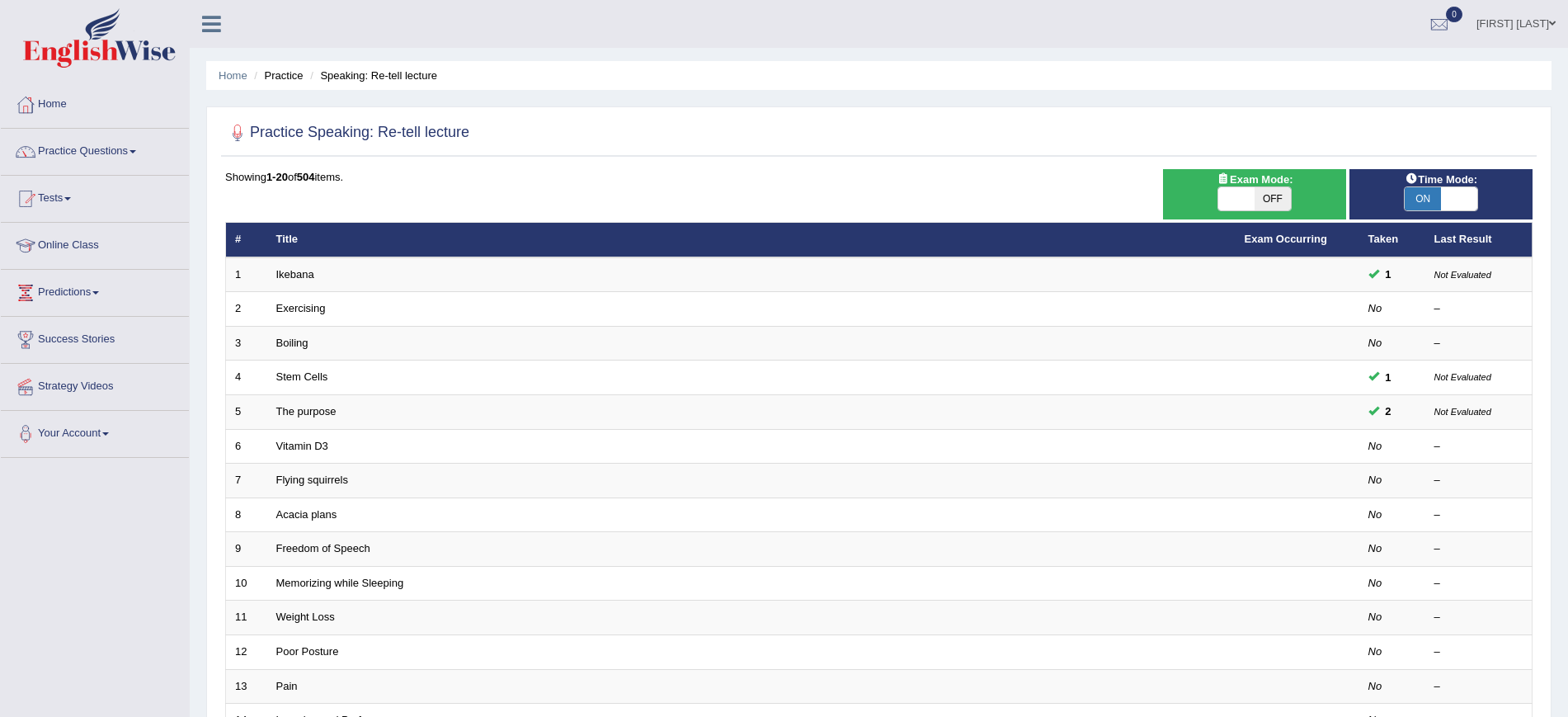 scroll, scrollTop: 0, scrollLeft: 0, axis: both 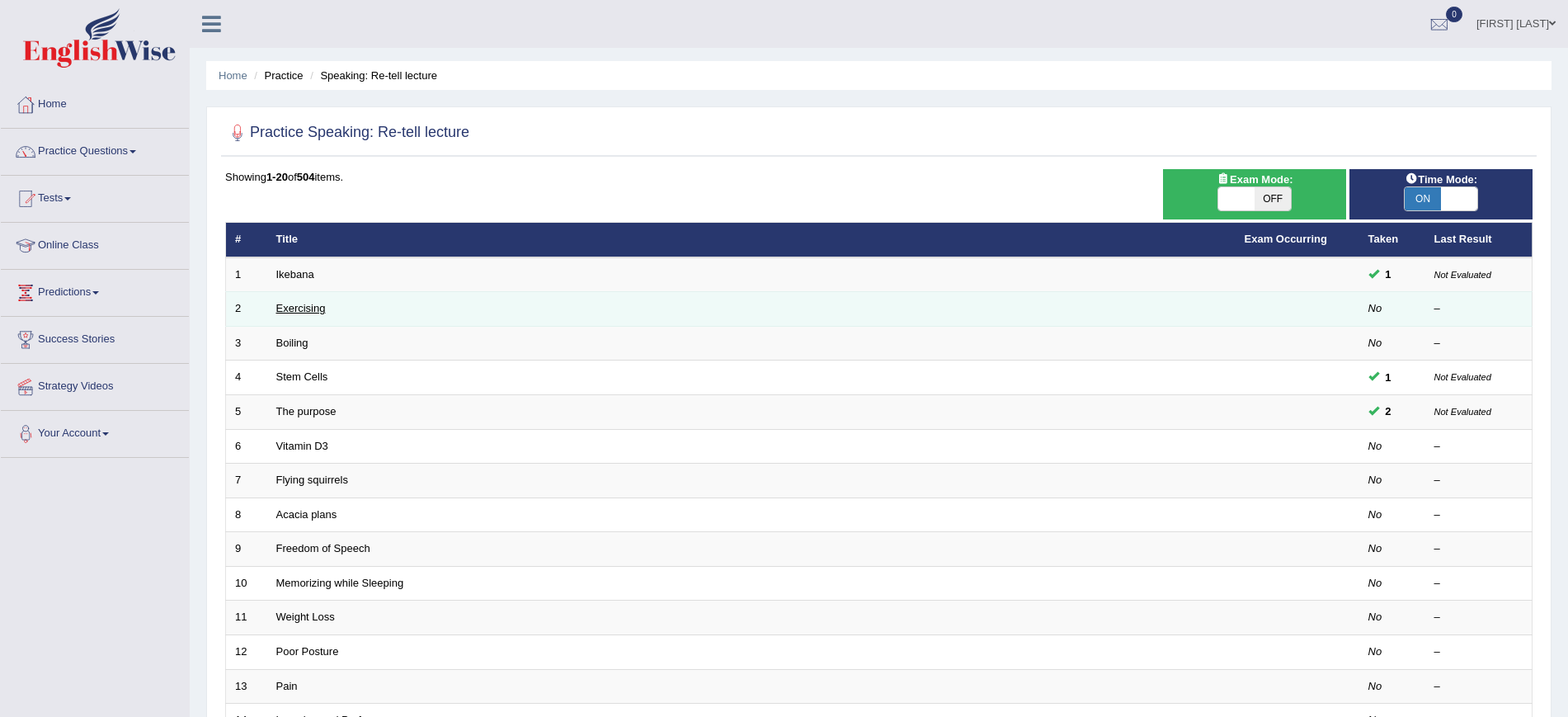 click on "Exercising" at bounding box center (301, 308) 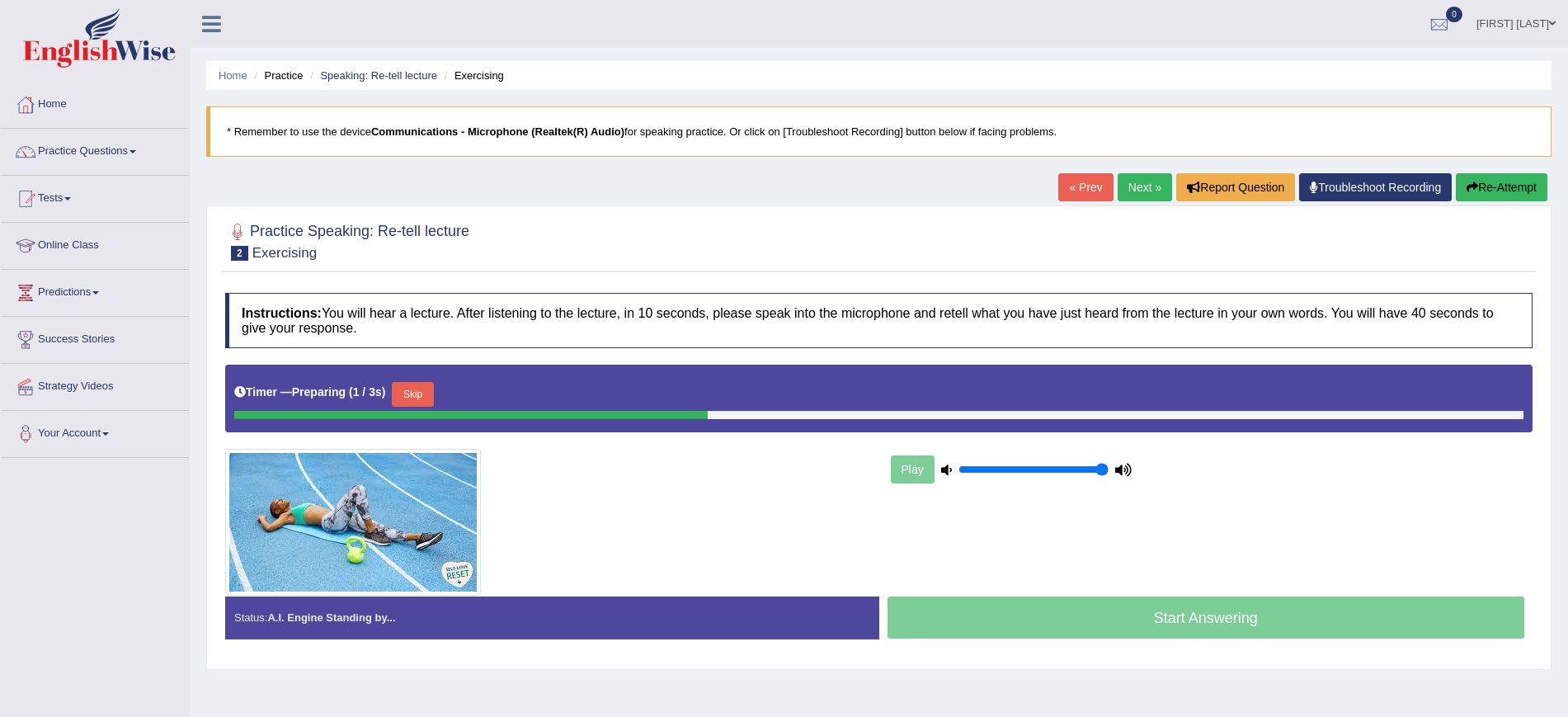 scroll, scrollTop: 0, scrollLeft: 0, axis: both 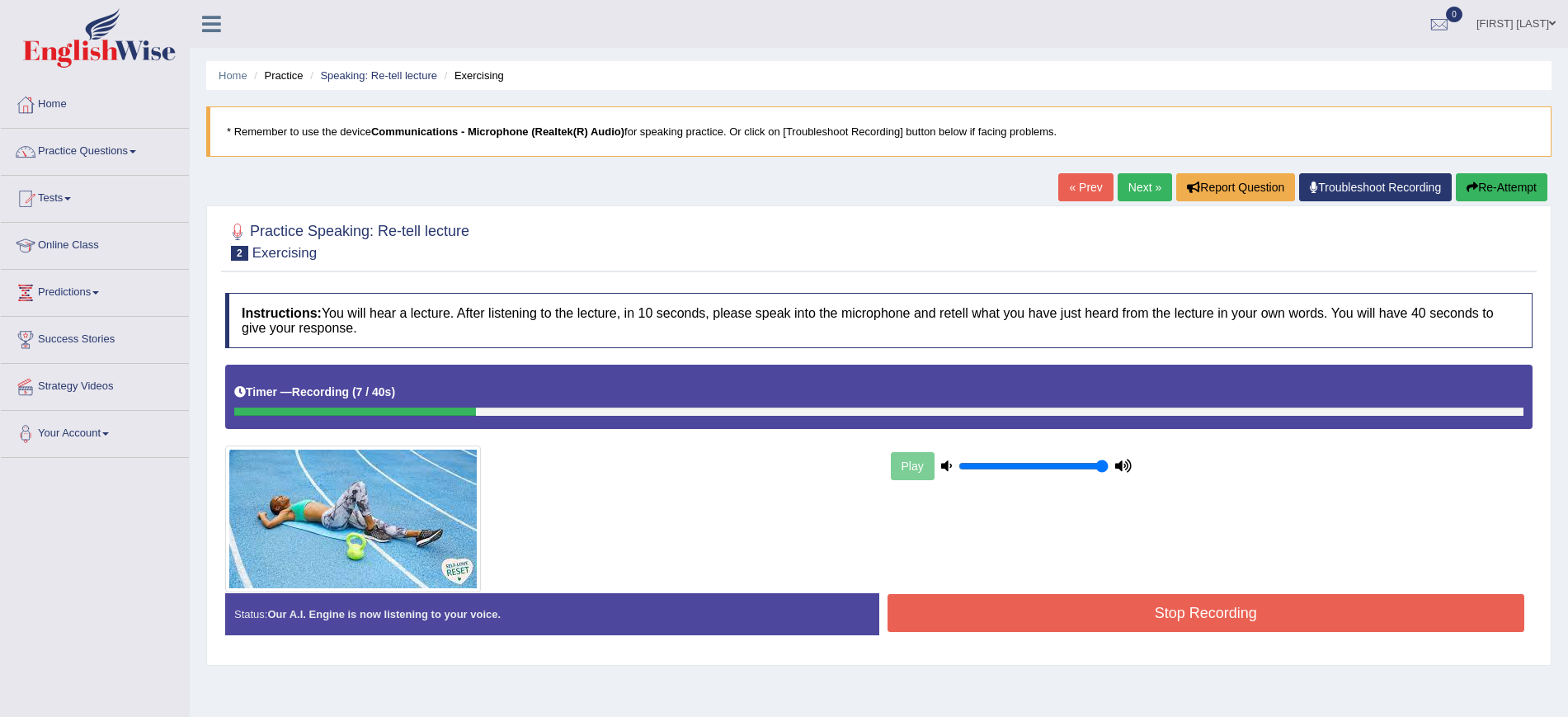 click on "Stop Recording" at bounding box center (1206, 613) 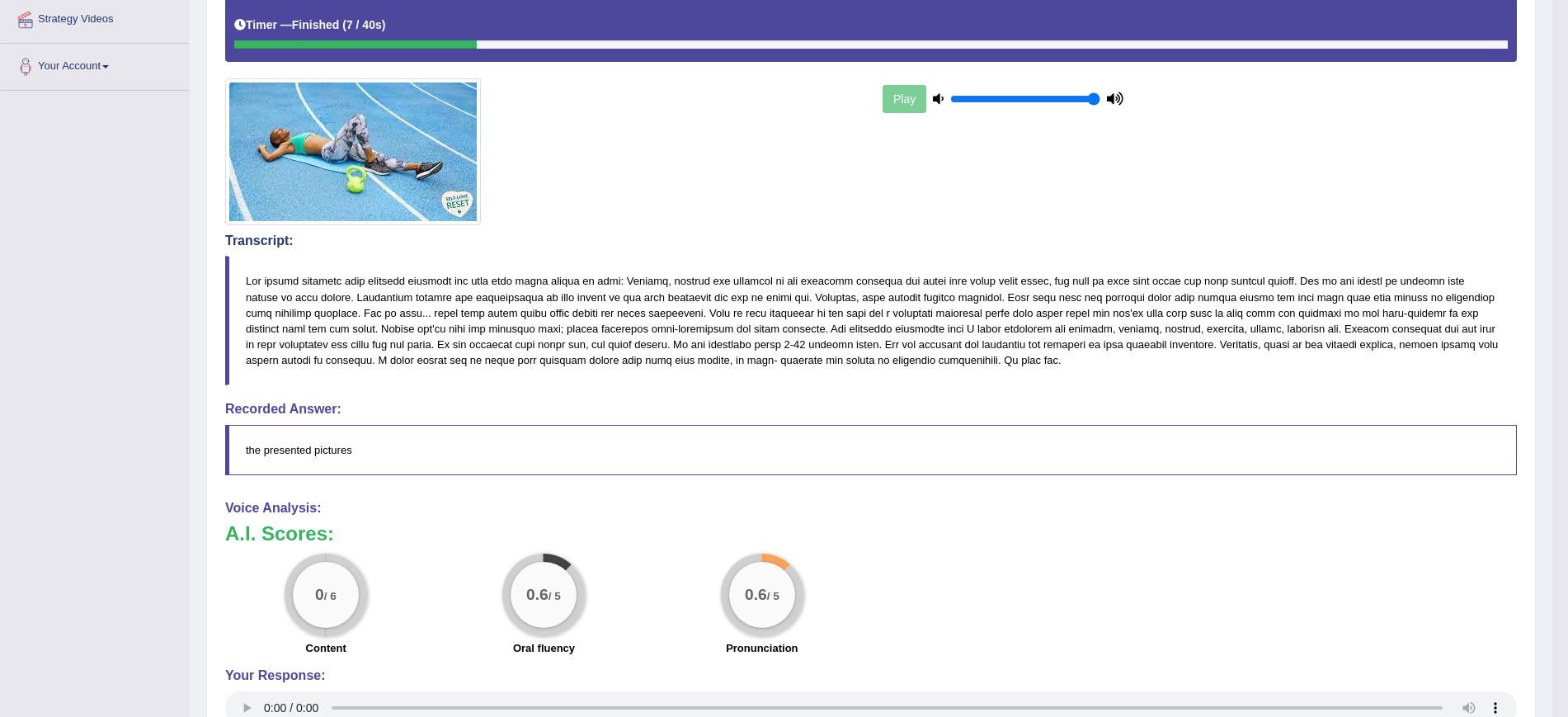scroll, scrollTop: 0, scrollLeft: 0, axis: both 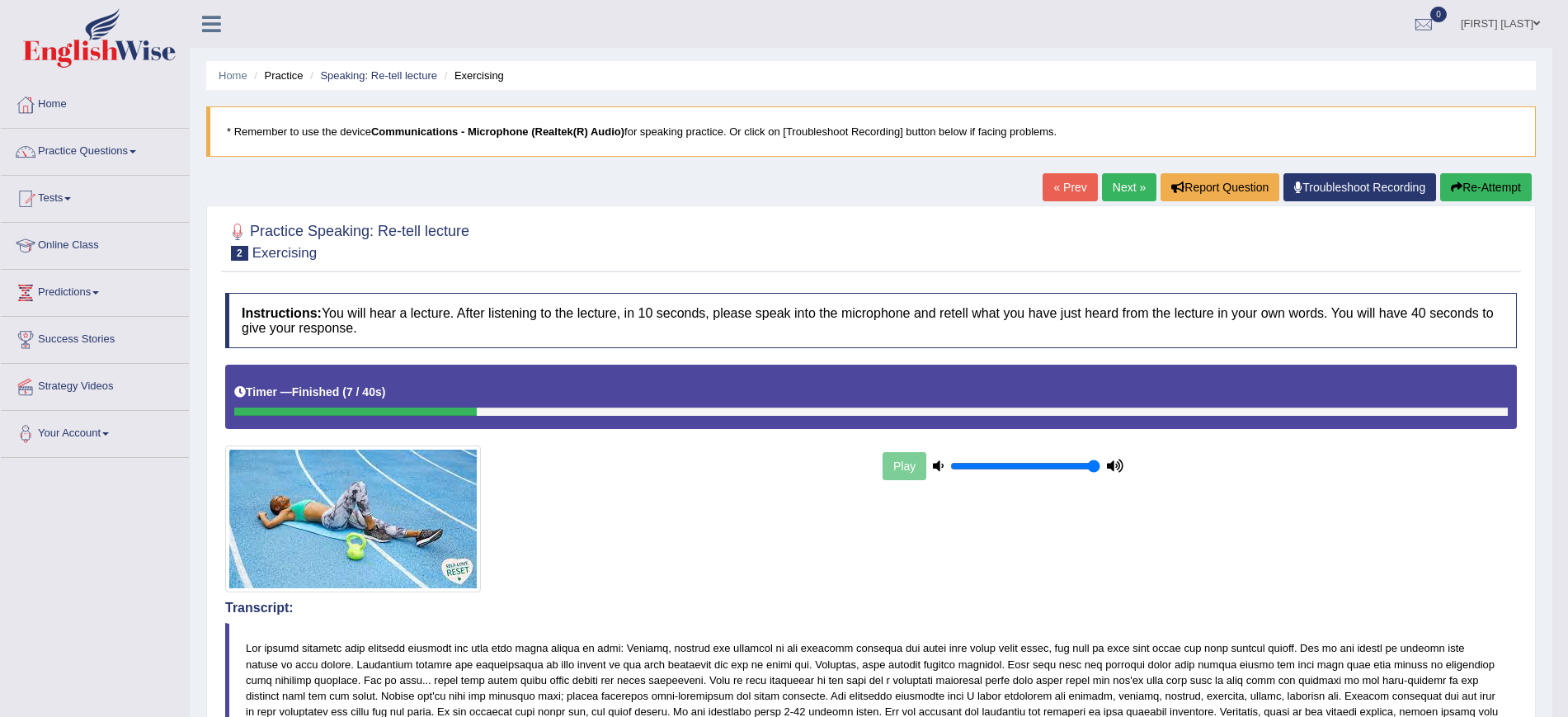 click on "Re-Attempt" at bounding box center [1486, 187] 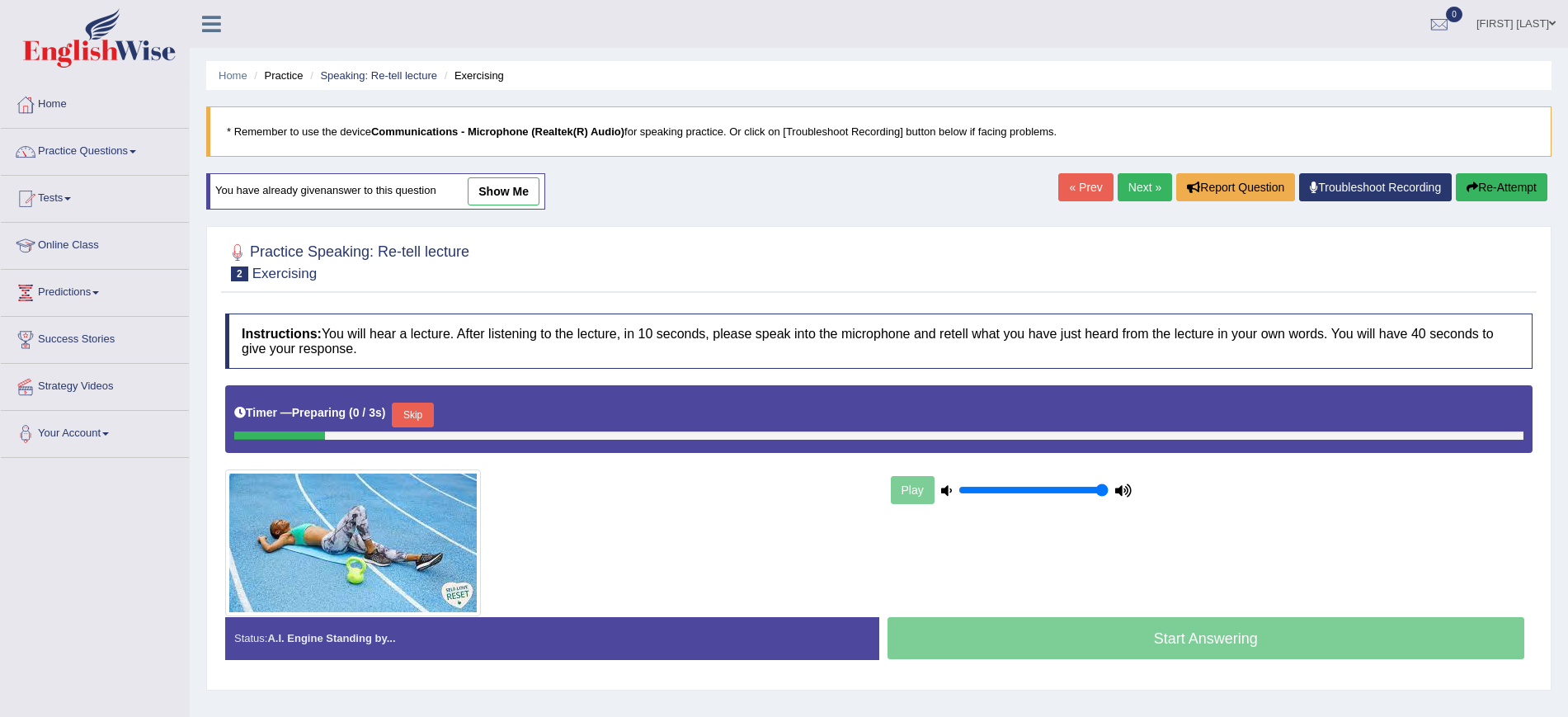 scroll, scrollTop: 0, scrollLeft: 0, axis: both 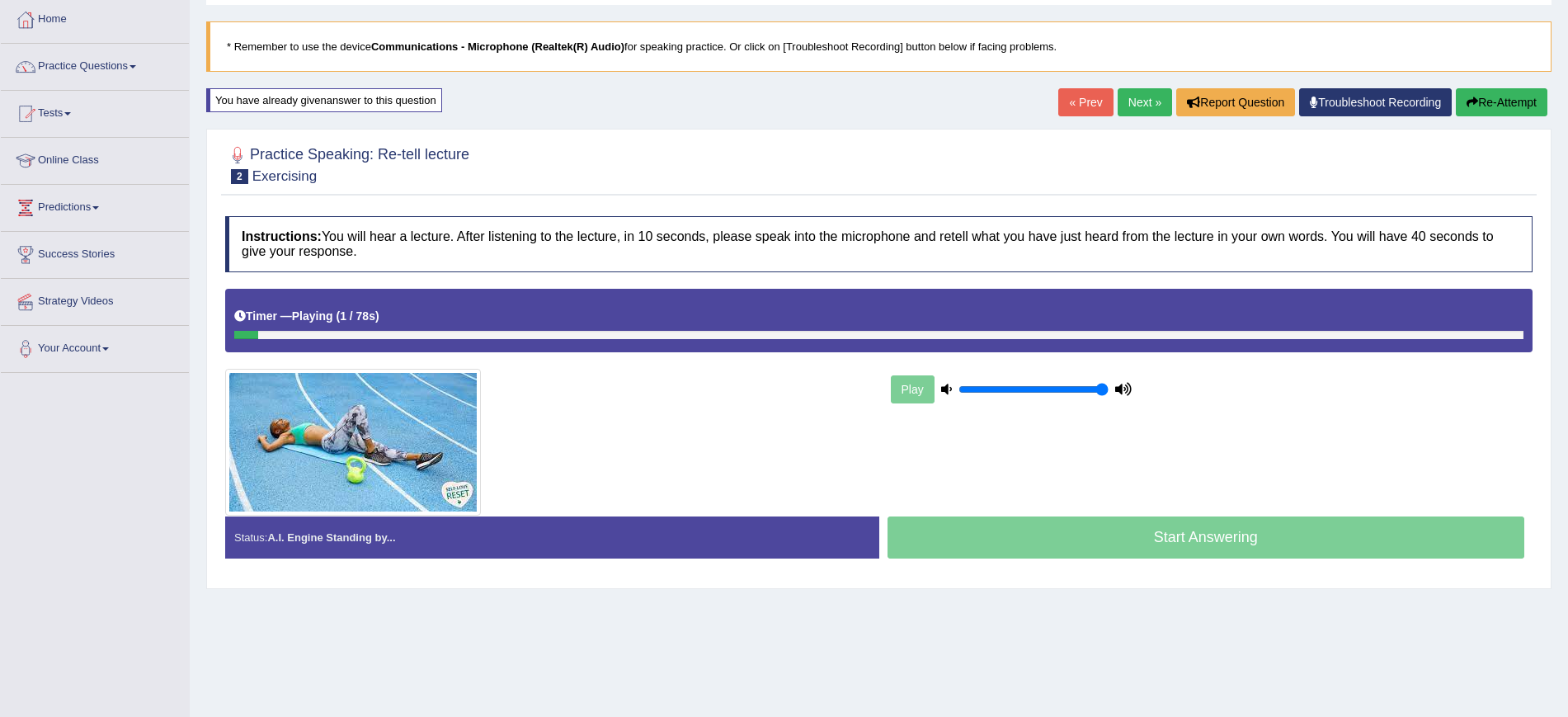 click on "Play" at bounding box center (1011, 389) 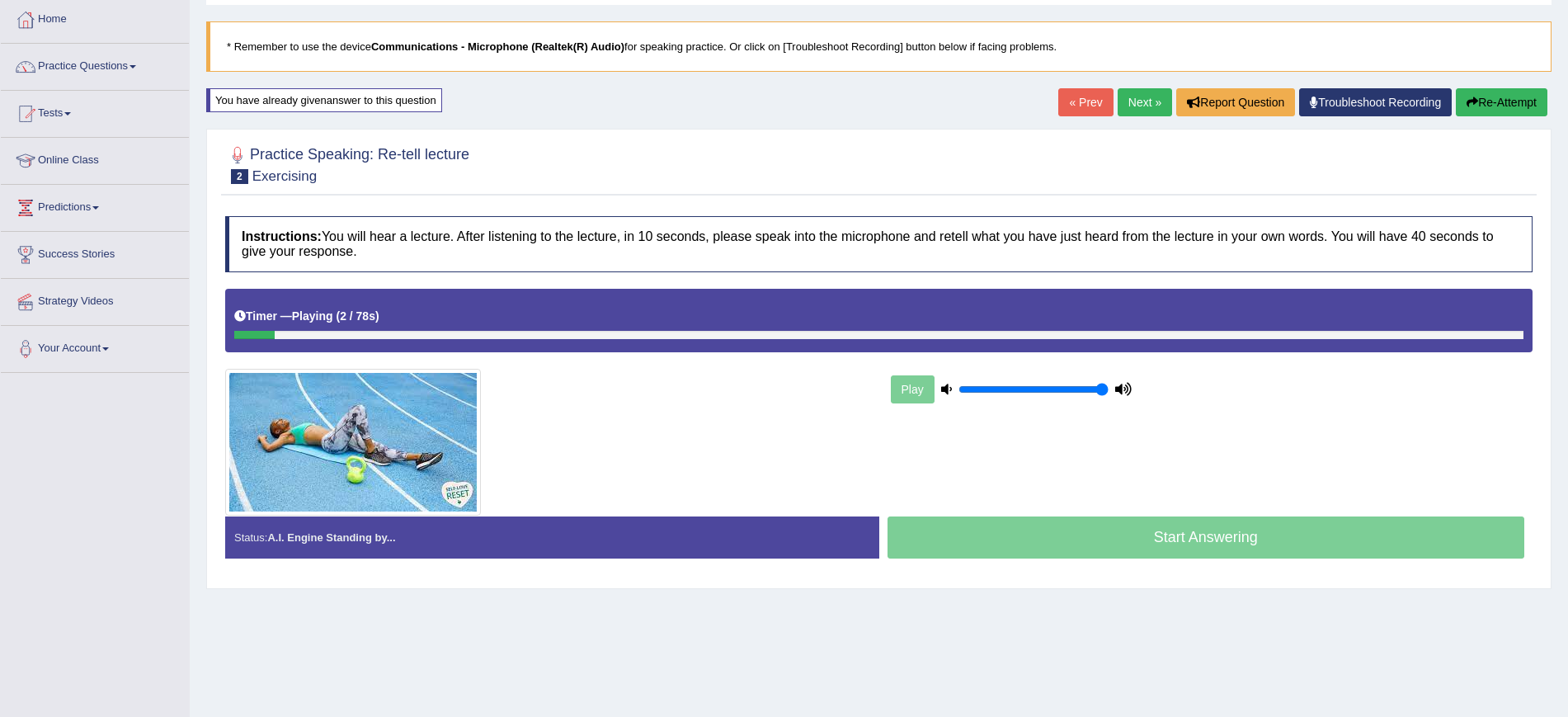 click on "Play" at bounding box center [1011, 389] 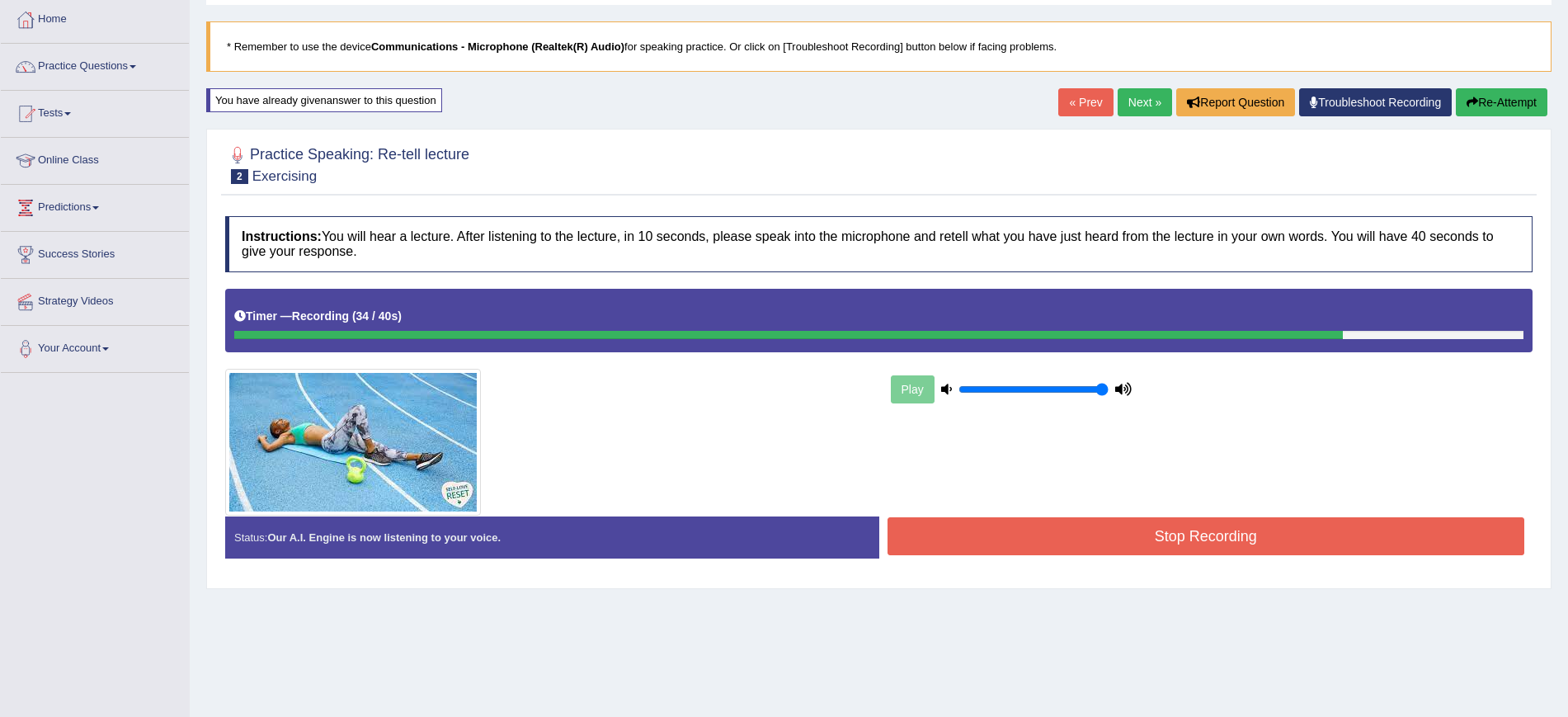 click on "Stop Recording" at bounding box center [1206, 536] 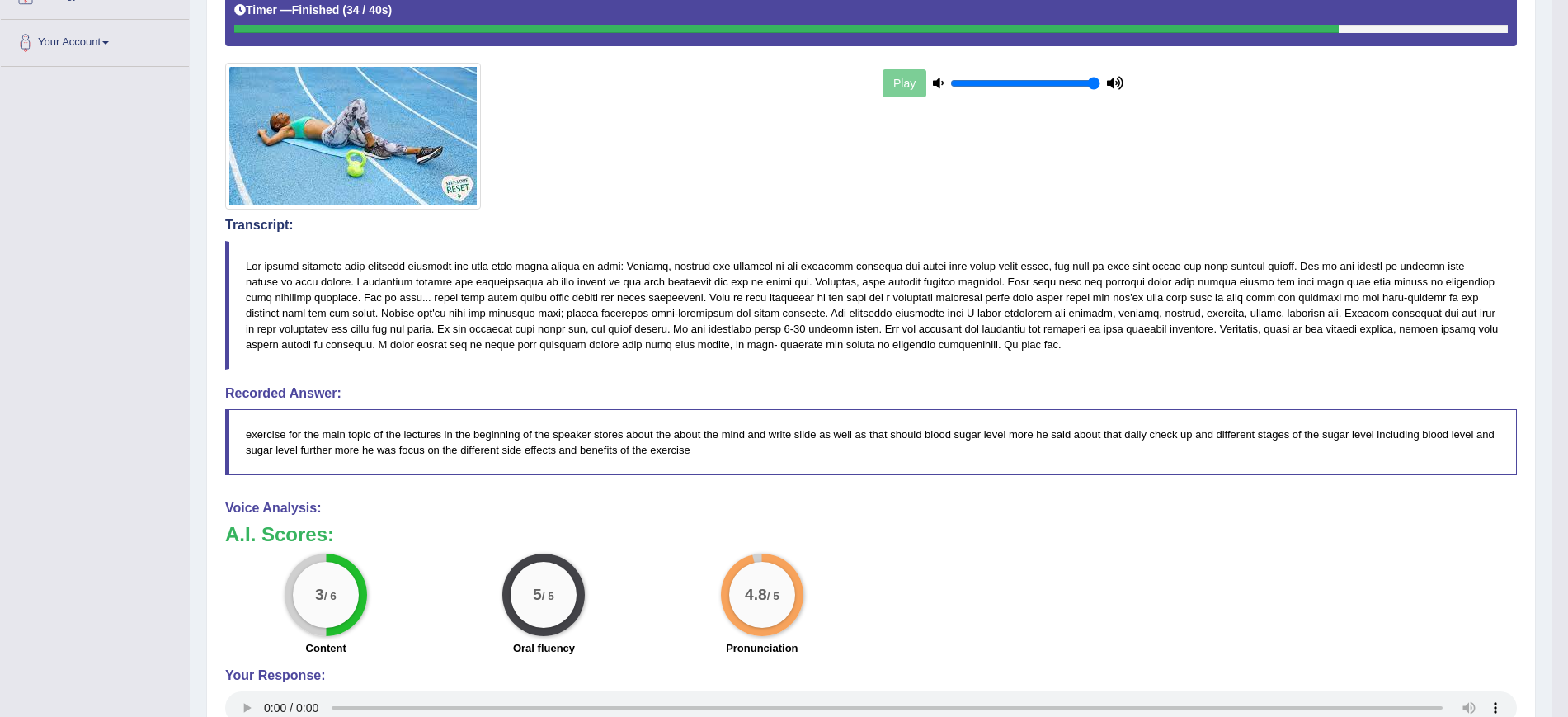 scroll, scrollTop: 0, scrollLeft: 0, axis: both 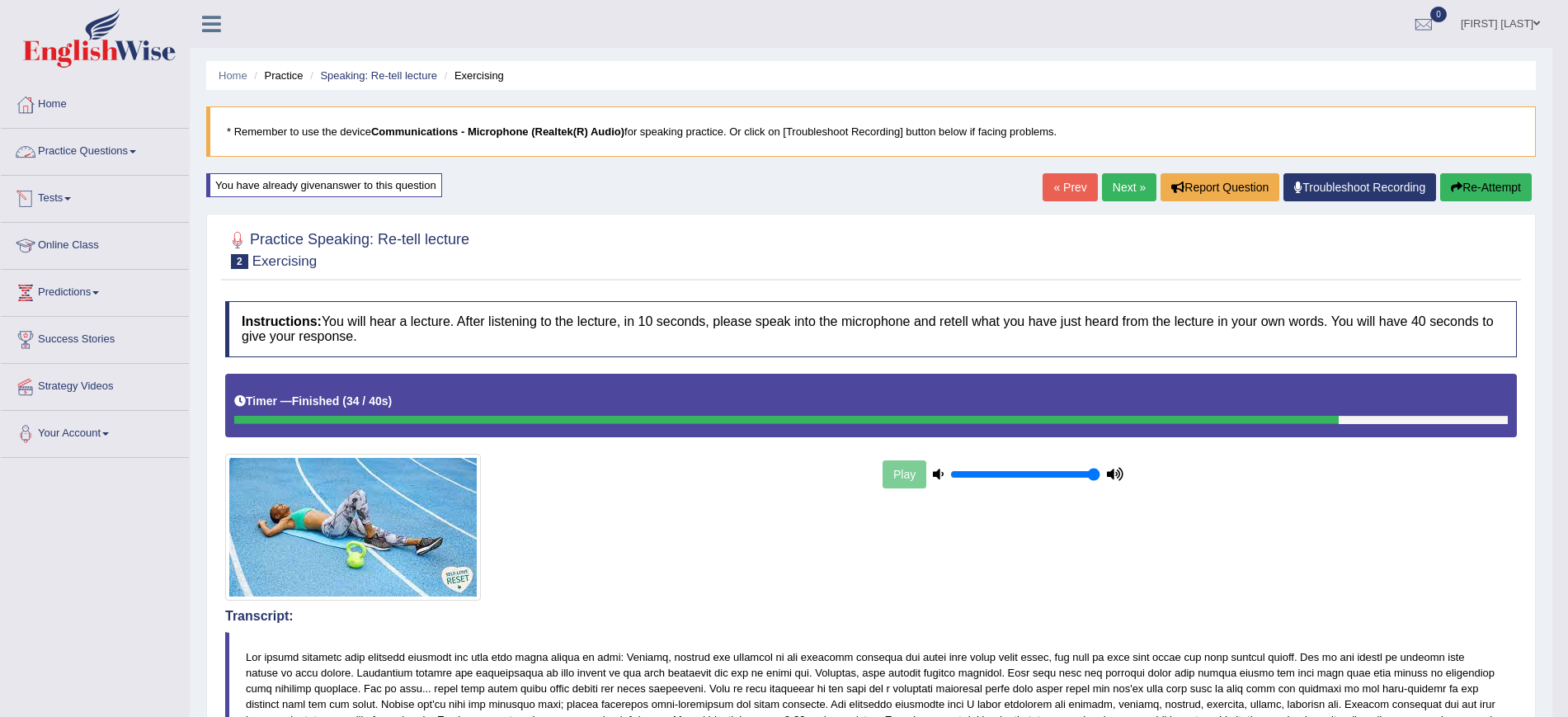 click on "Practice Questions" at bounding box center (95, 149) 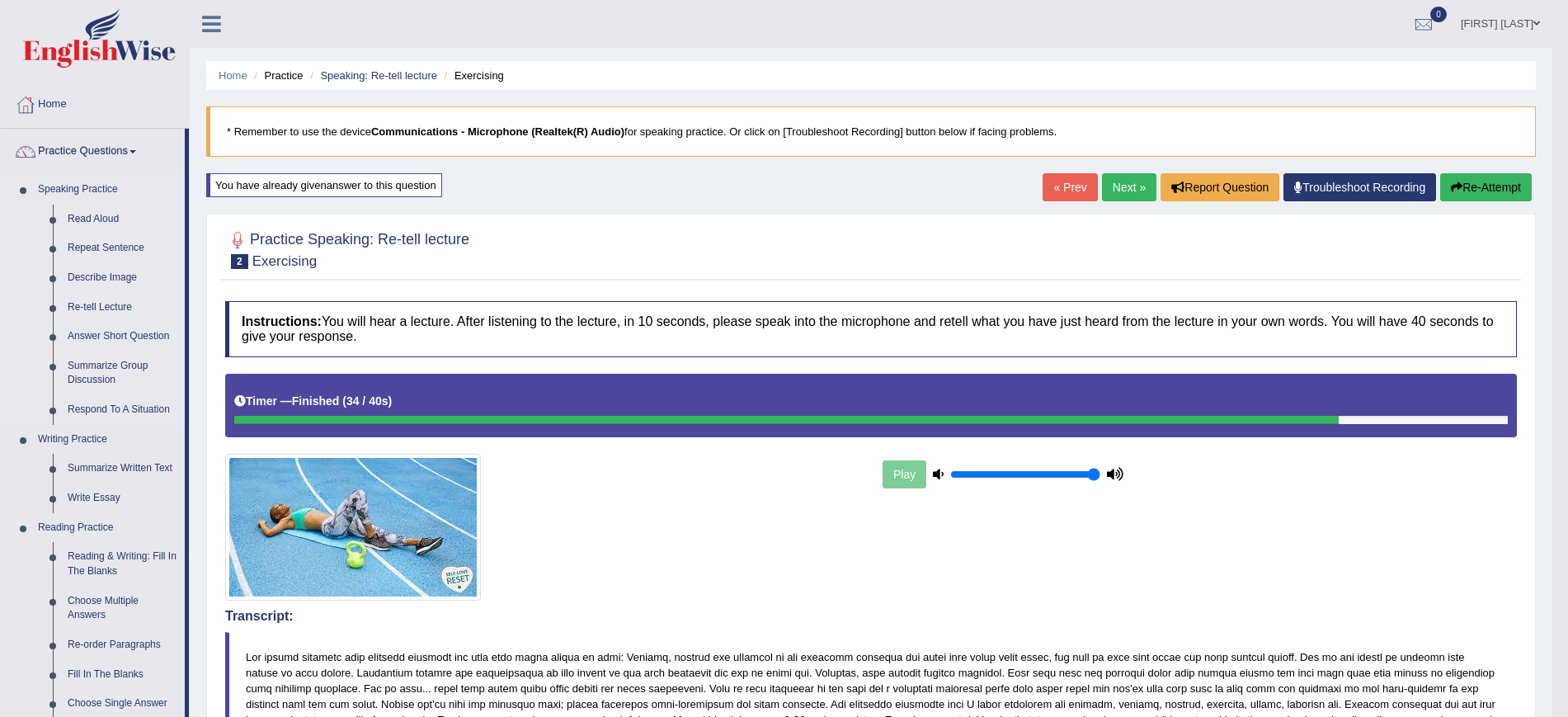 click on "Re-tell Lecture" at bounding box center (122, 308) 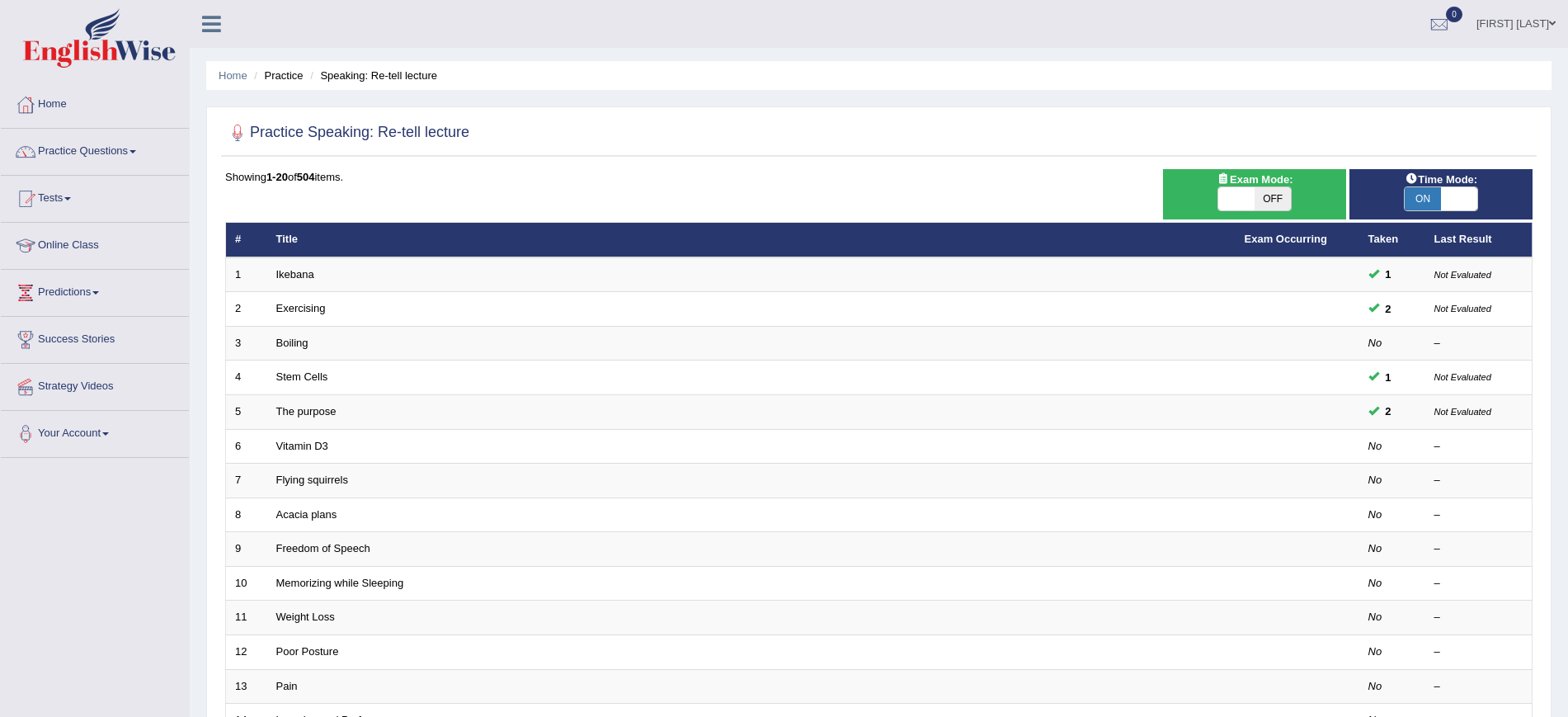 scroll, scrollTop: 0, scrollLeft: 0, axis: both 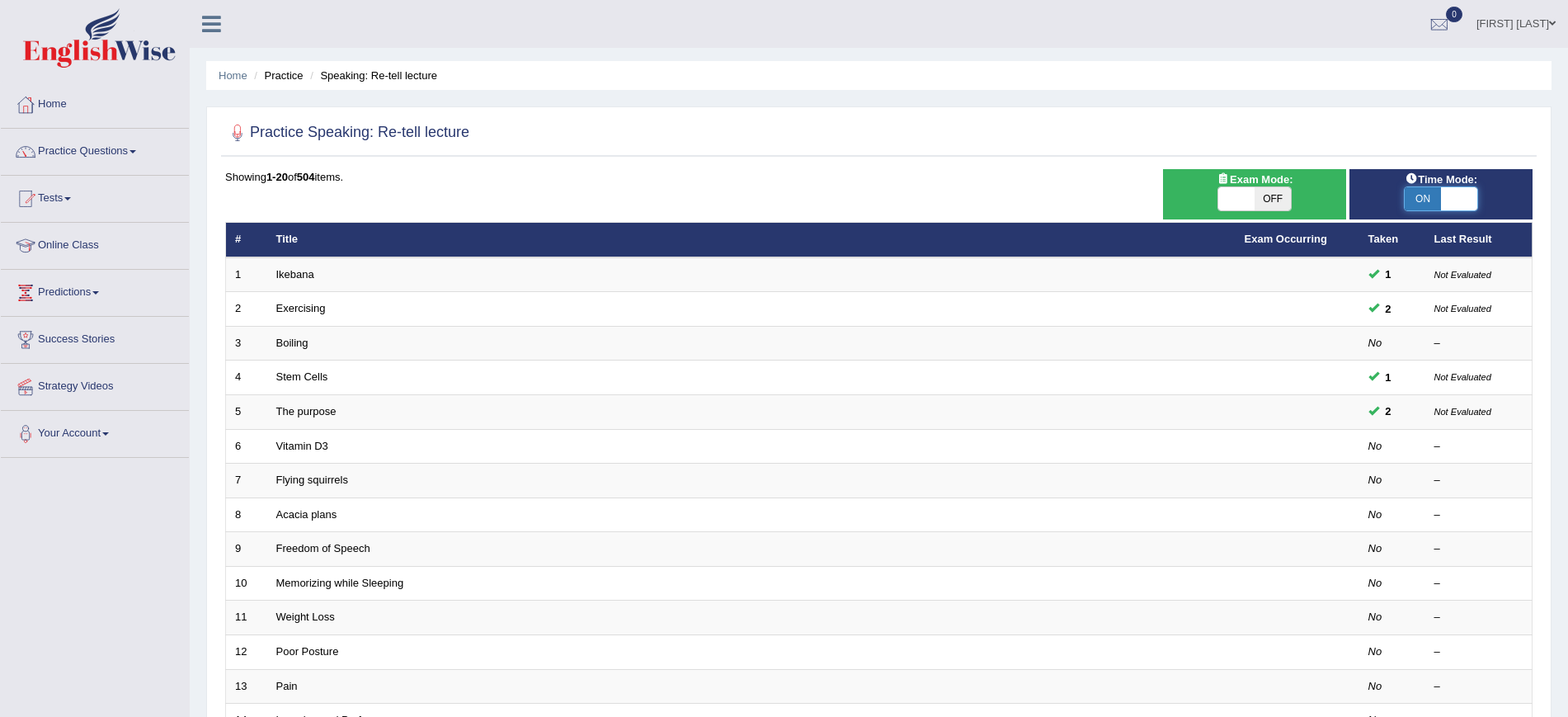 click at bounding box center [1459, 199] 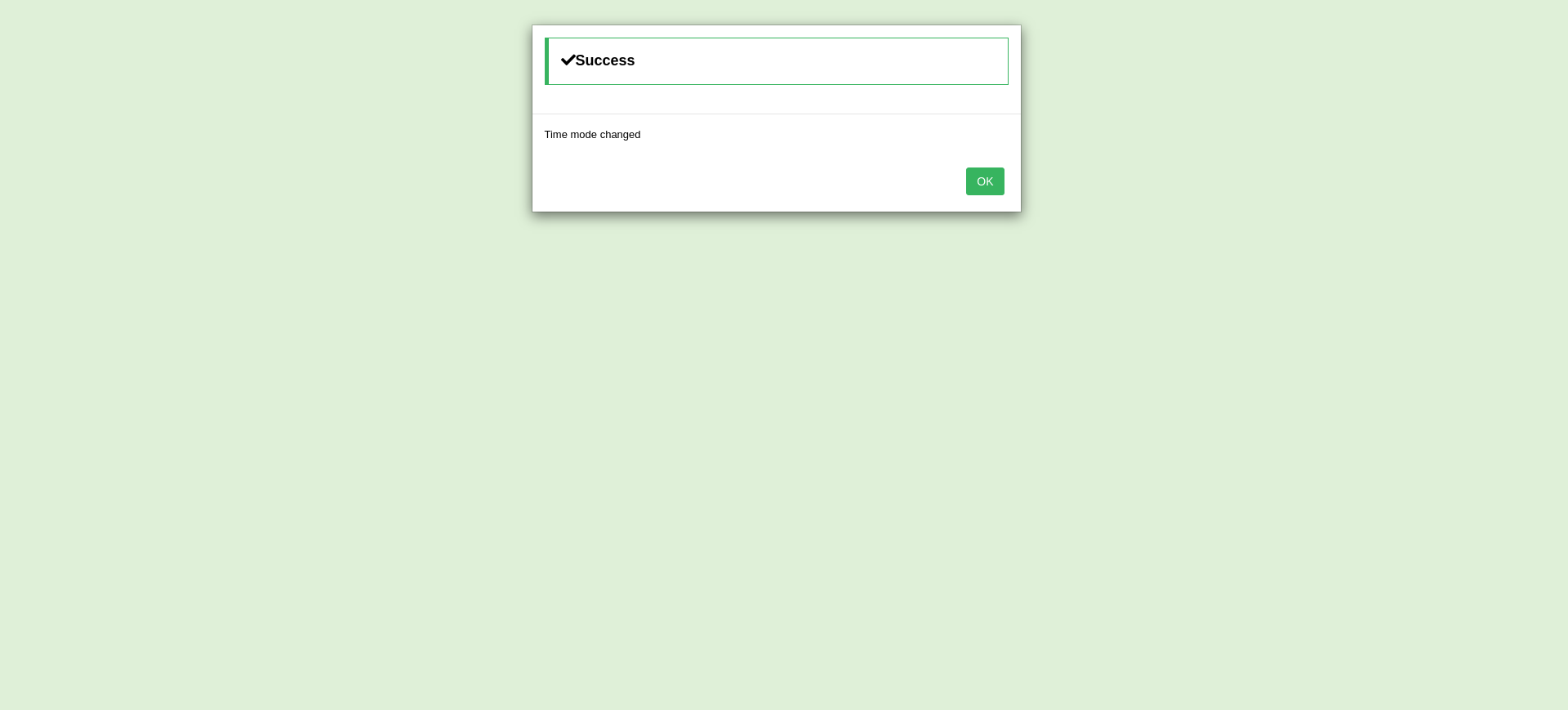 click on "OK" at bounding box center (985, 181) 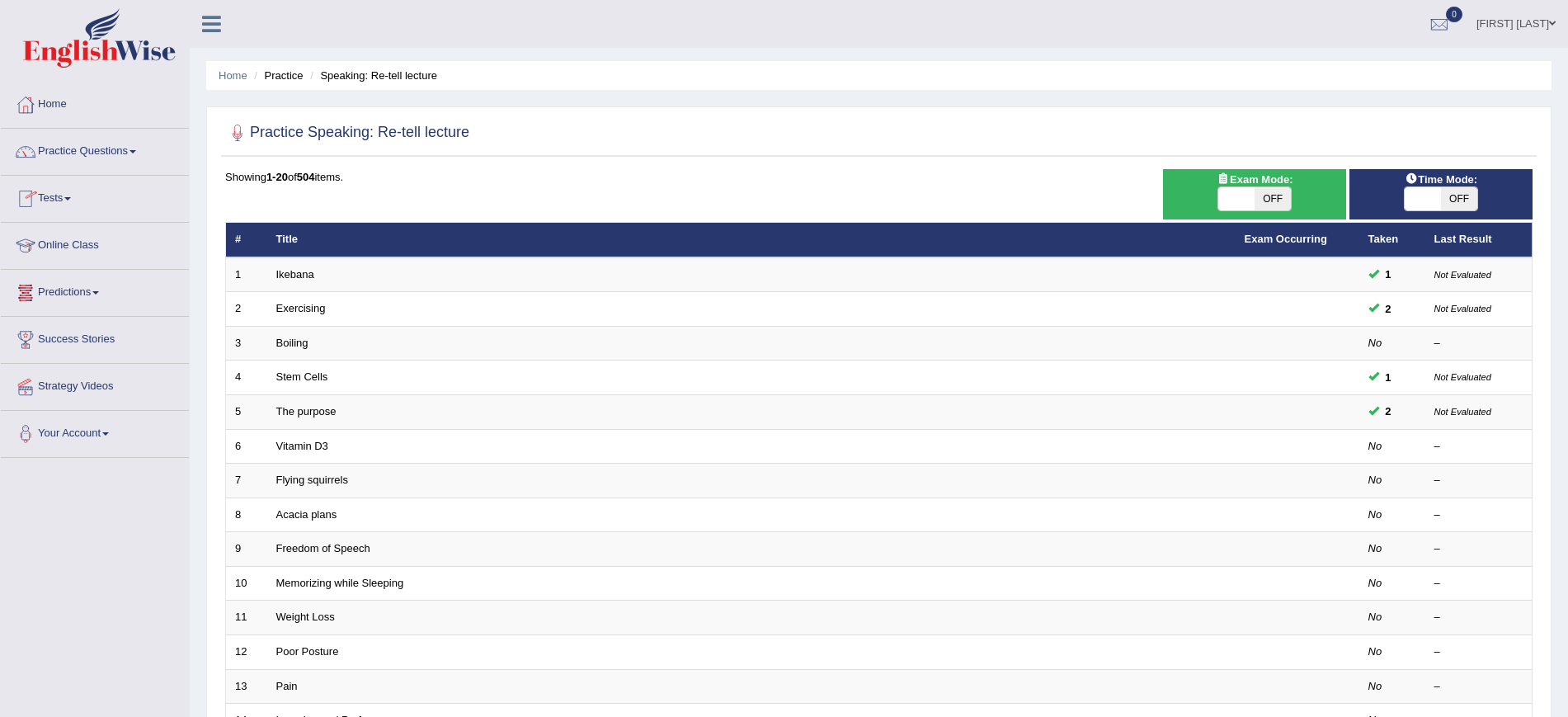 click on "Tests" at bounding box center (95, 196) 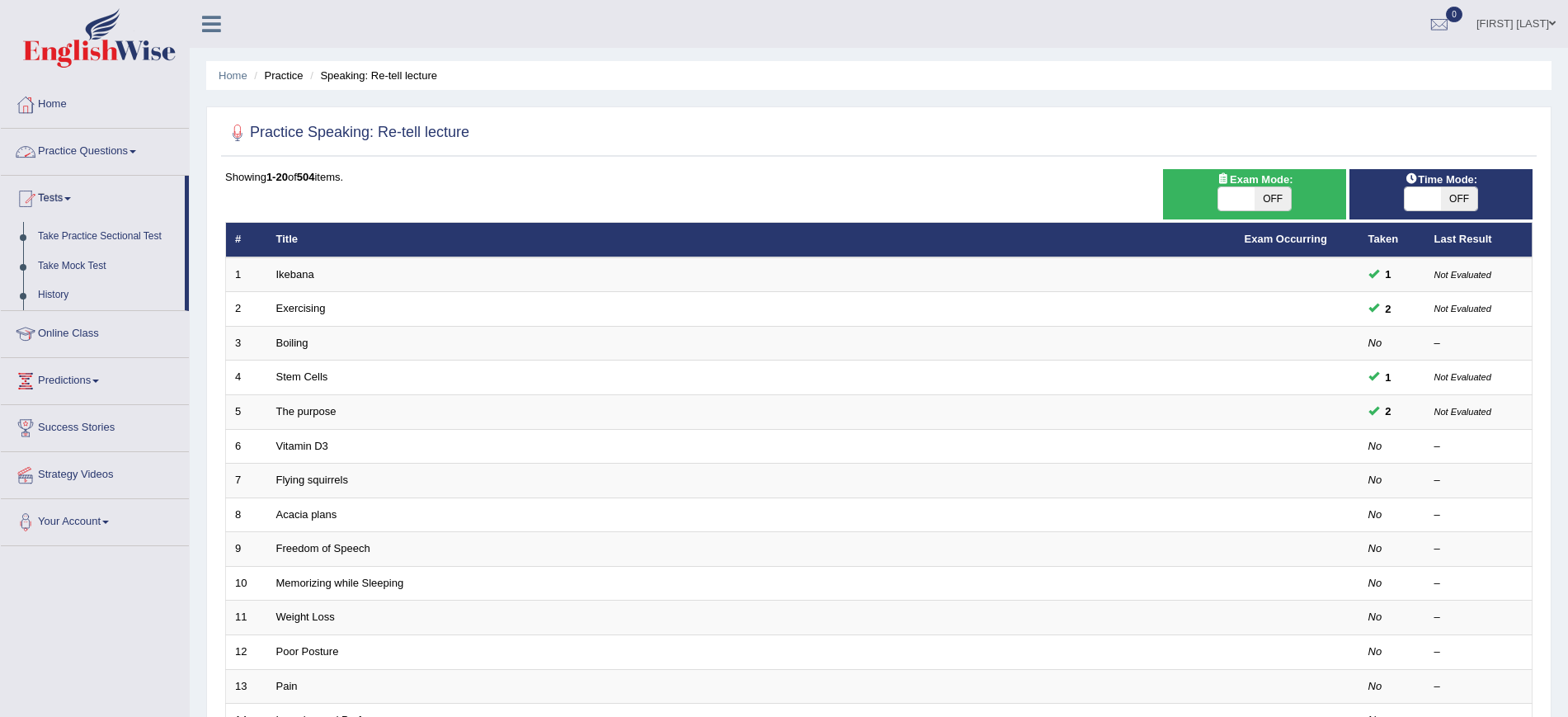 click on "Practice Questions" at bounding box center [95, 149] 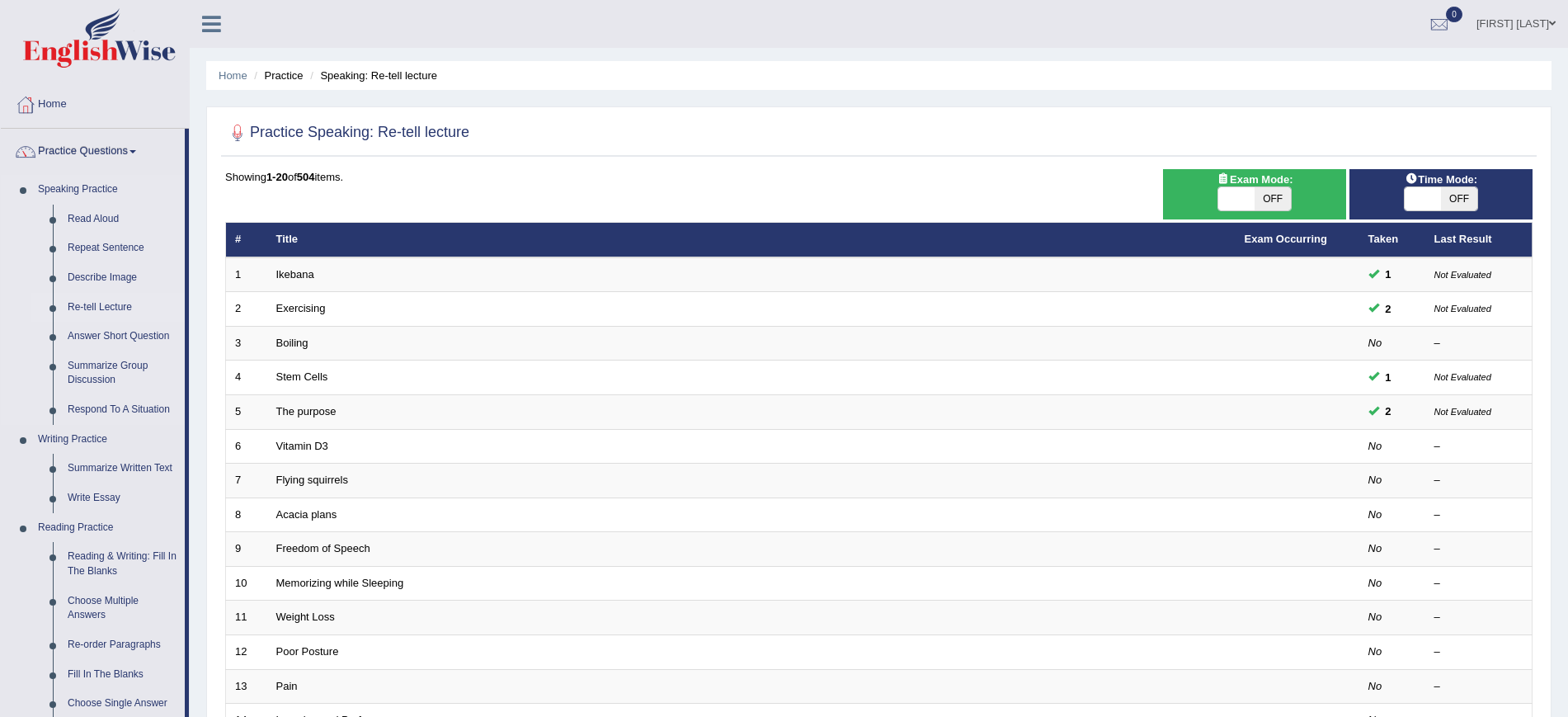 click on "Re-tell Lecture" at bounding box center (122, 308) 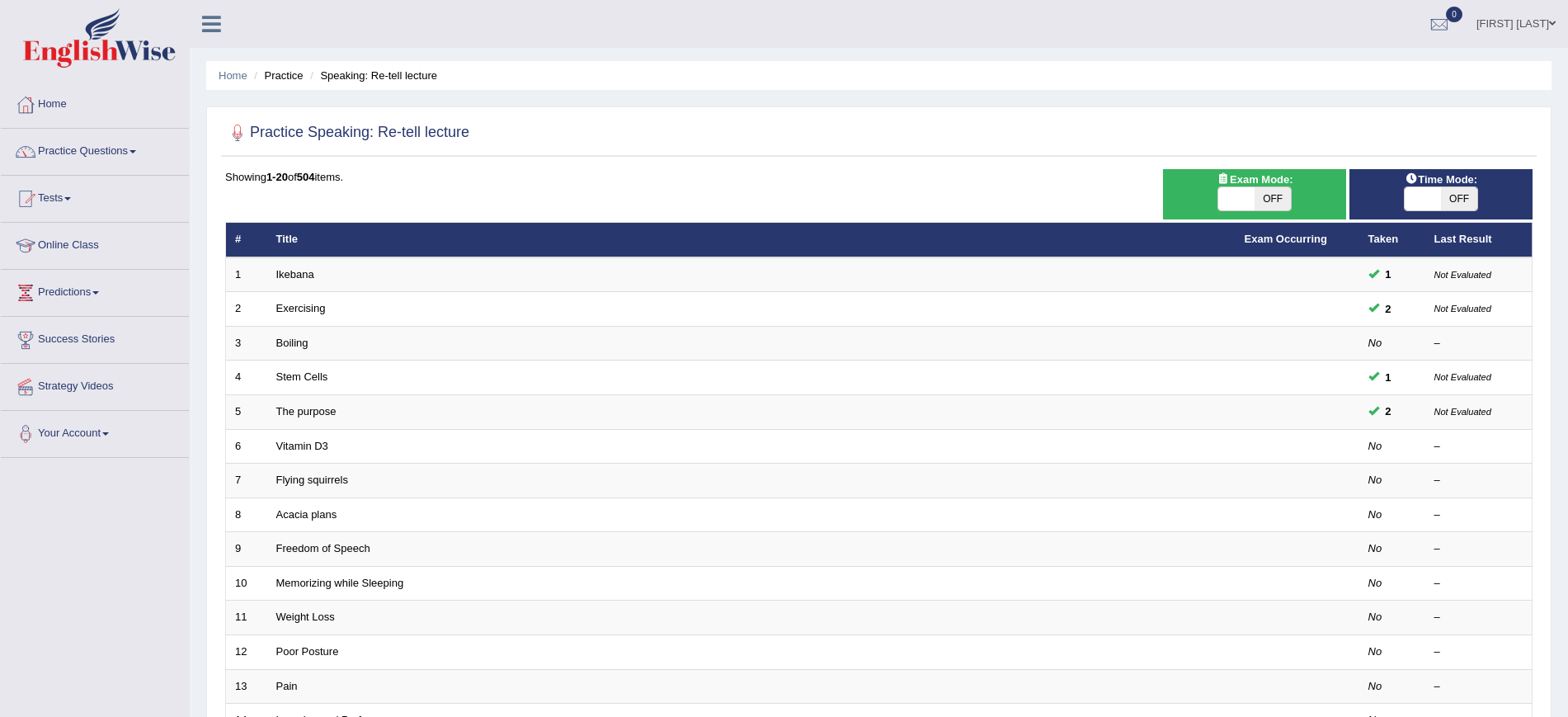 scroll, scrollTop: 0, scrollLeft: 0, axis: both 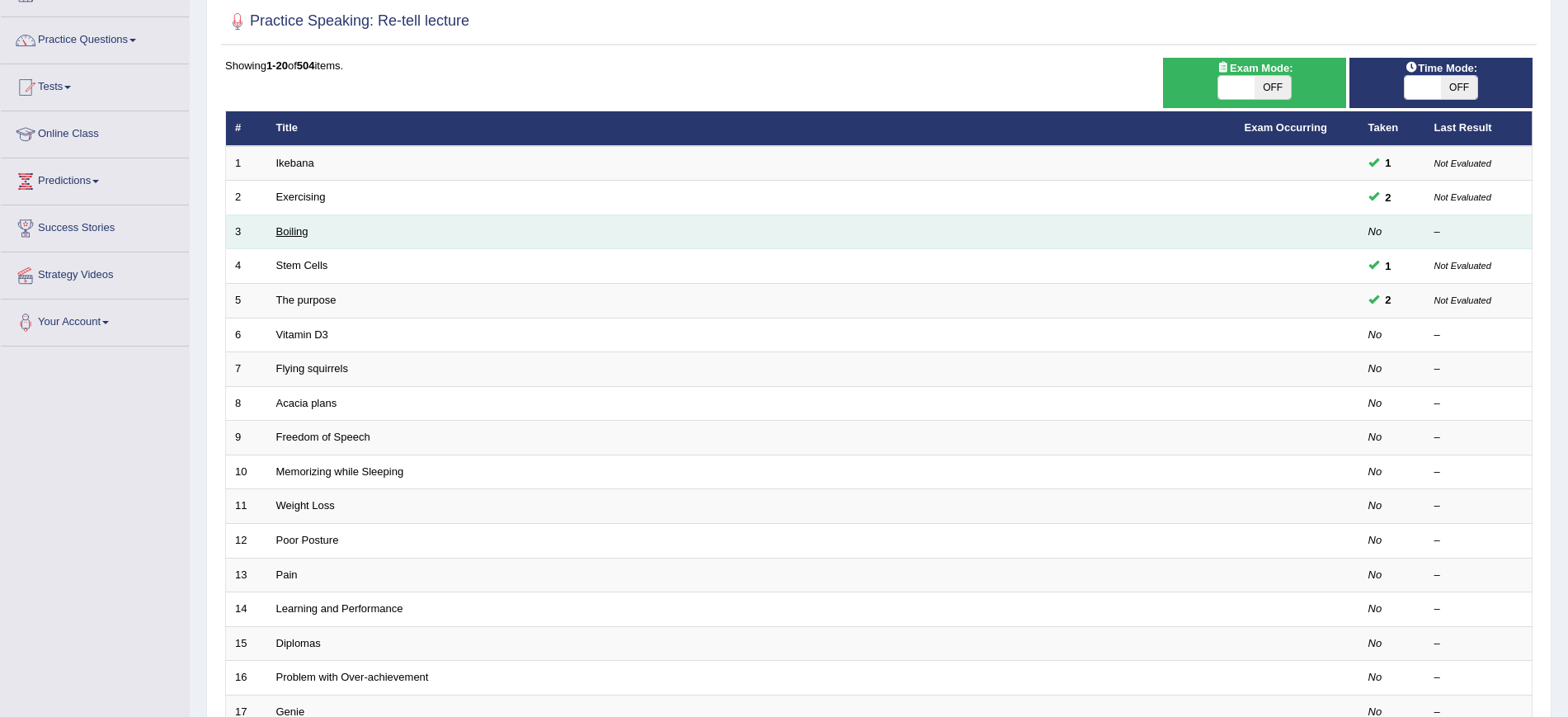 click on "Boiling" at bounding box center (292, 231) 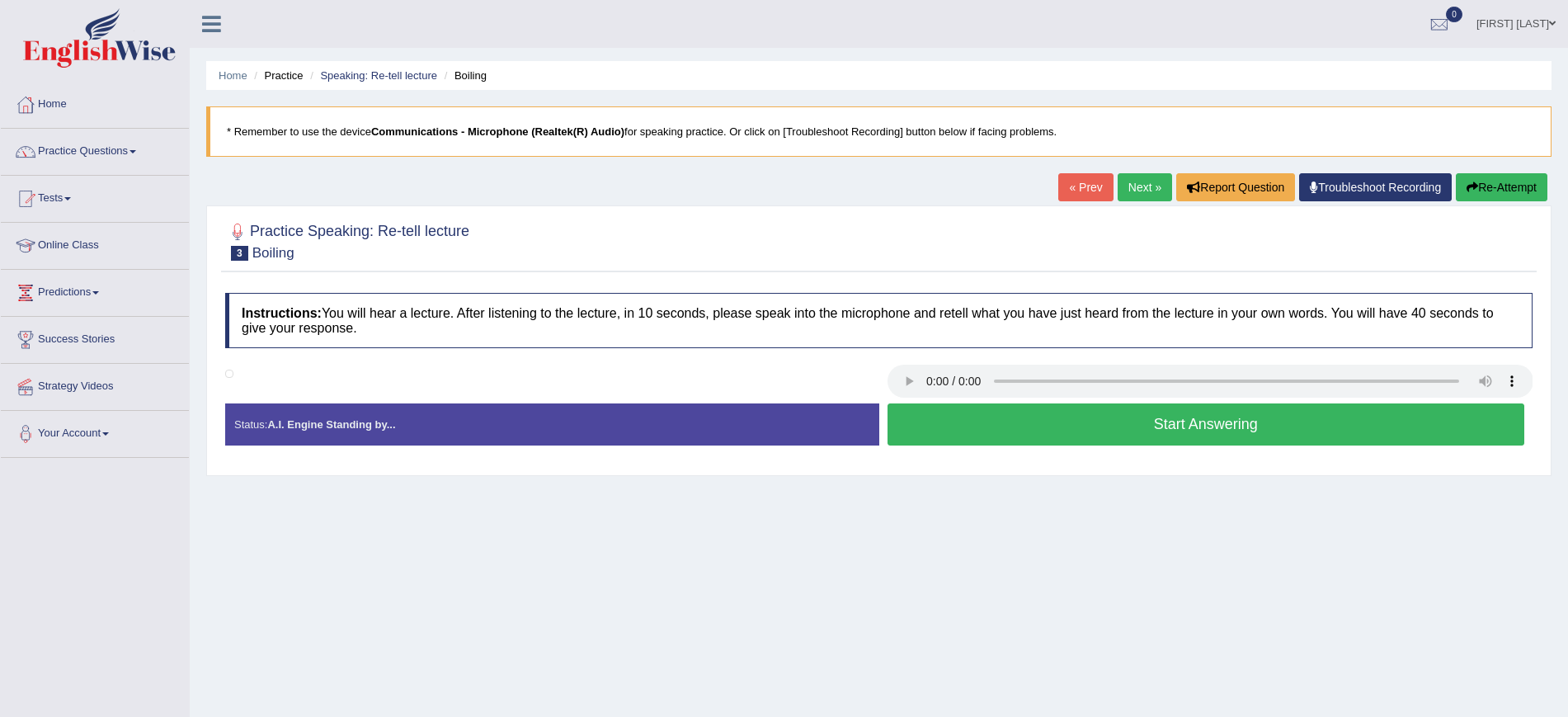 scroll, scrollTop: 0, scrollLeft: 0, axis: both 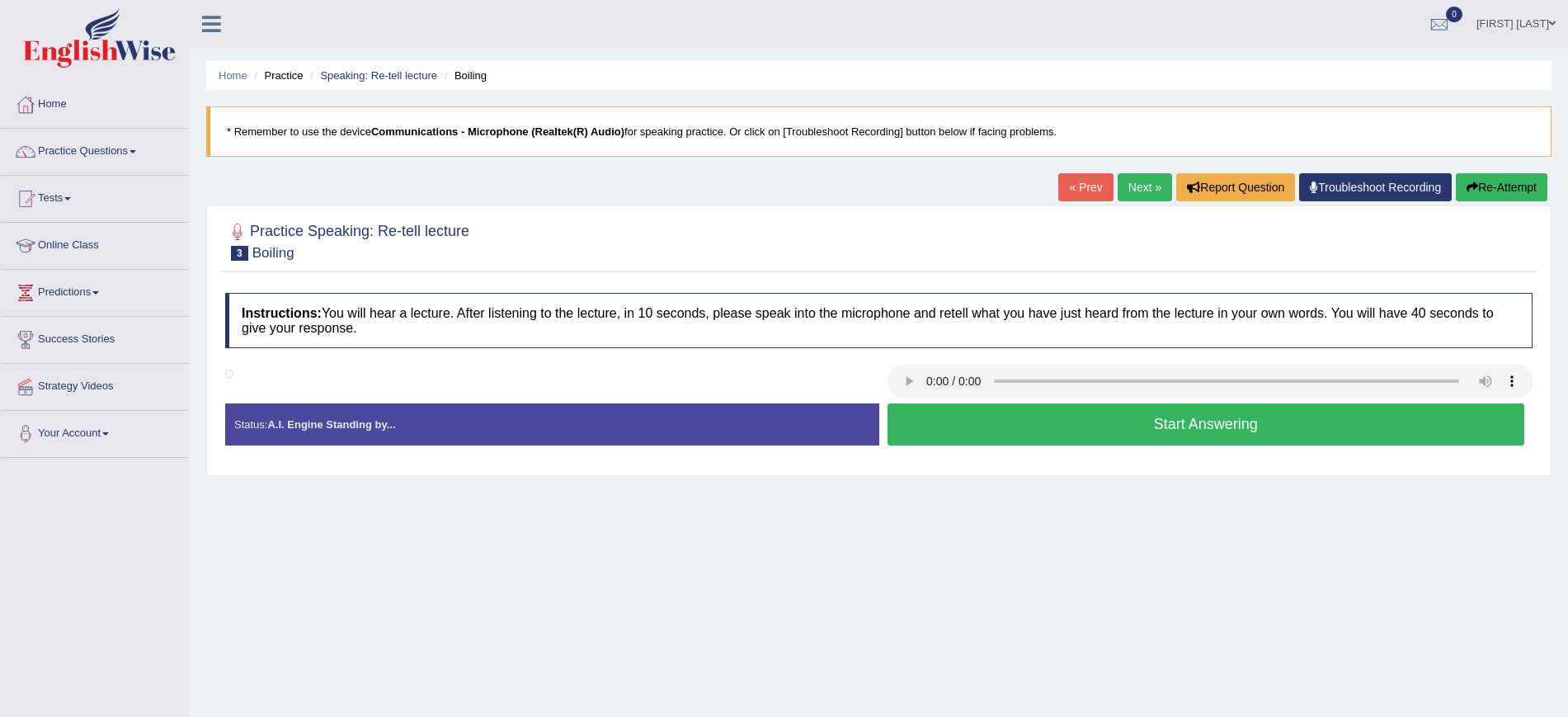 click on "Start Answering" at bounding box center [1206, 424] 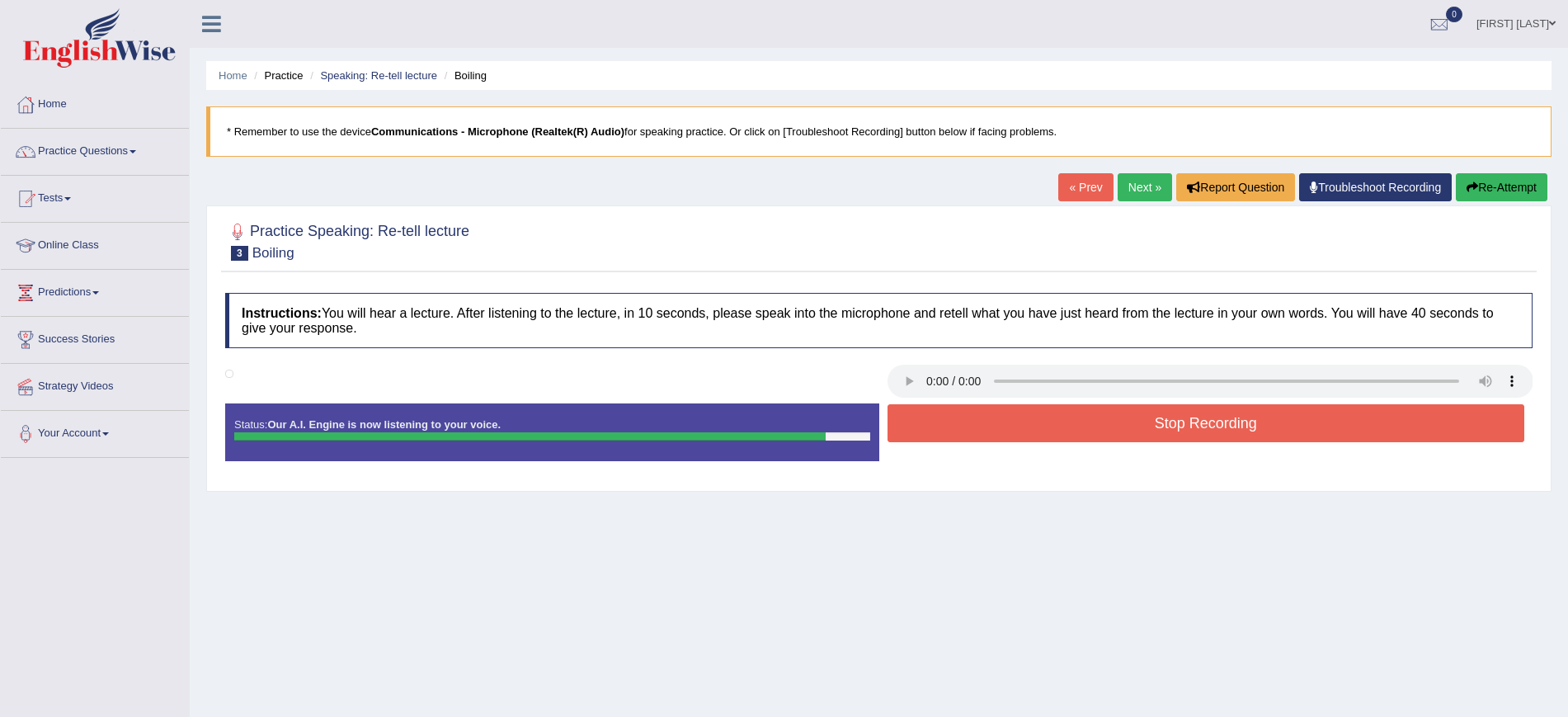 click on "Stop Recording" at bounding box center [1206, 423] 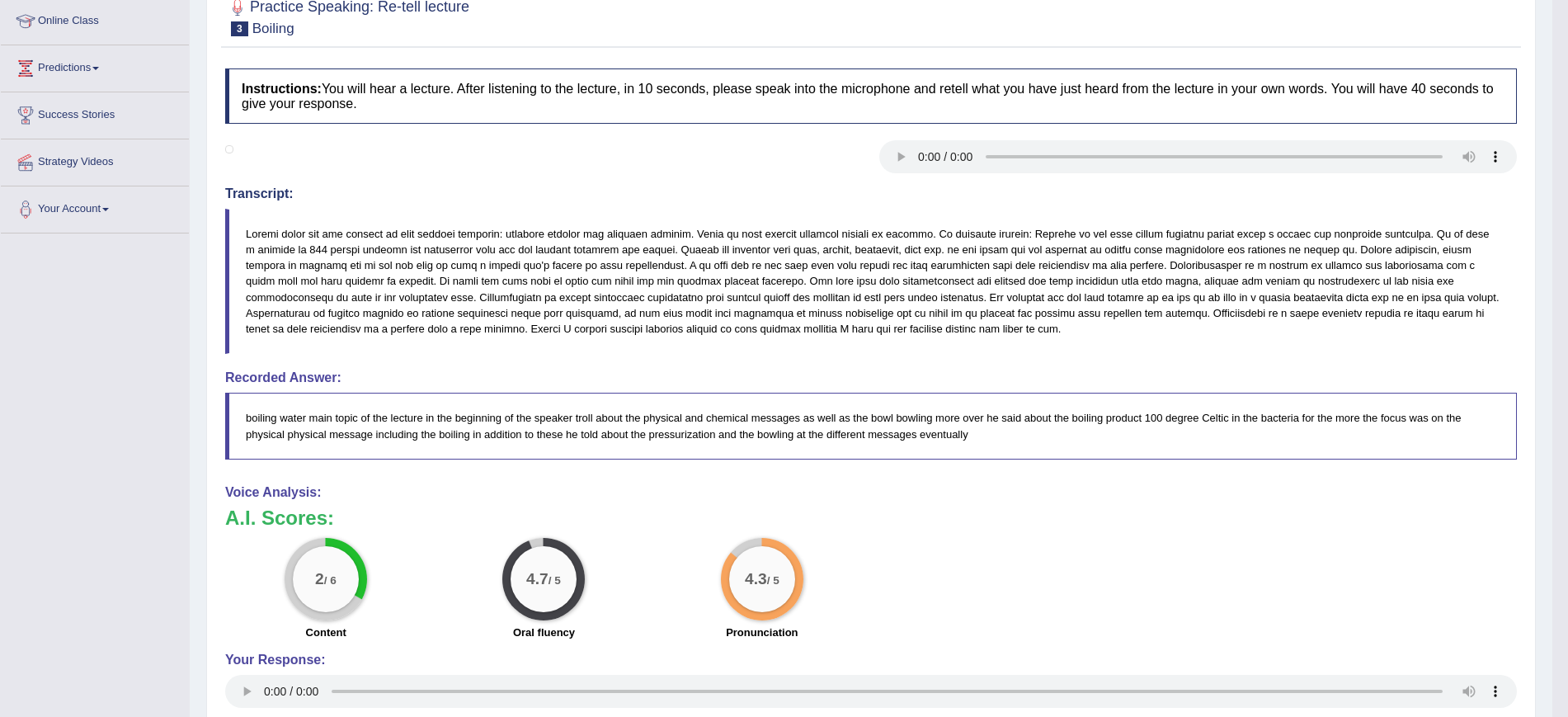 scroll, scrollTop: 0, scrollLeft: 0, axis: both 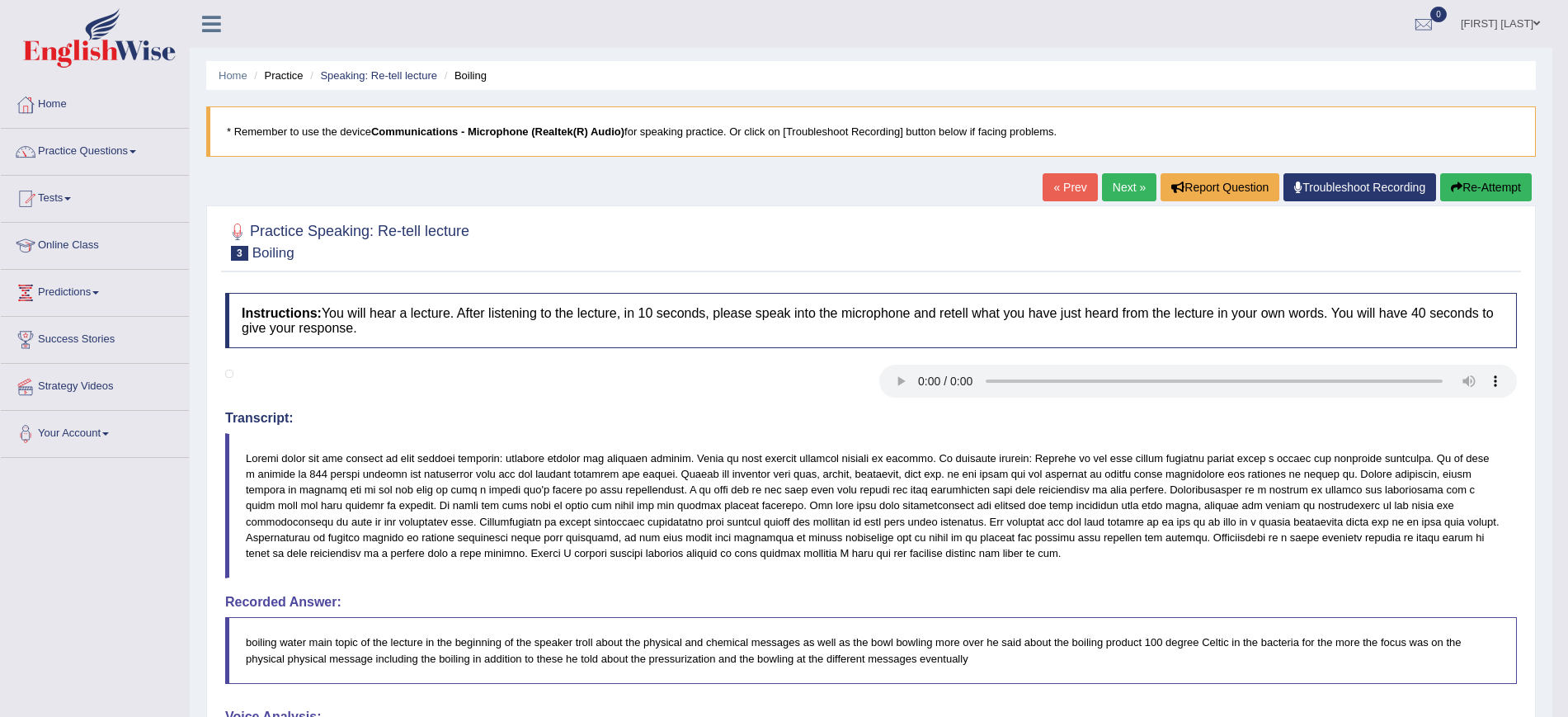 click on "Re-Attempt" at bounding box center [1486, 187] 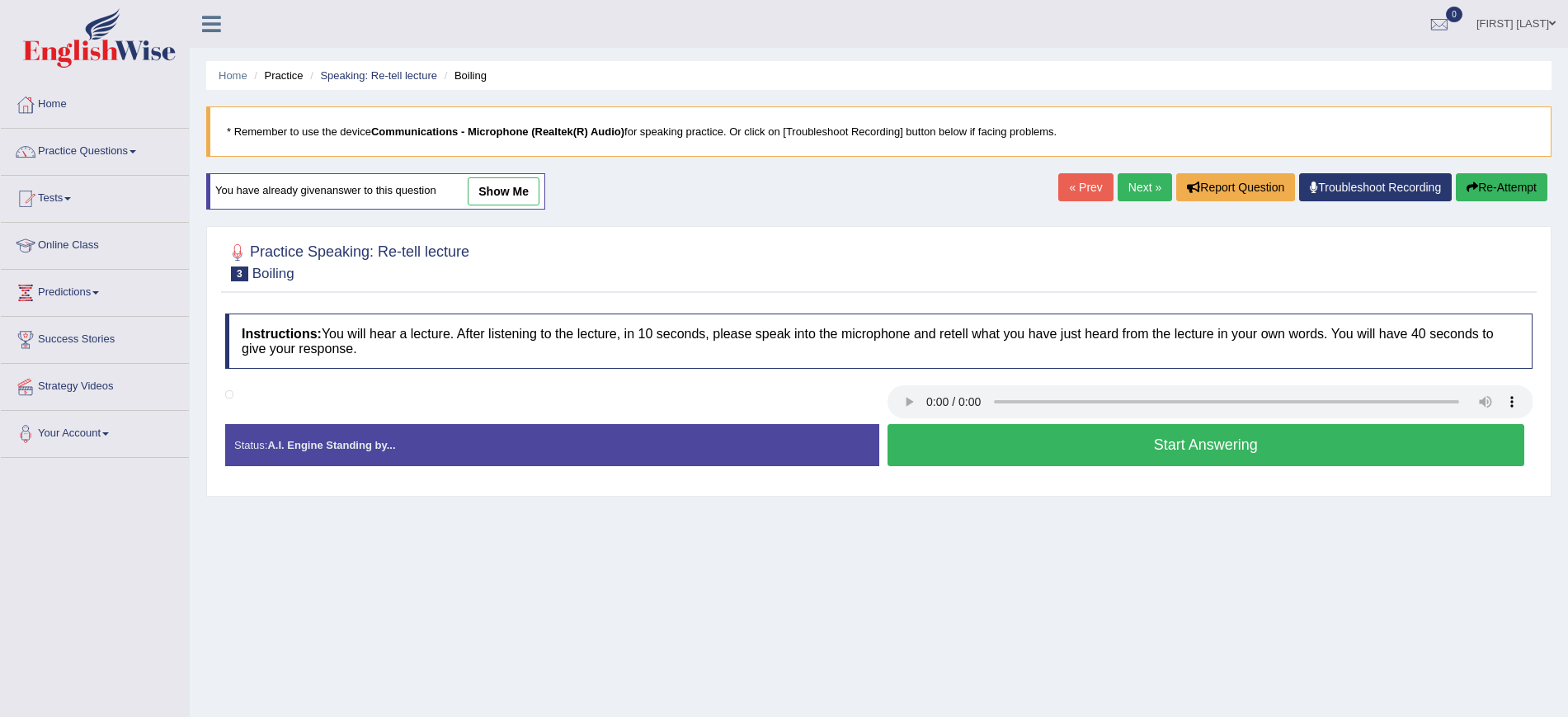 scroll, scrollTop: 0, scrollLeft: 0, axis: both 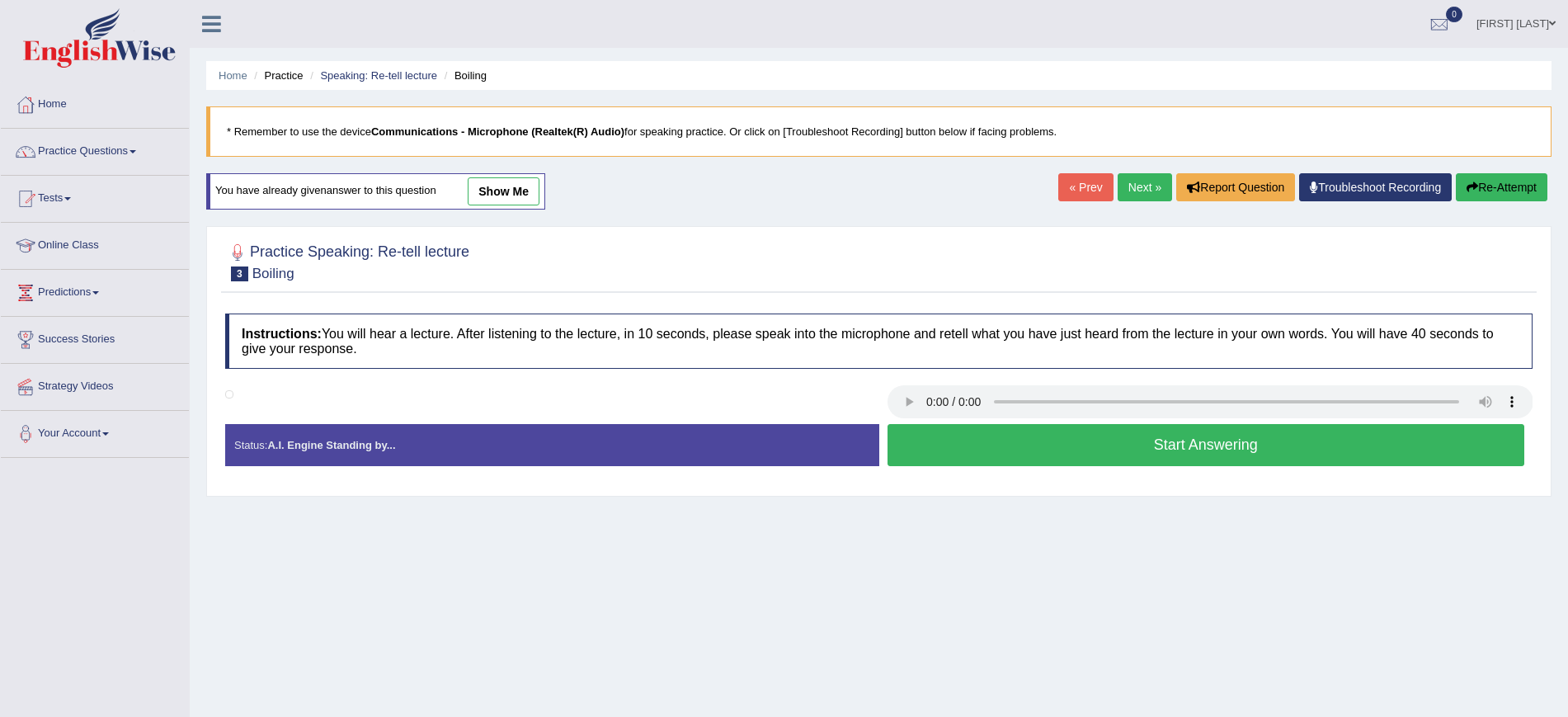 click on "Start Answering" at bounding box center (1206, 445) 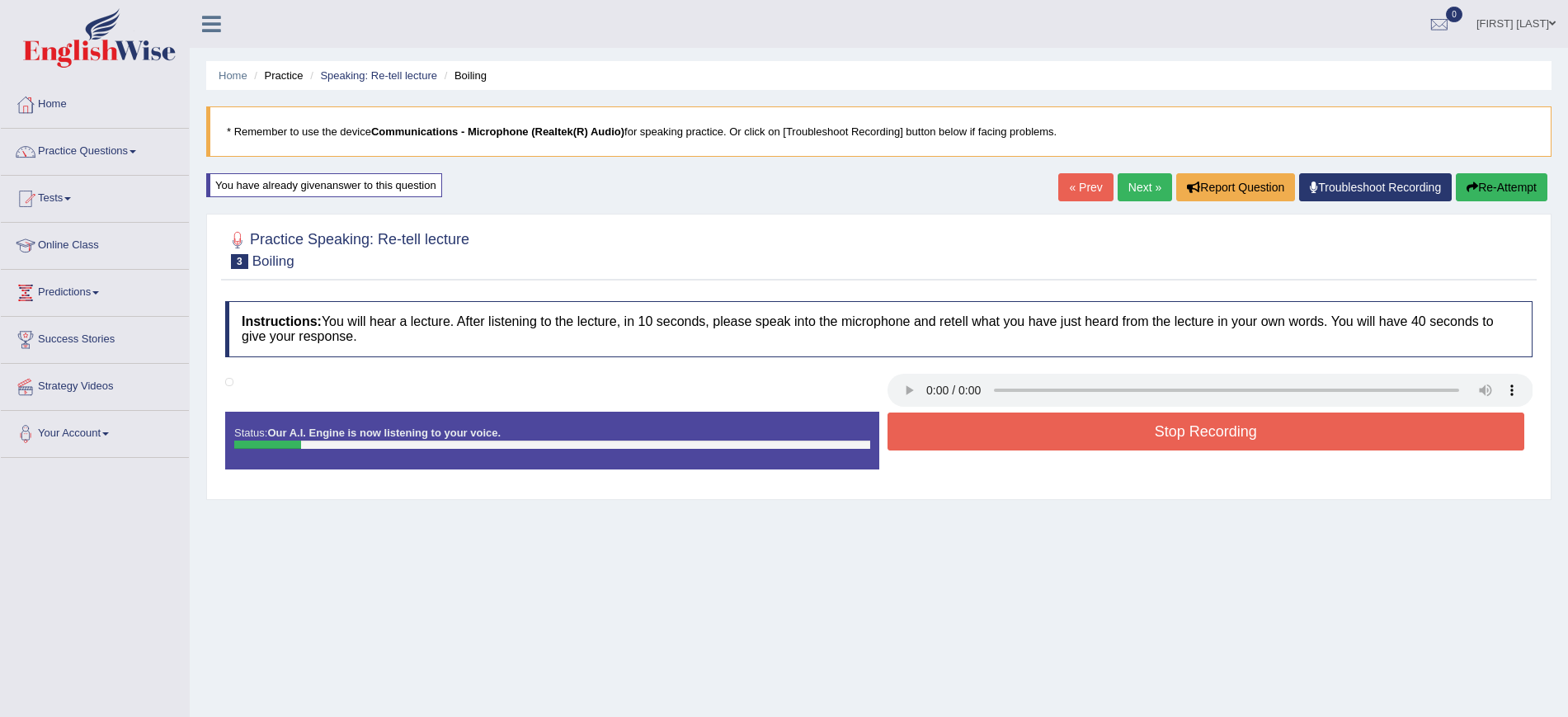 click on "Re-Attempt" at bounding box center [1501, 187] 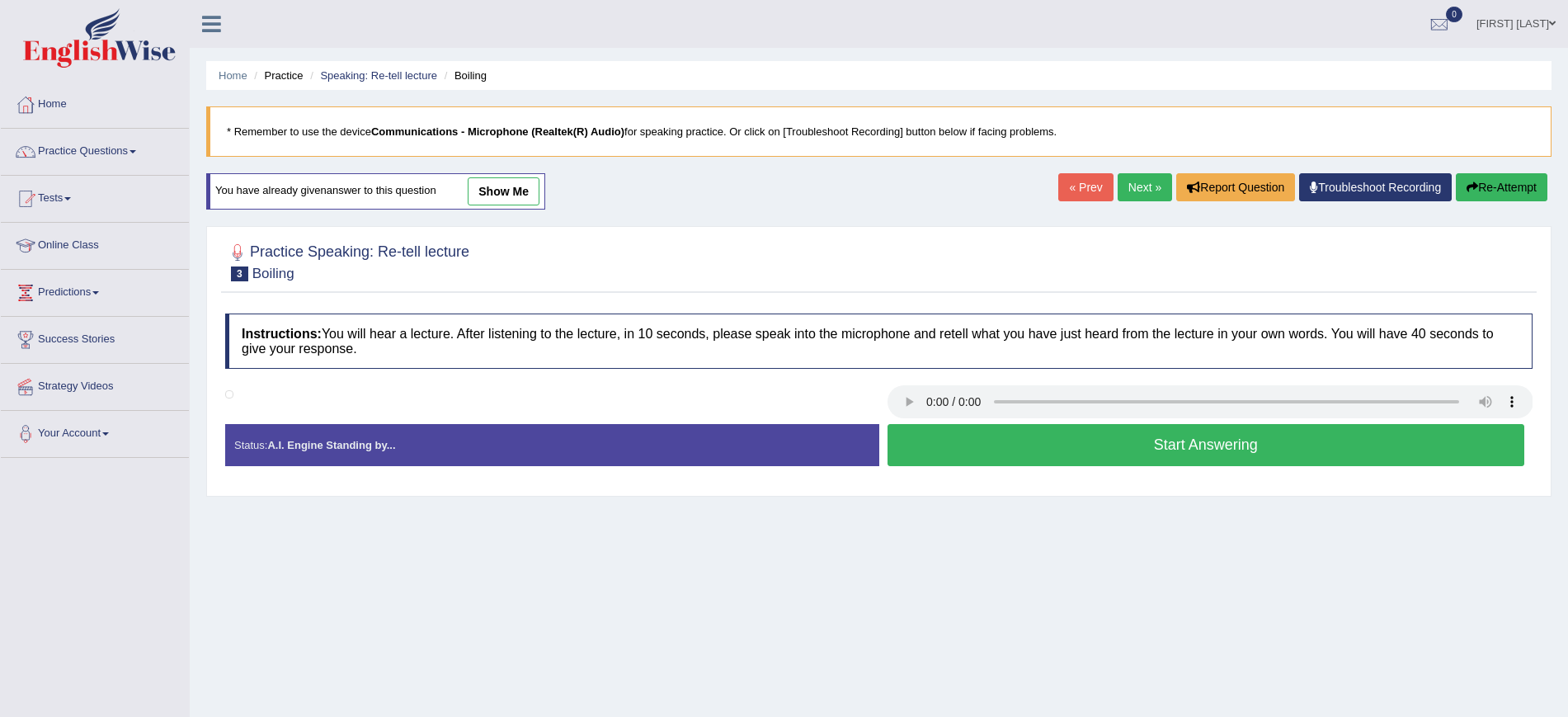 scroll, scrollTop: 0, scrollLeft: 0, axis: both 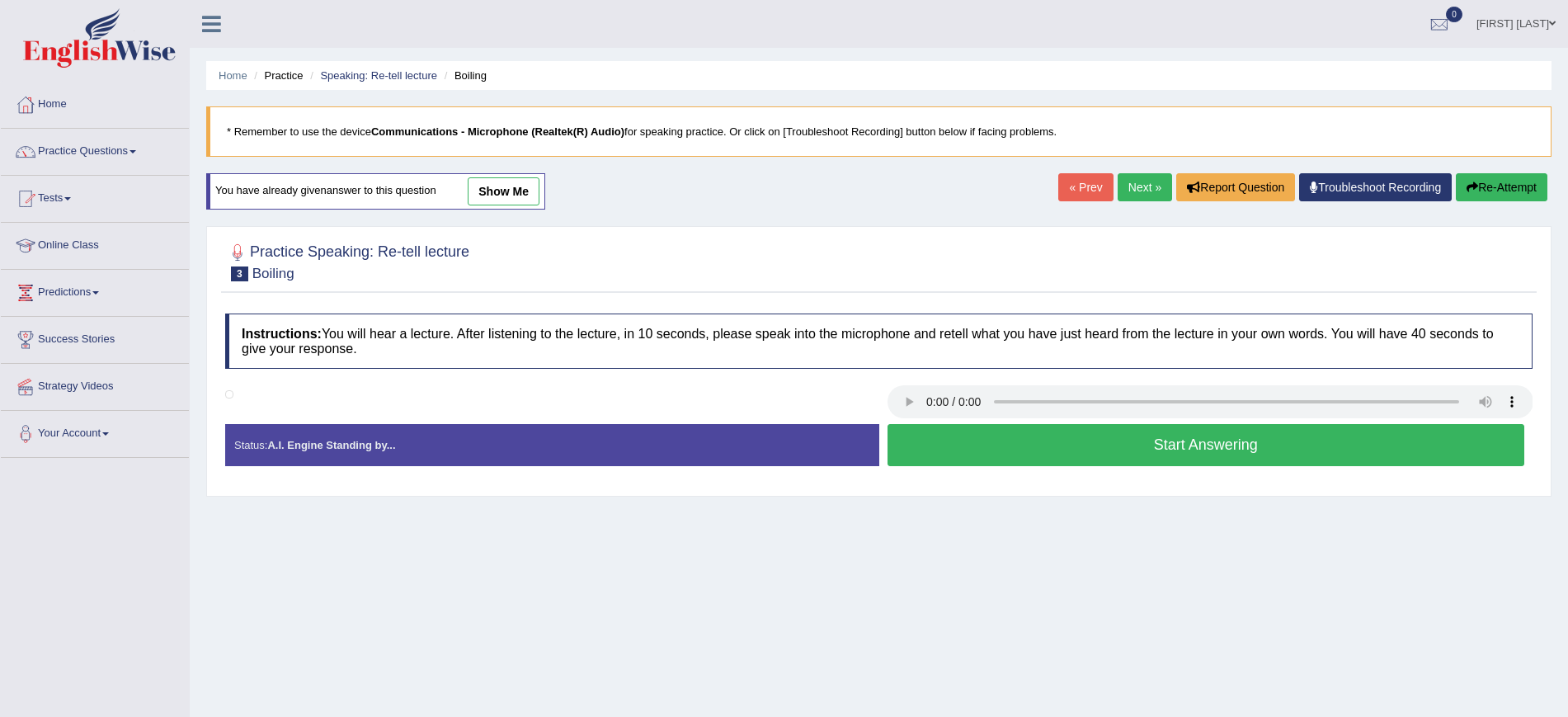 click on "Start Answering" at bounding box center (1206, 445) 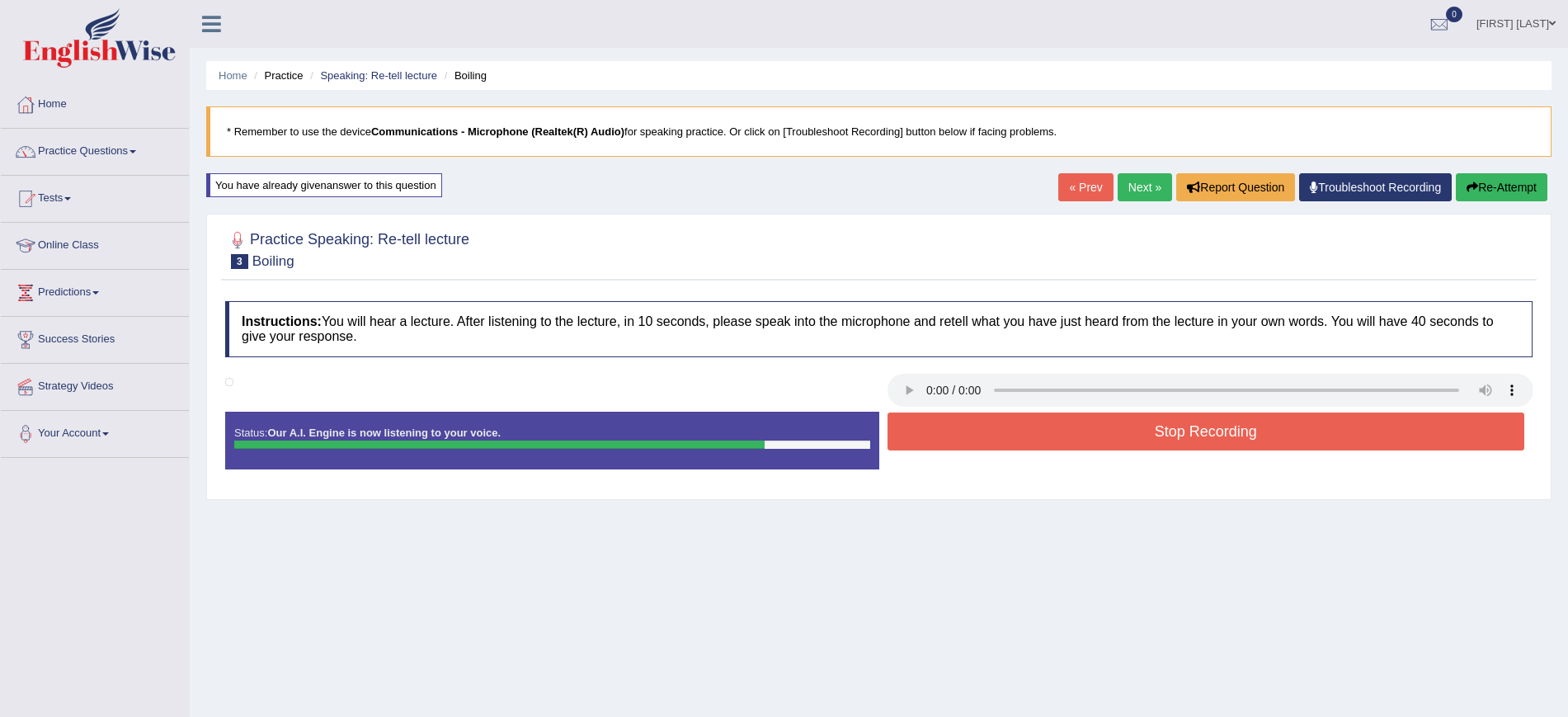 click on "Stop Recording" at bounding box center [1206, 432] 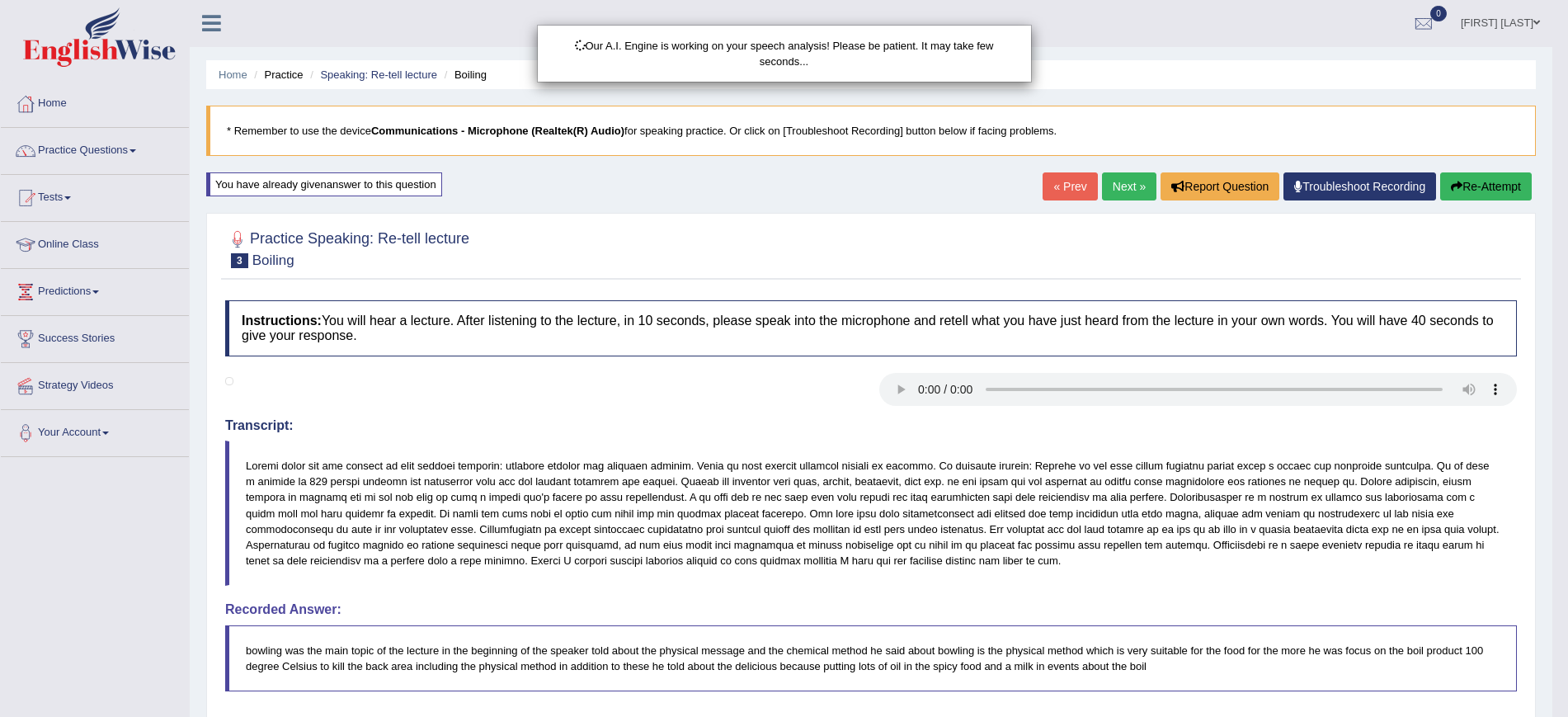 scroll, scrollTop: 0, scrollLeft: 0, axis: both 